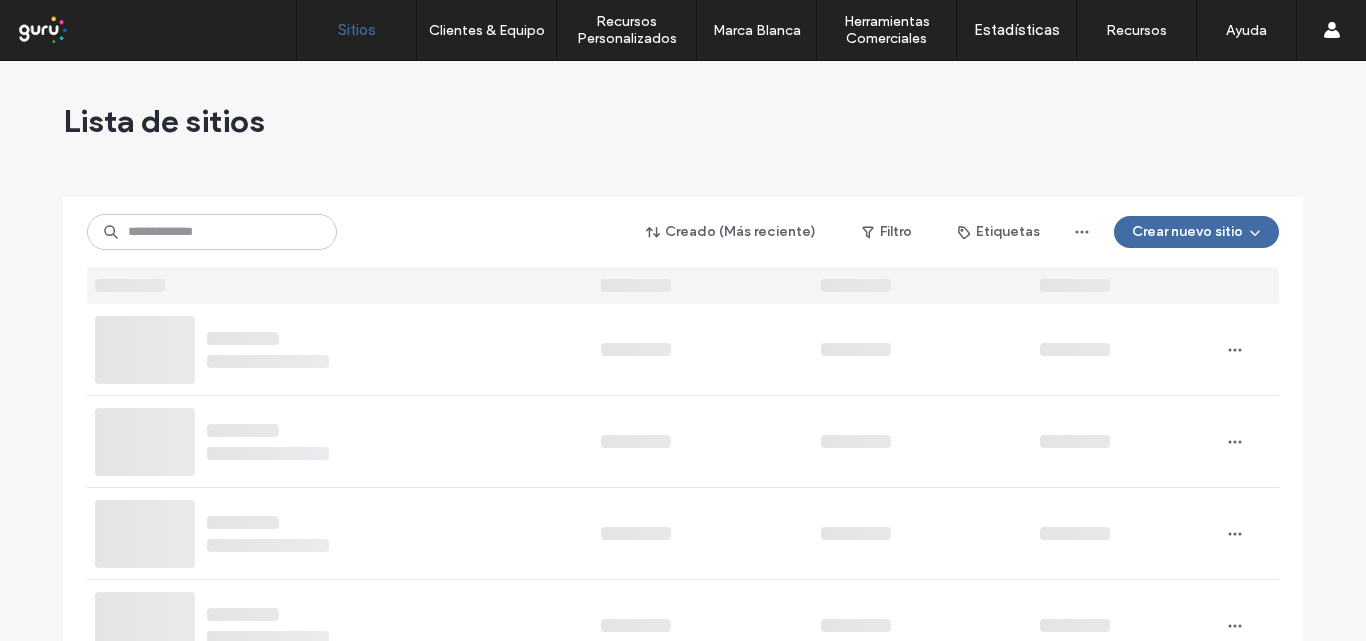 scroll, scrollTop: 0, scrollLeft: 0, axis: both 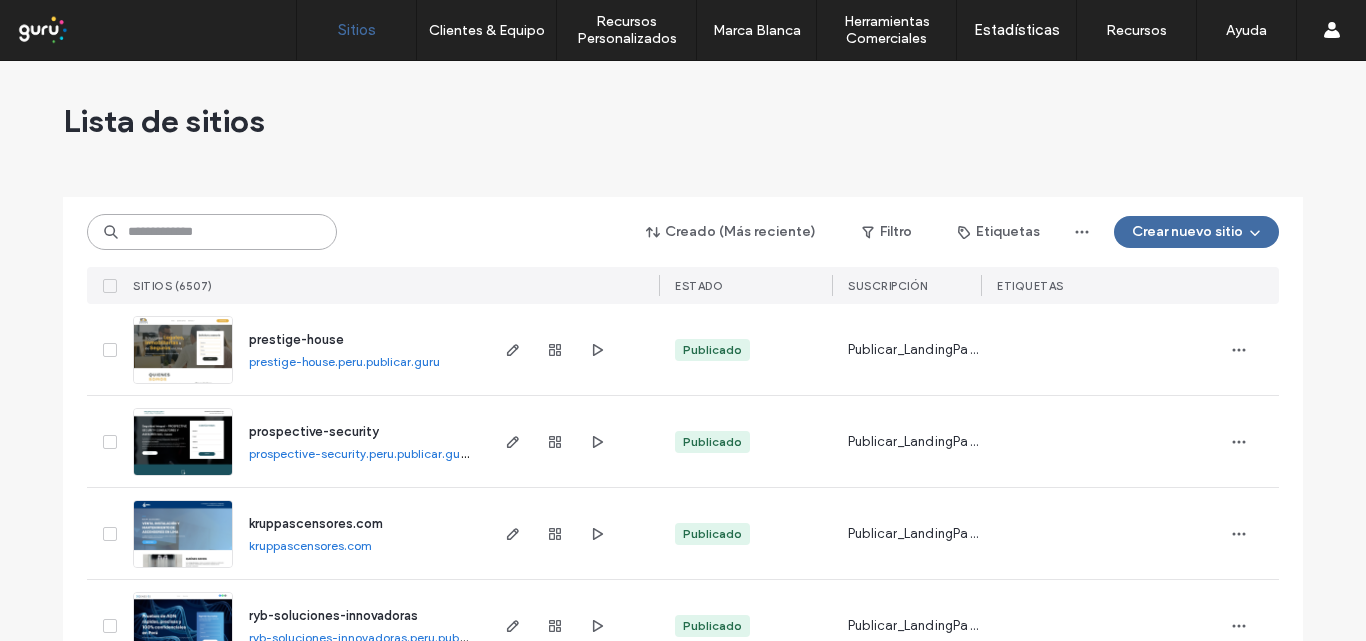 click at bounding box center (212, 232) 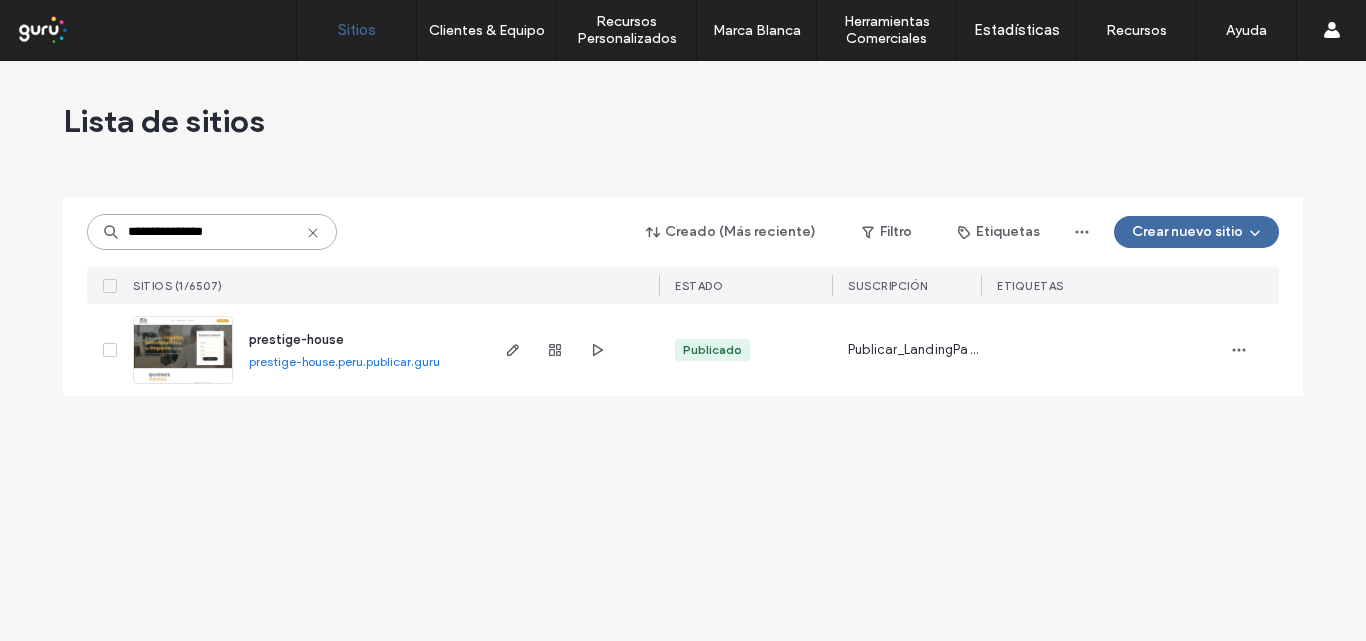 drag, startPoint x: 278, startPoint y: 224, endPoint x: 88, endPoint y: 250, distance: 191.77069 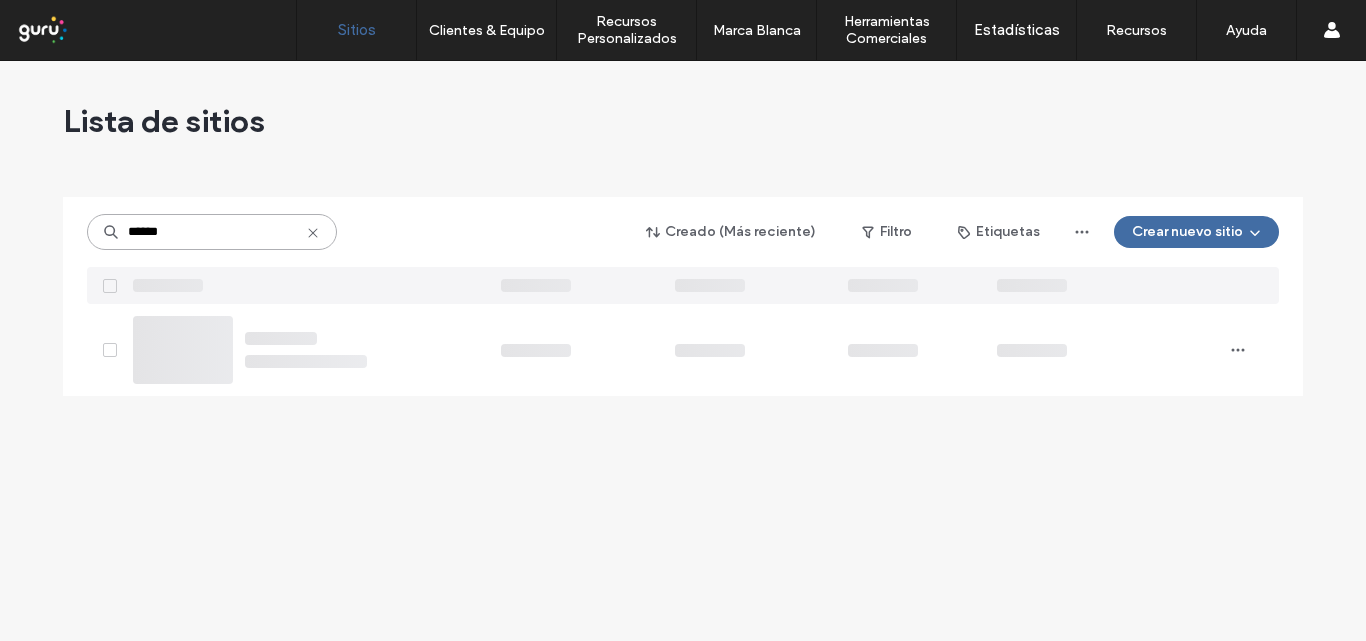 type on "******" 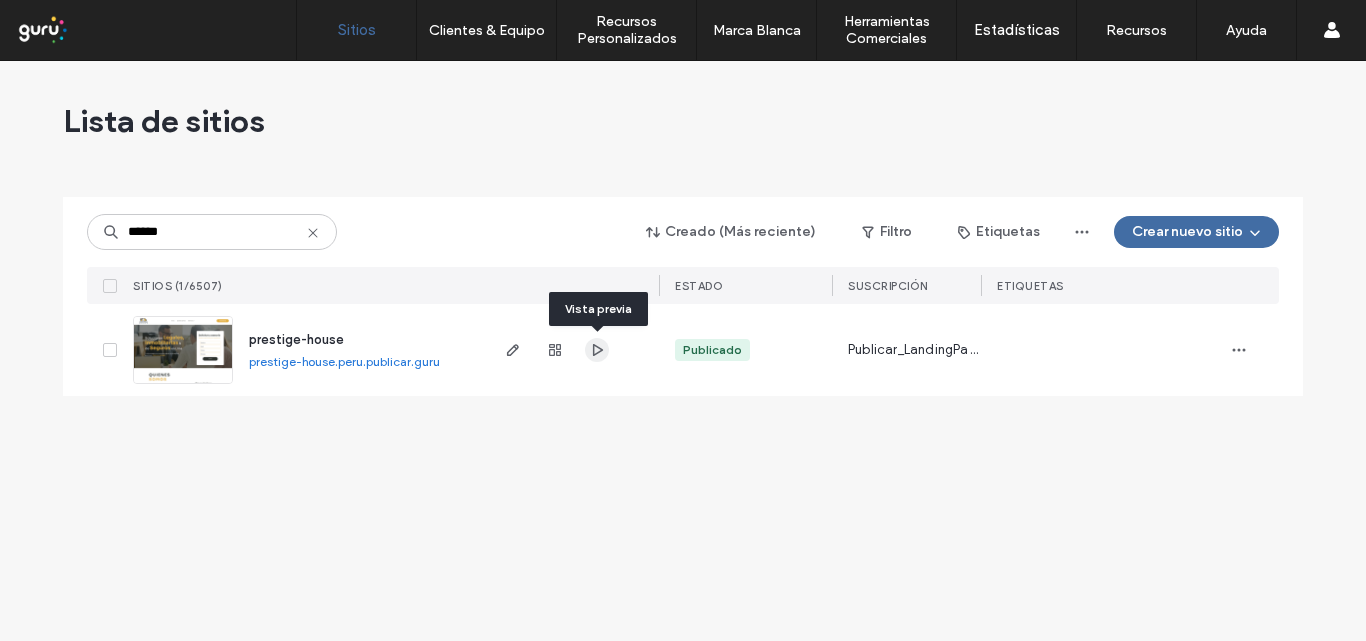 click 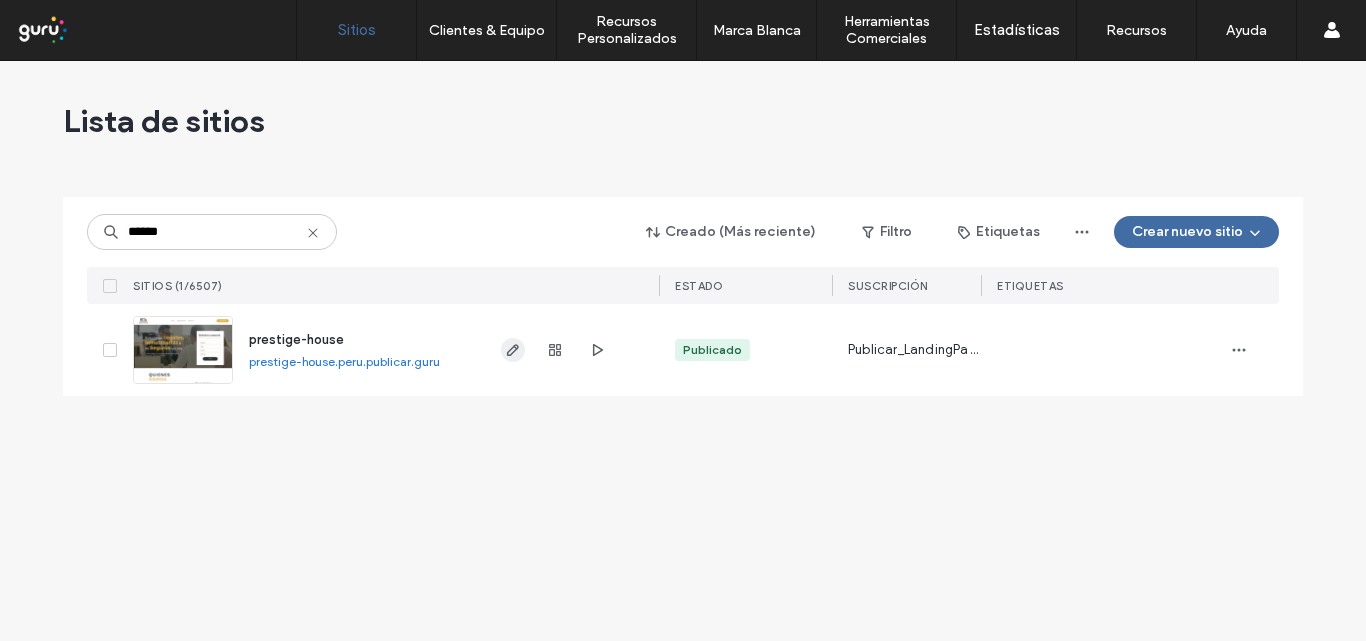 click 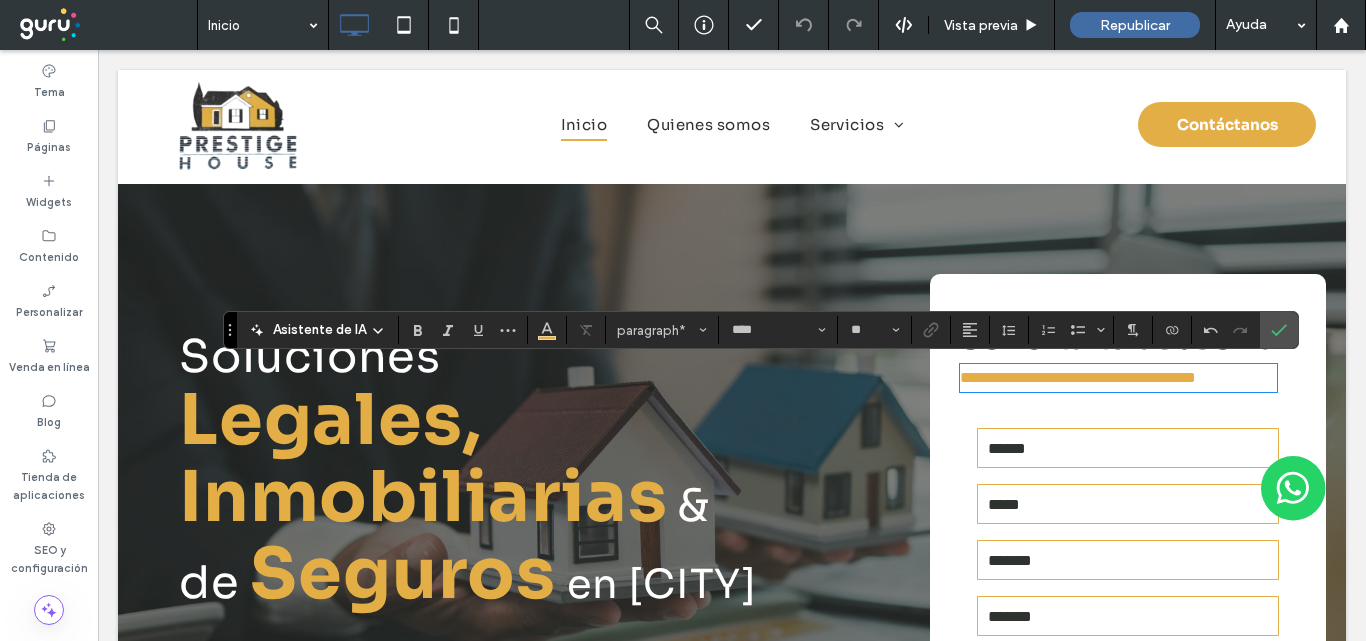 scroll, scrollTop: 0, scrollLeft: 0, axis: both 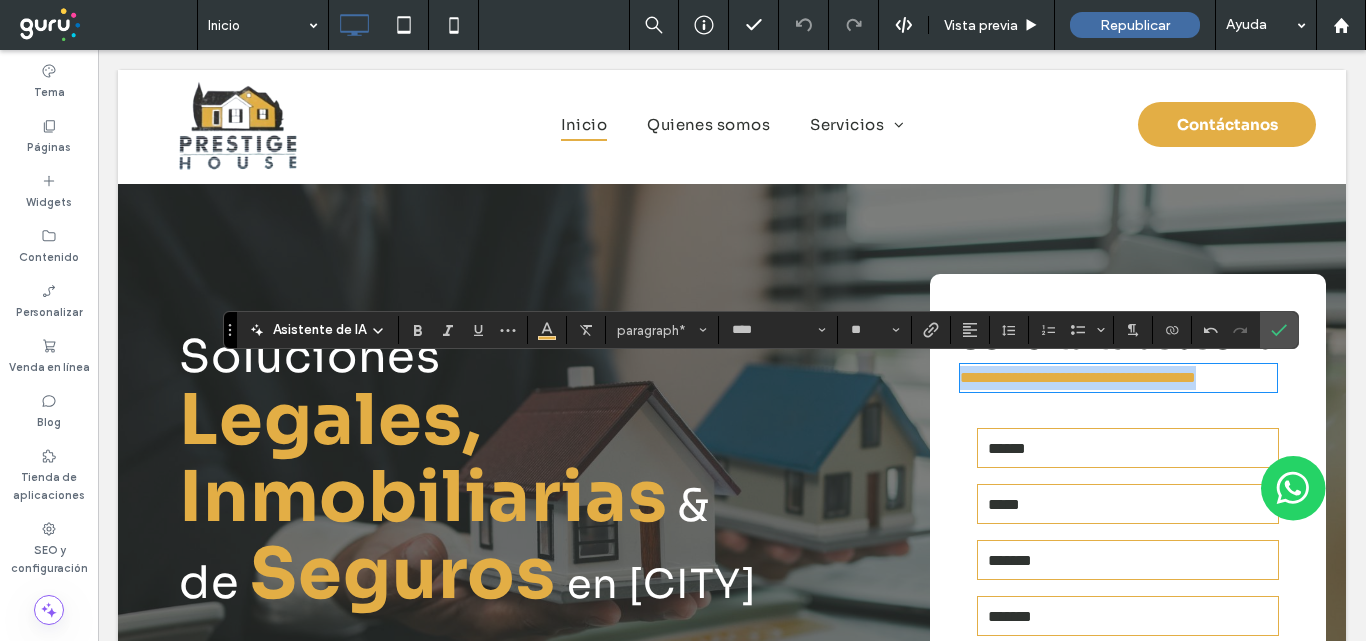 drag, startPoint x: 1098, startPoint y: 402, endPoint x: 994, endPoint y: 397, distance: 104.120125 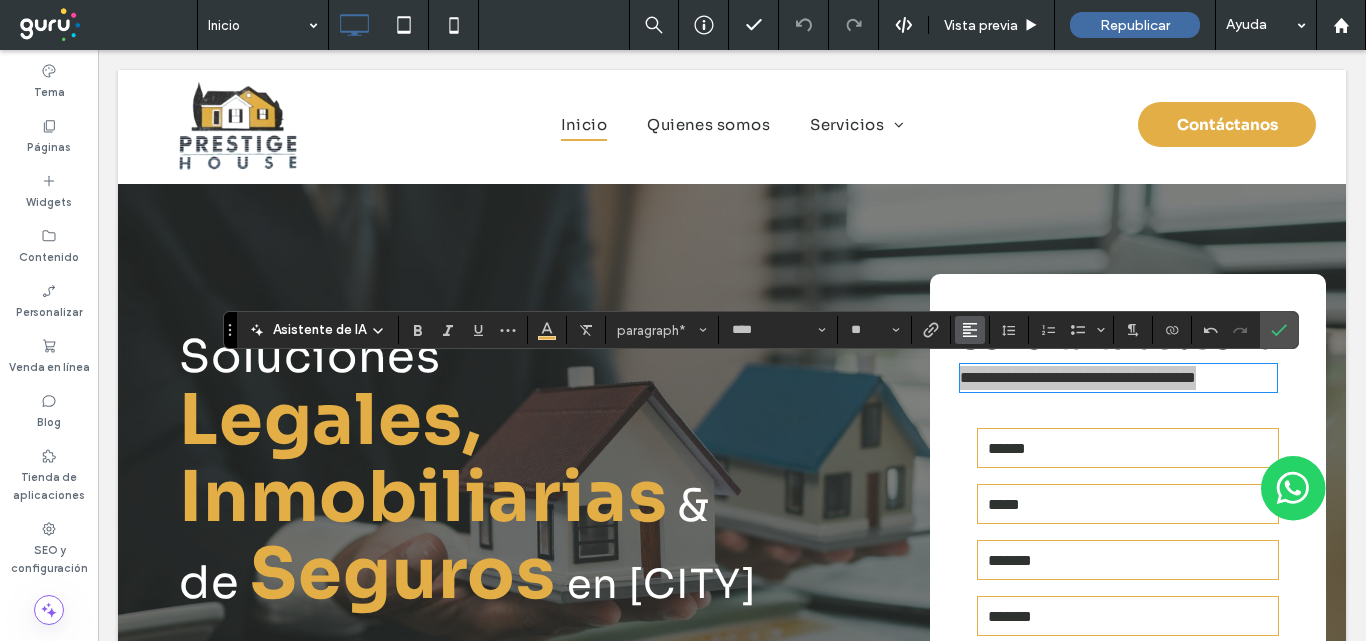 click at bounding box center (970, 330) 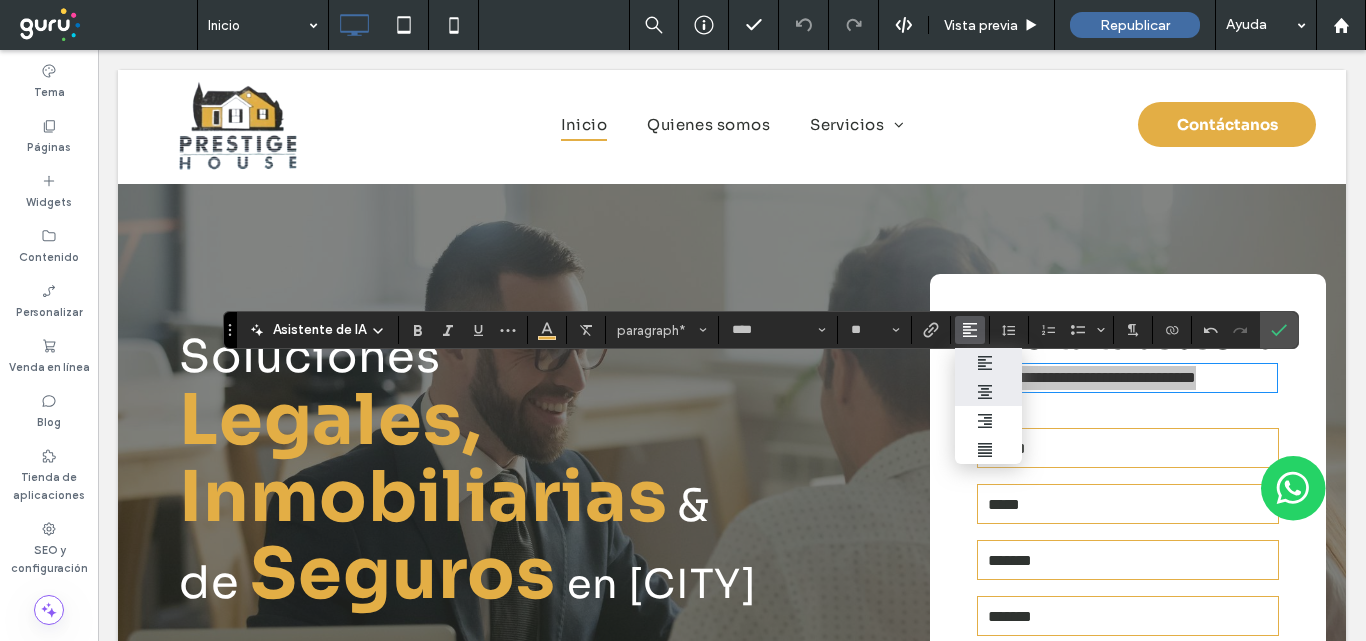 drag, startPoint x: 1016, startPoint y: 361, endPoint x: 995, endPoint y: 390, distance: 35.805027 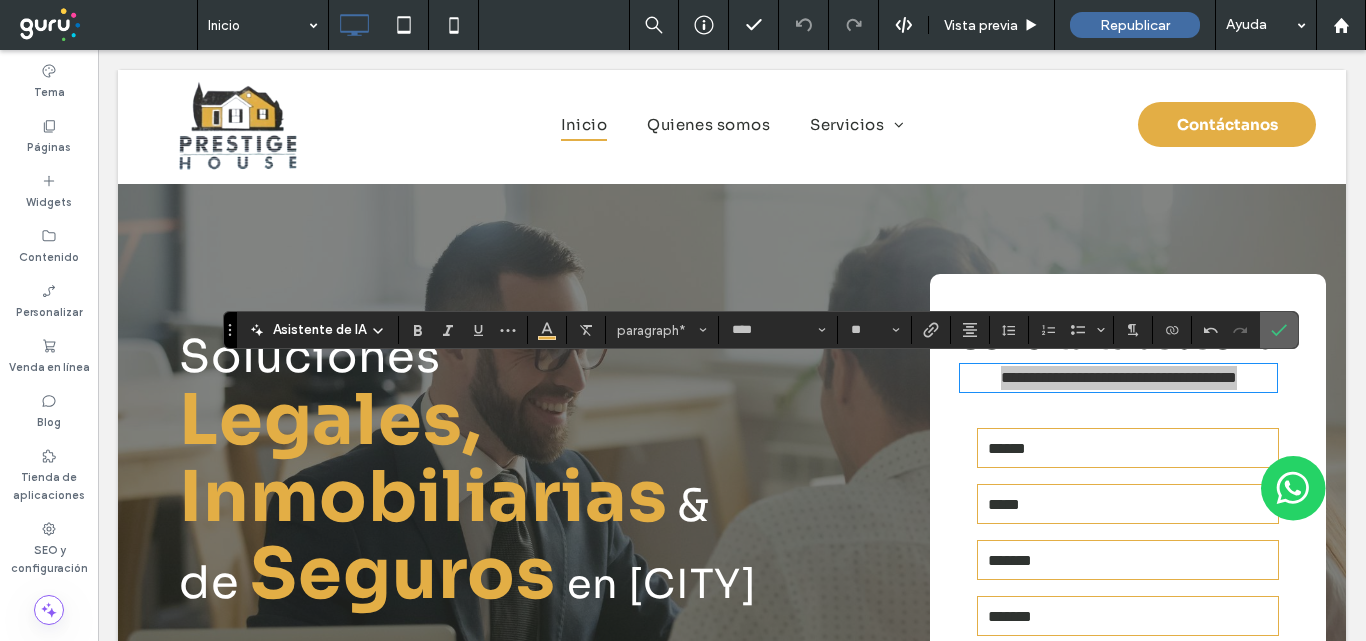 drag, startPoint x: 1279, startPoint y: 324, endPoint x: 1170, endPoint y: 328, distance: 109.07337 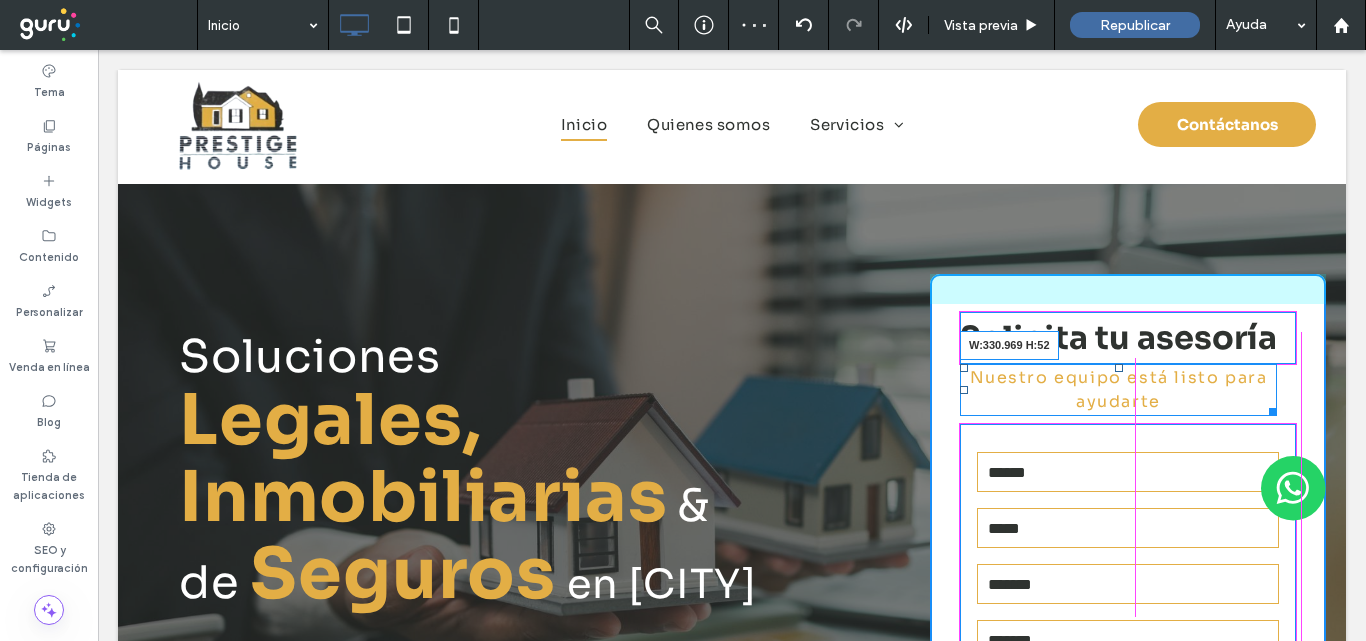 drag, startPoint x: 1260, startPoint y: 405, endPoint x: 1282, endPoint y: 410, distance: 22.561028 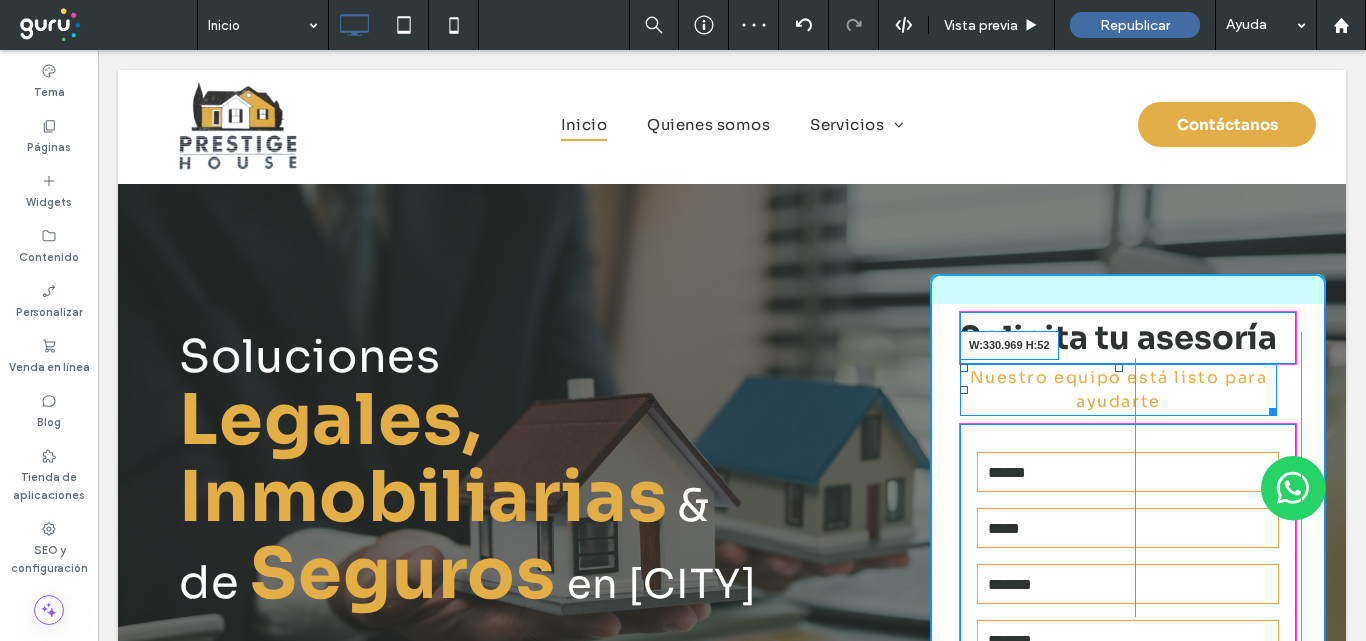 click on "Nombre:
Email:
Celular:
Mensaje:
******
Gracias por contactarnos. Le responderemos tan pronto como sea posible.
Lo sentimos, hubo un error al tratar de enviar su mensaje. Vuelva a intentarlo más tarde.
Click To Paste" at bounding box center (1128, 537) 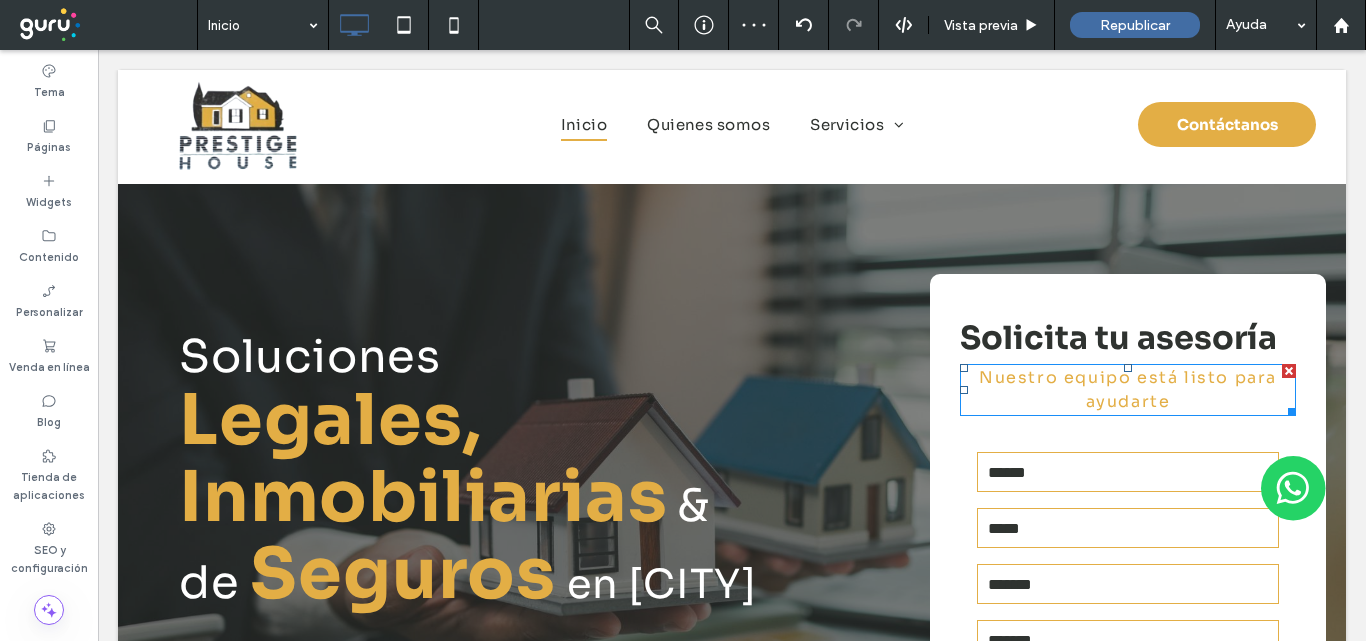click at bounding box center [683, 320] 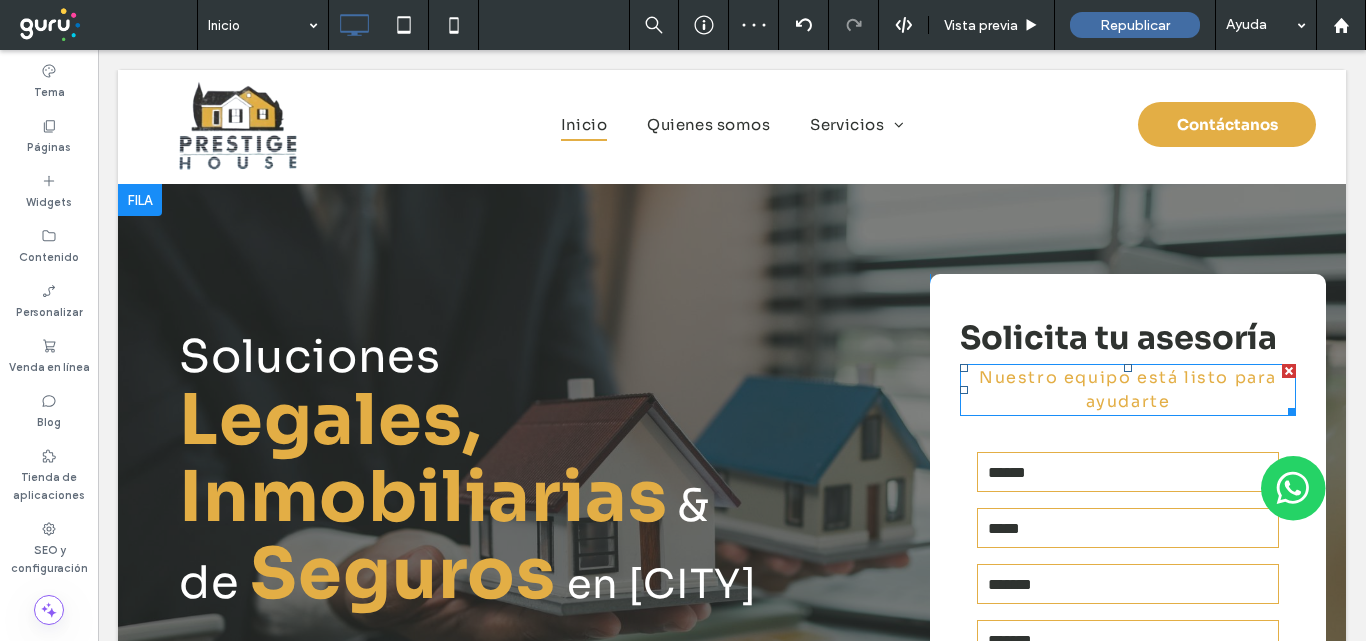 click on "Nuestro equipo está listo para ayudarte" at bounding box center [1128, 389] 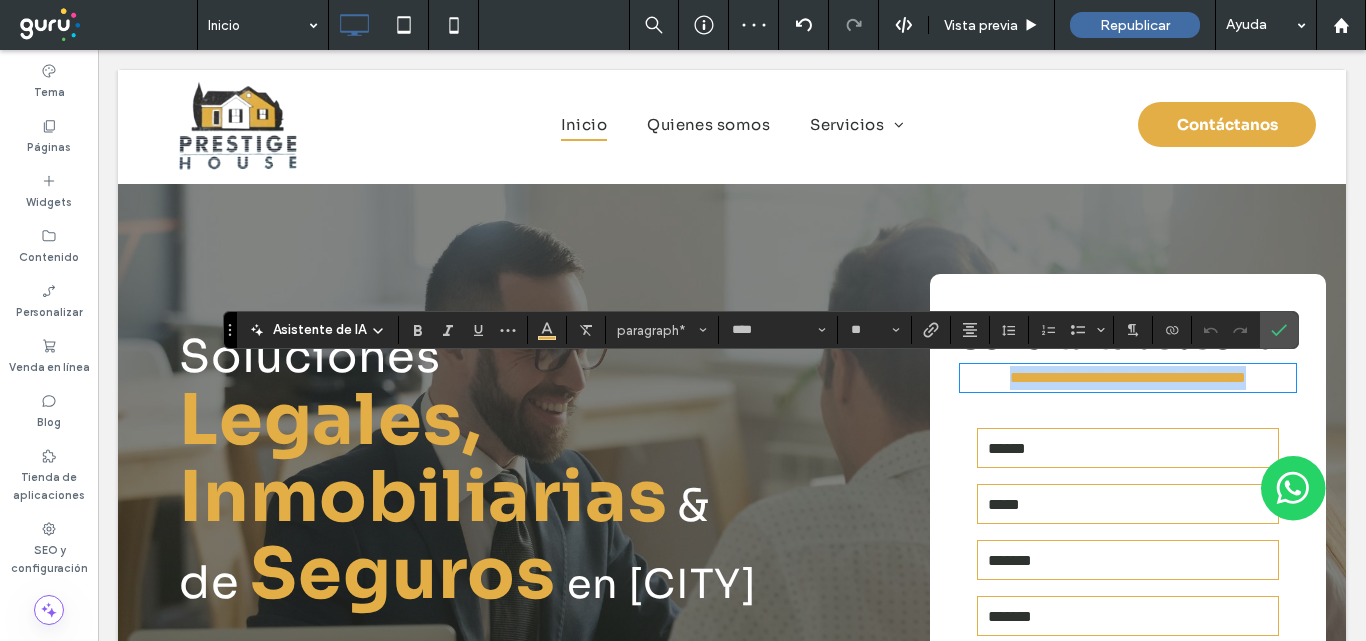 click on "**********" at bounding box center [1128, 377] 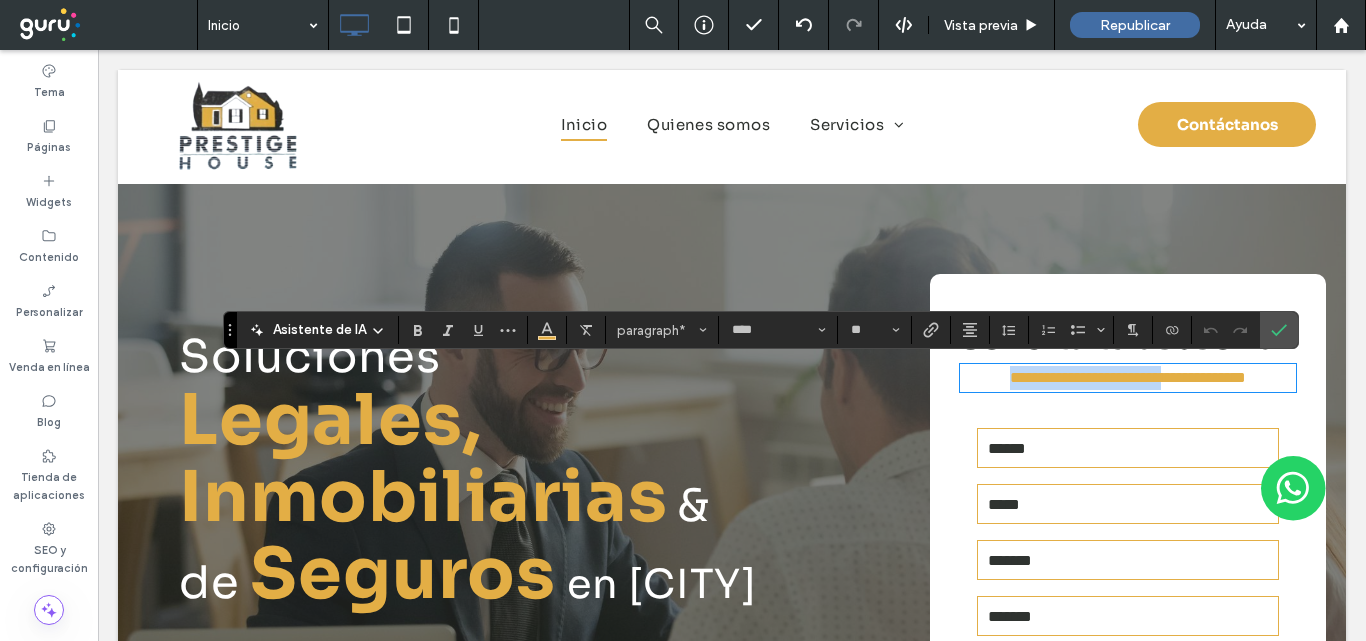 drag, startPoint x: 1212, startPoint y: 383, endPoint x: 947, endPoint y: 377, distance: 265.0679 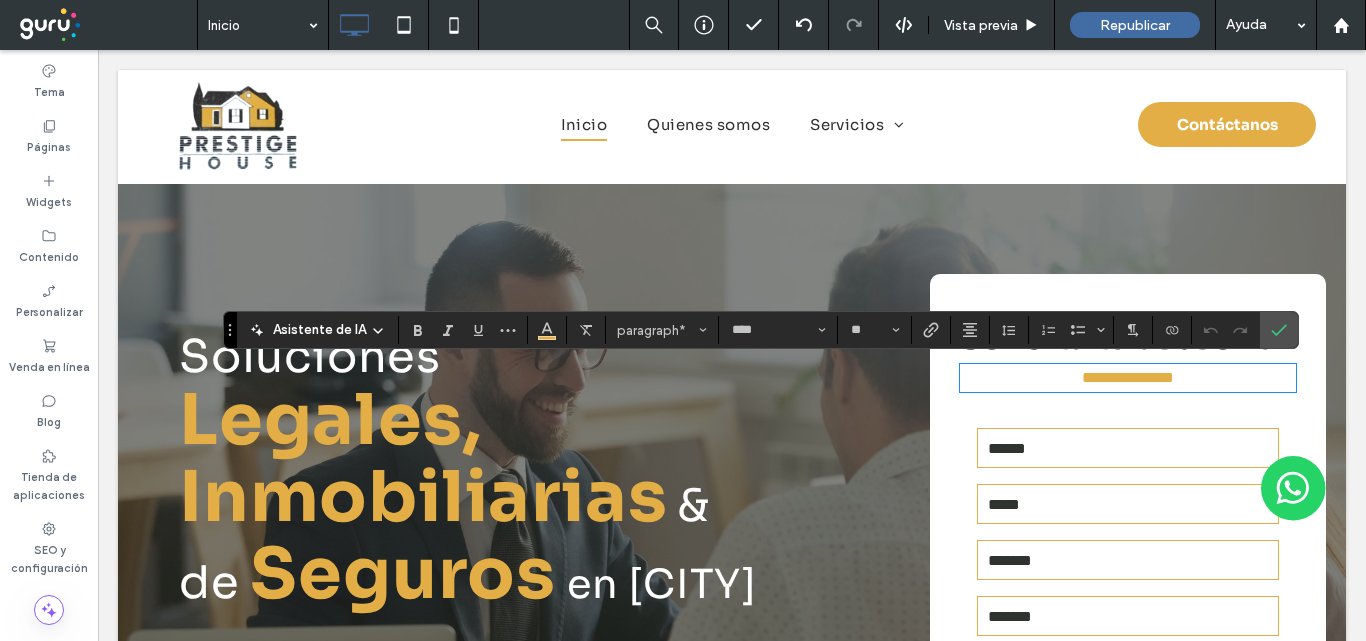 type 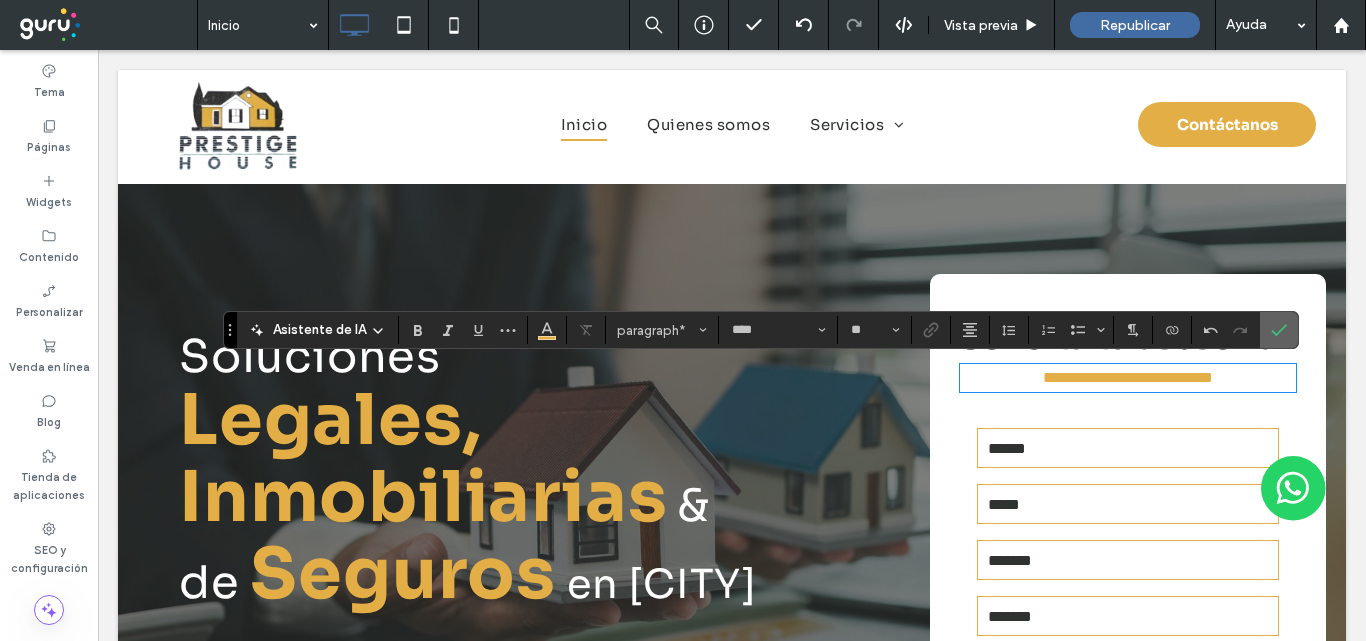 drag, startPoint x: 1270, startPoint y: 326, endPoint x: 1037, endPoint y: 468, distance: 272.86078 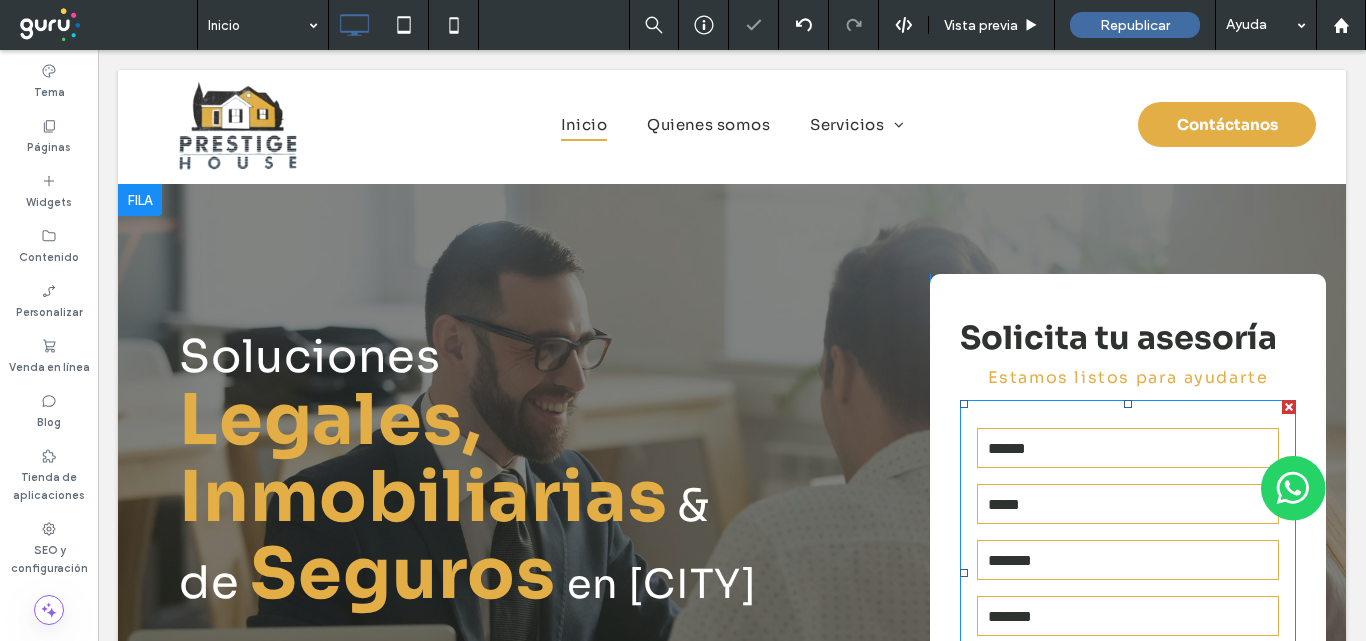 click at bounding box center (1128, 504) 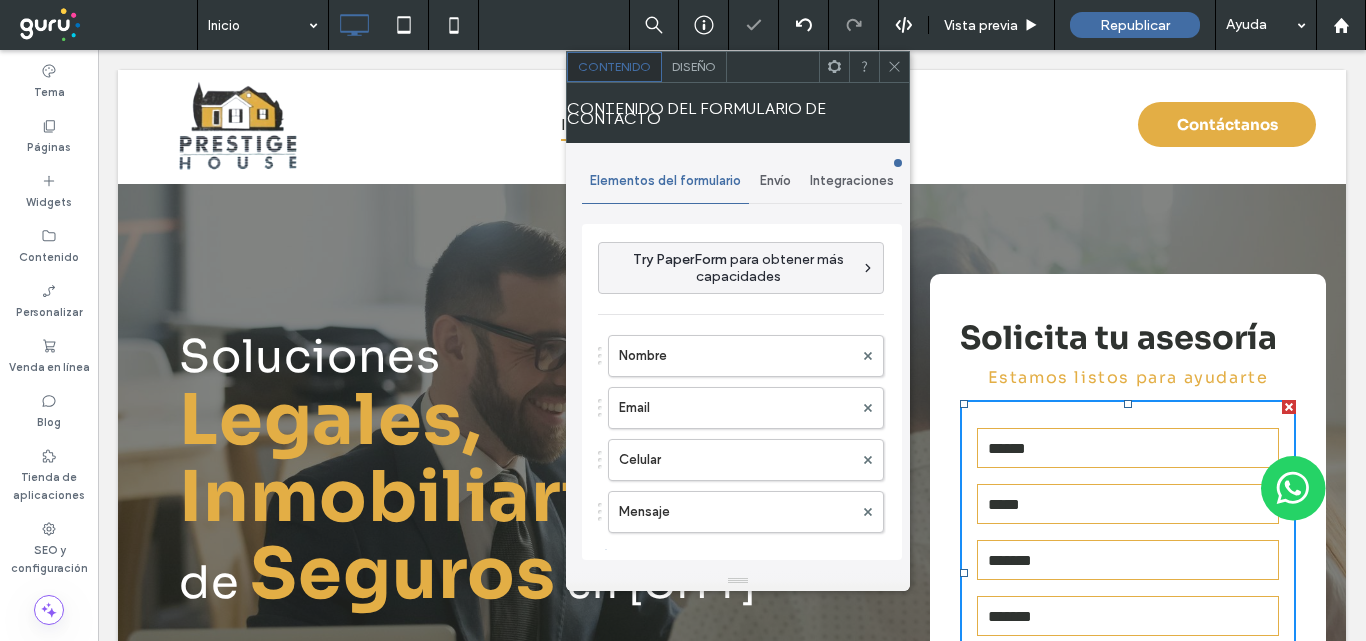 click on "Envío" at bounding box center (775, 181) 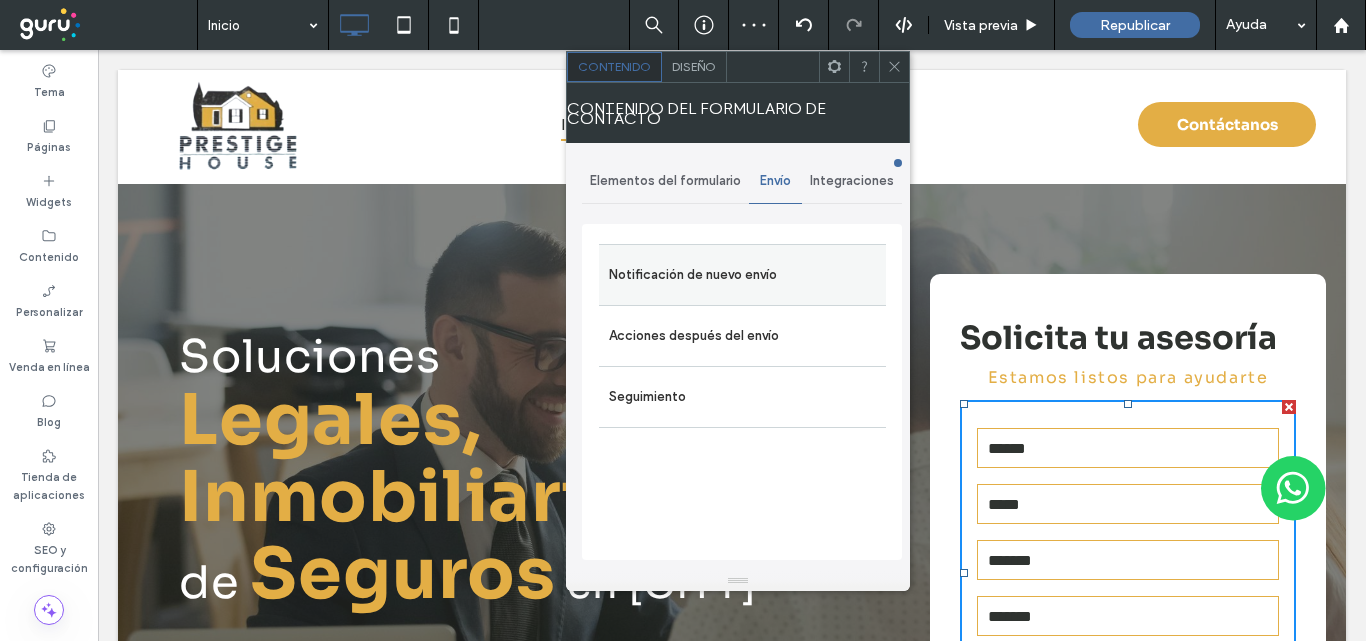 click on "Notificación de nuevo envío" at bounding box center (742, 275) 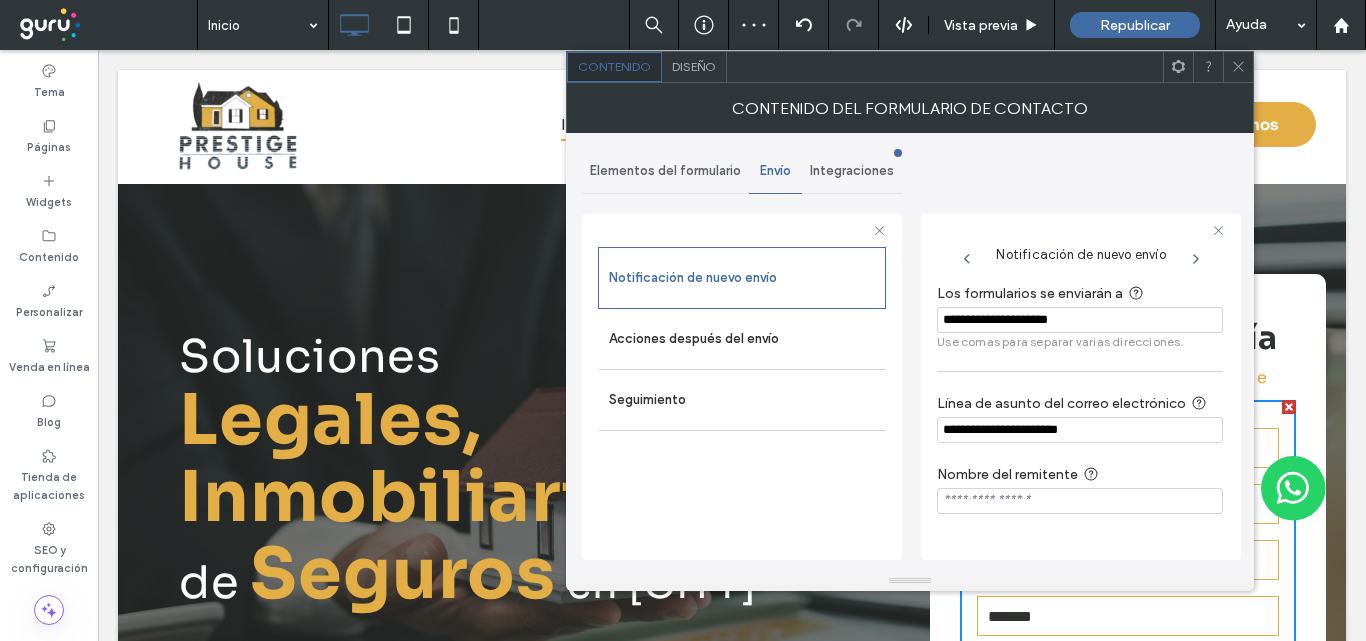 click 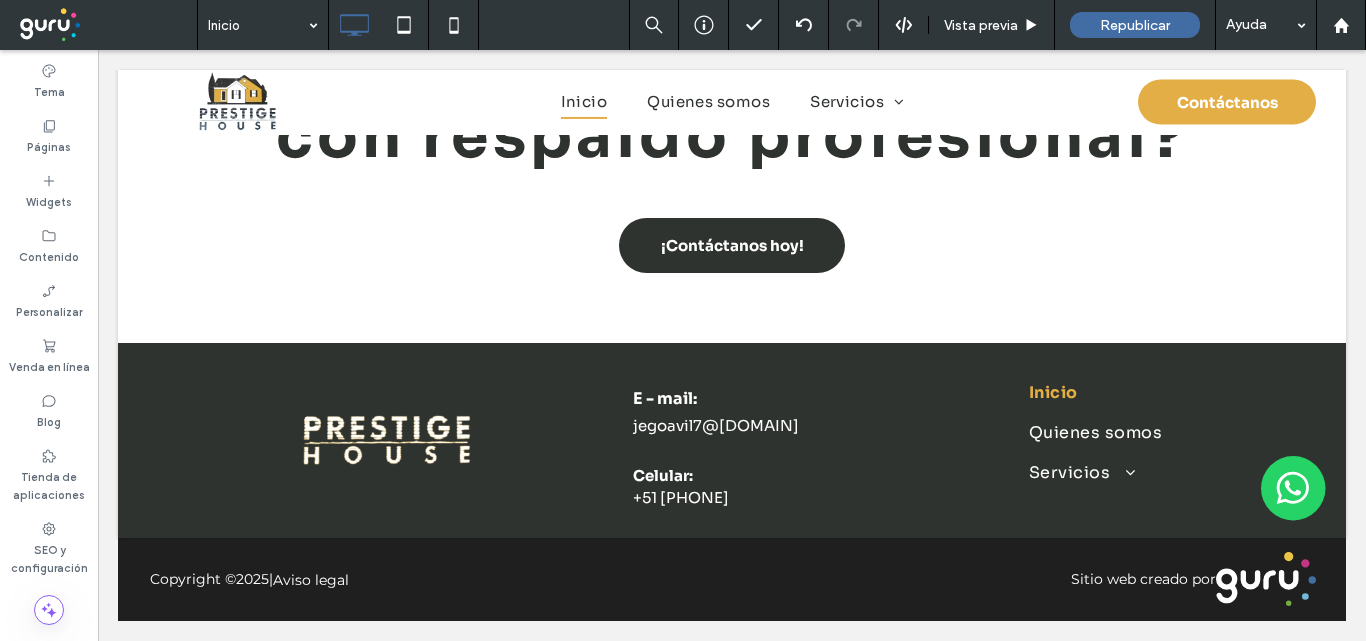 scroll, scrollTop: 0, scrollLeft: 0, axis: both 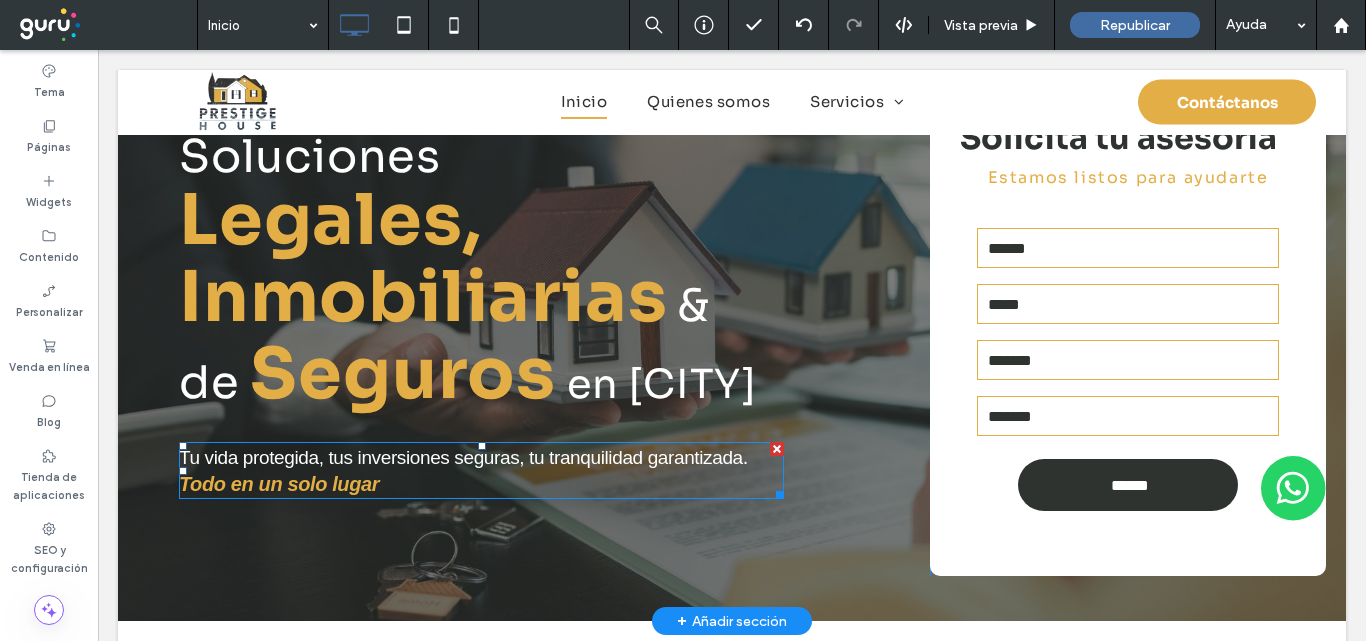 click on "Todo en un solo lugar" at bounding box center [279, 484] 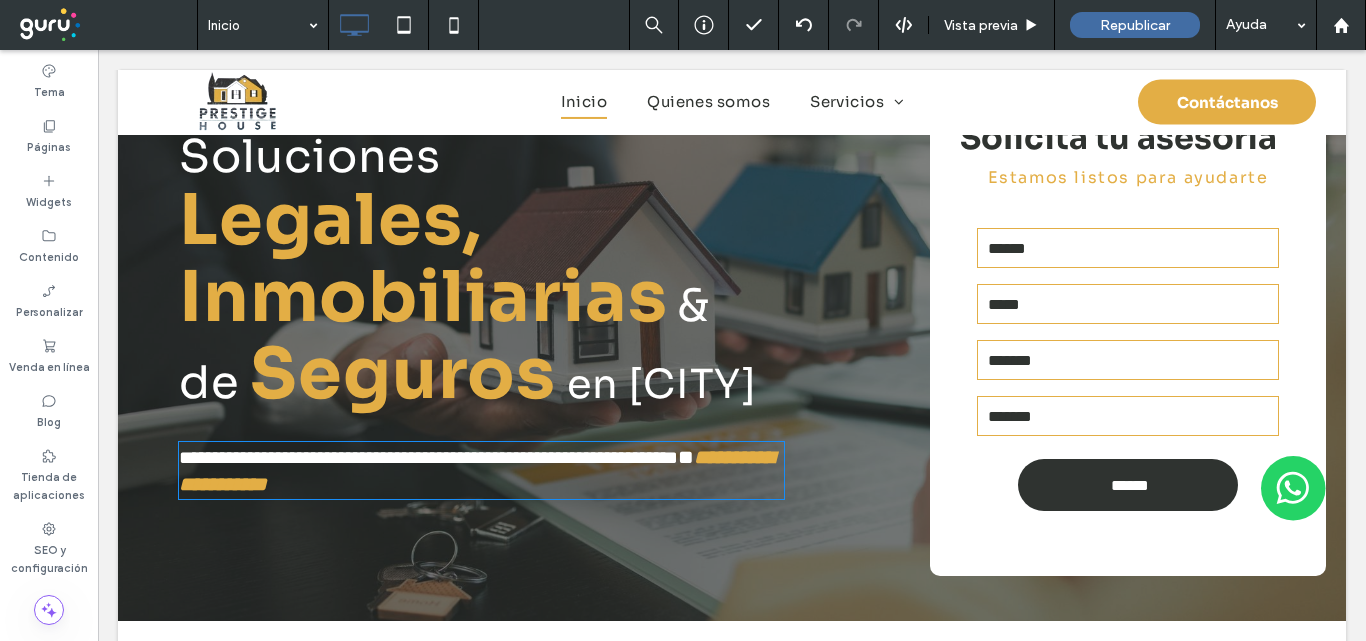 click on "**********" at bounding box center (481, 470) 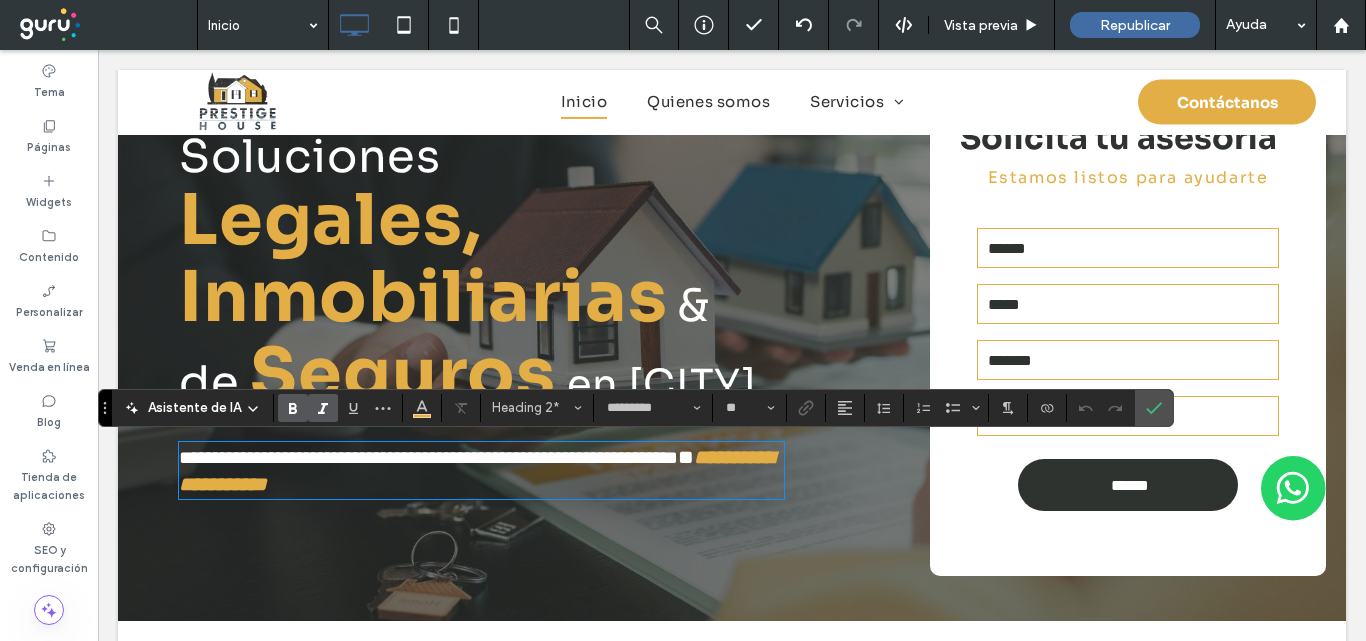 drag, startPoint x: 402, startPoint y: 483, endPoint x: 103, endPoint y: 525, distance: 301.93542 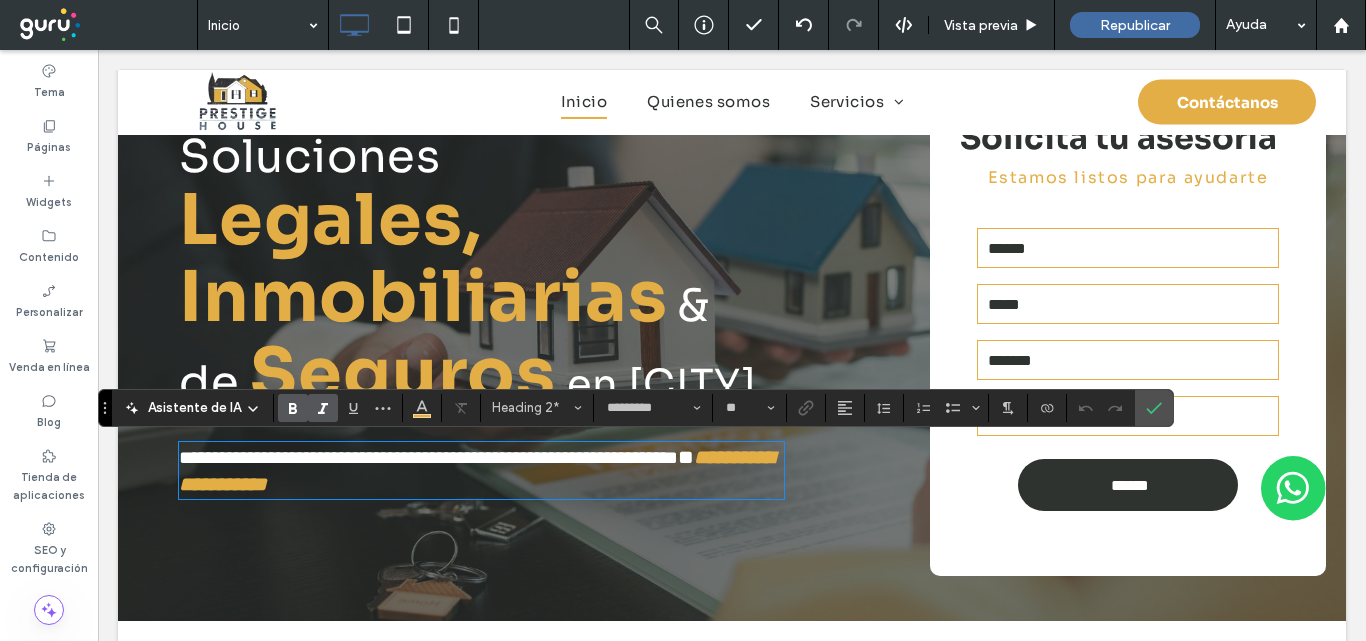 click on "**********" at bounding box center (732, 1910) 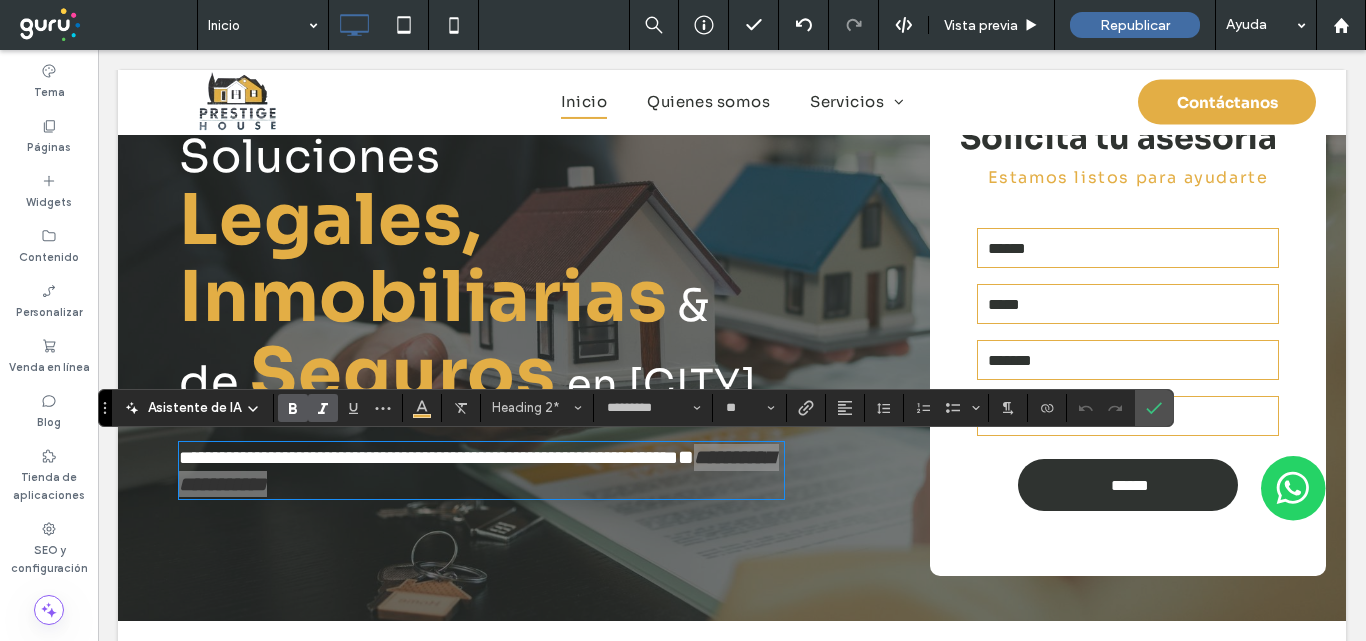 click at bounding box center [323, 408] 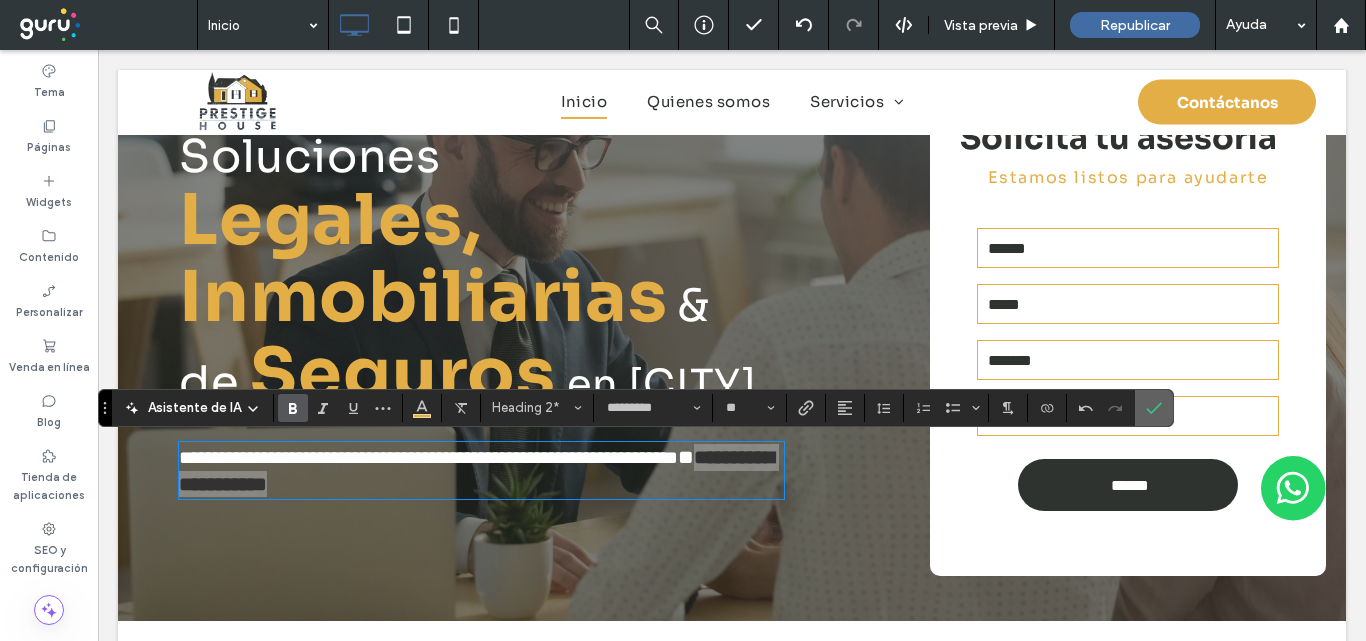 drag, startPoint x: 1158, startPoint y: 411, endPoint x: 739, endPoint y: 437, distance: 419.8059 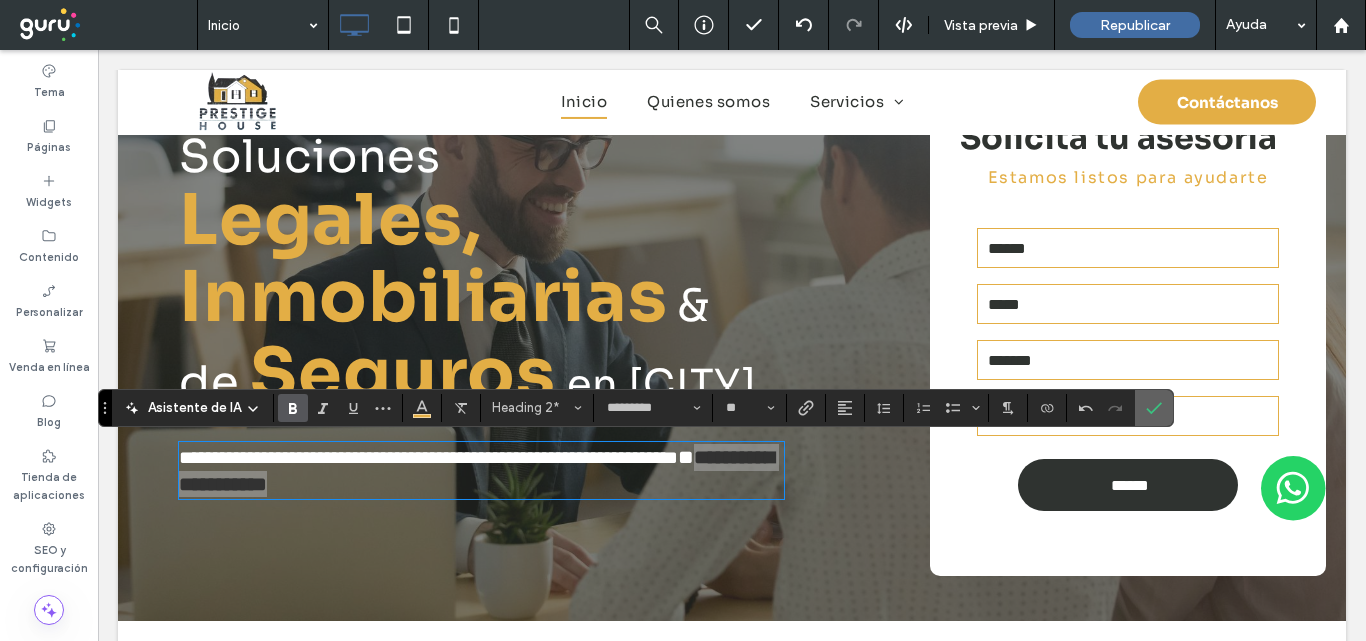click 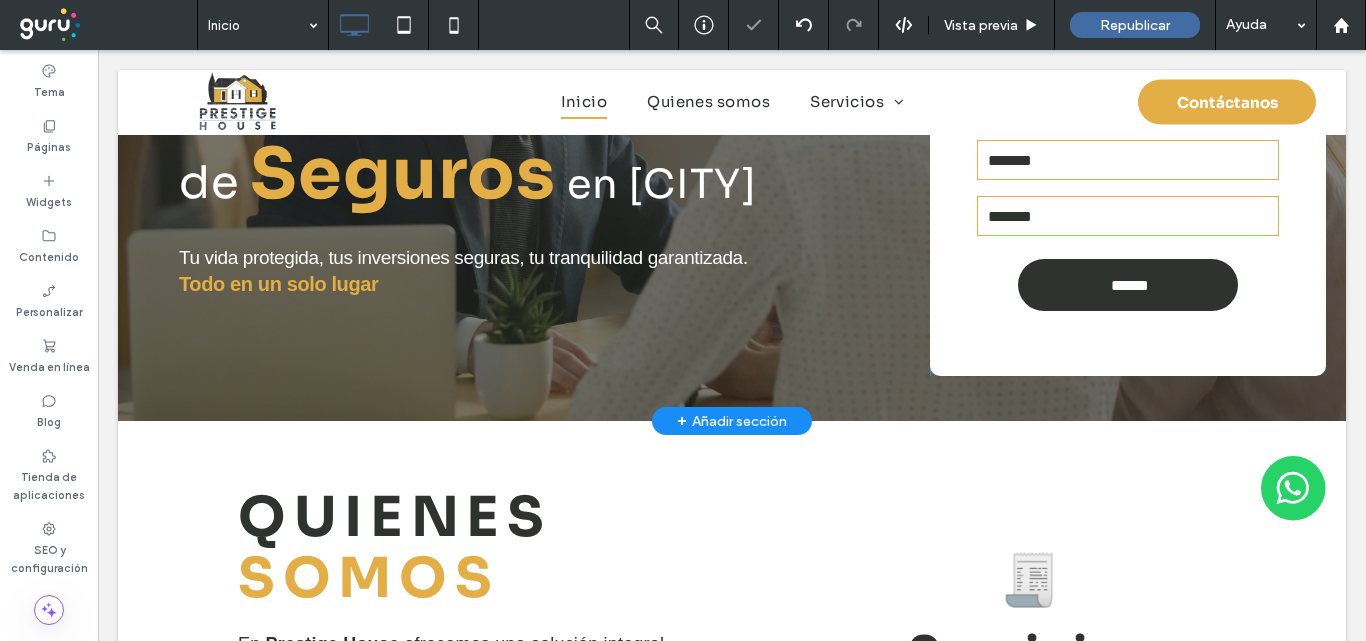 scroll, scrollTop: 600, scrollLeft: 0, axis: vertical 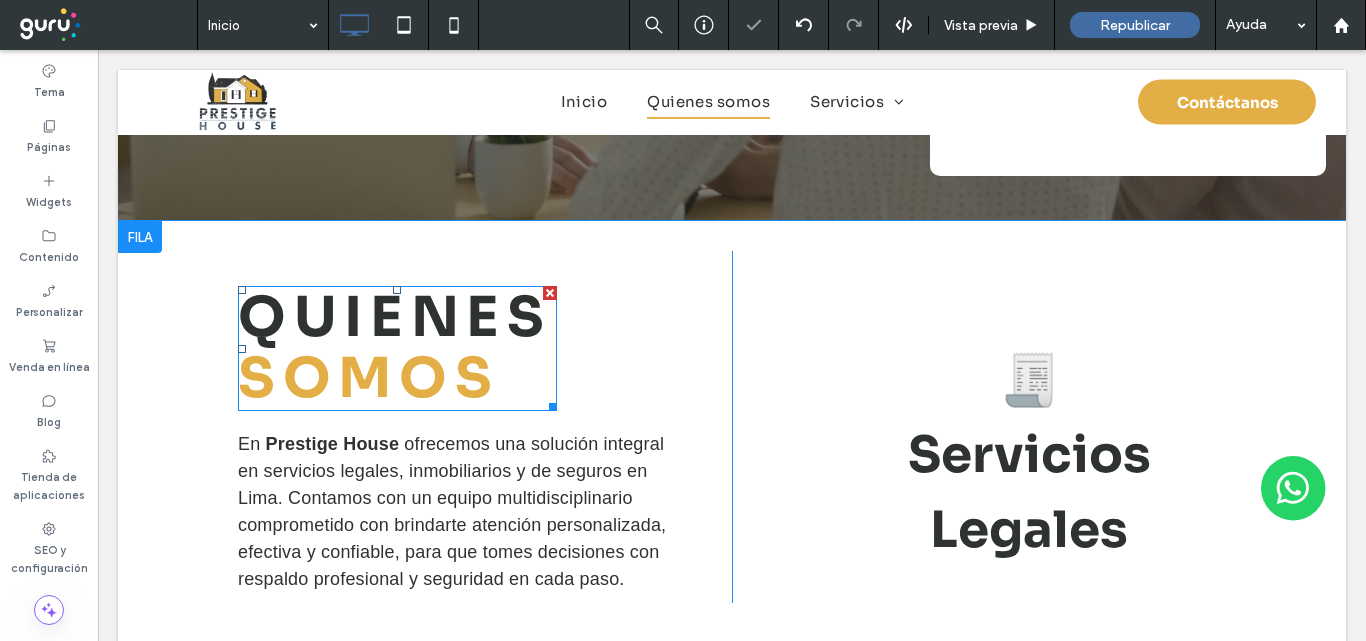 click on "SOMOS" at bounding box center (369, 378) 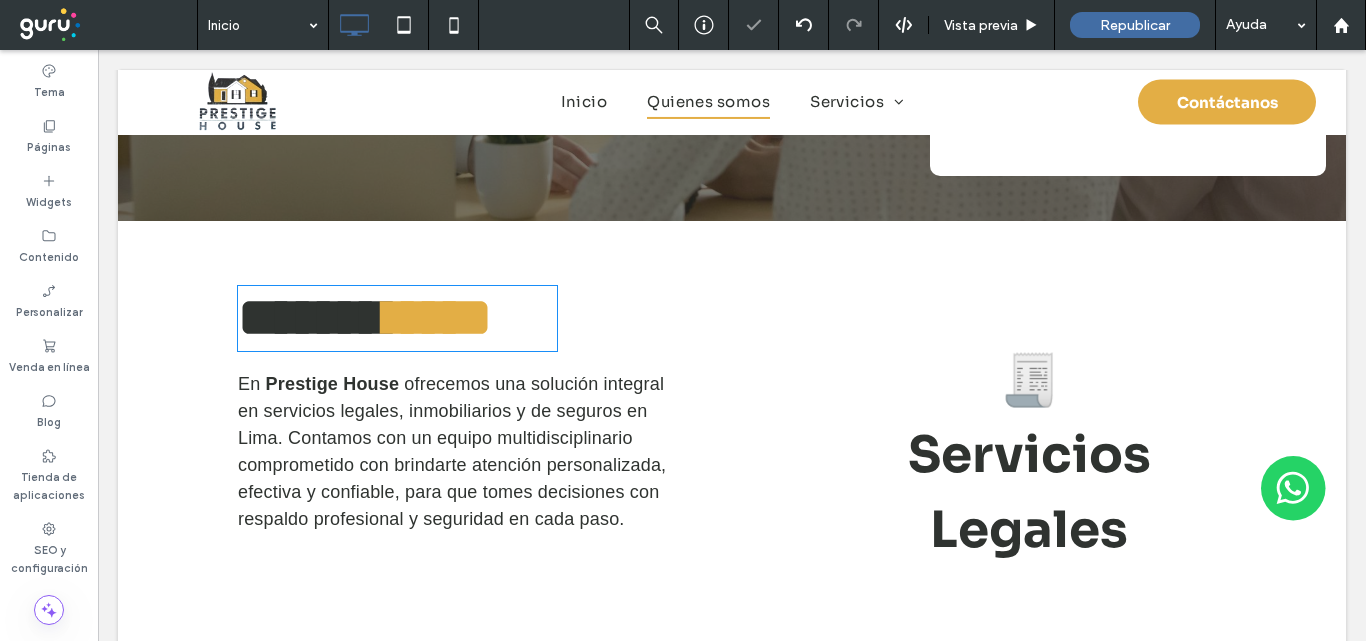 type on "****" 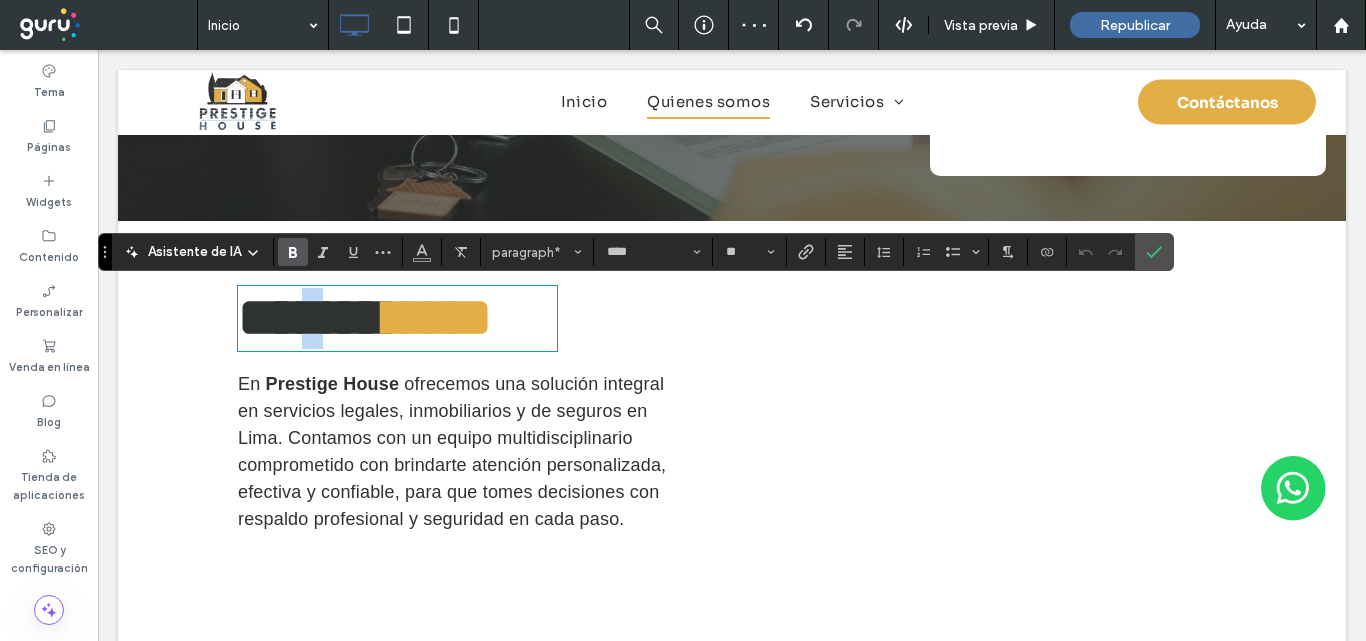 click on "*******" at bounding box center [312, 317] 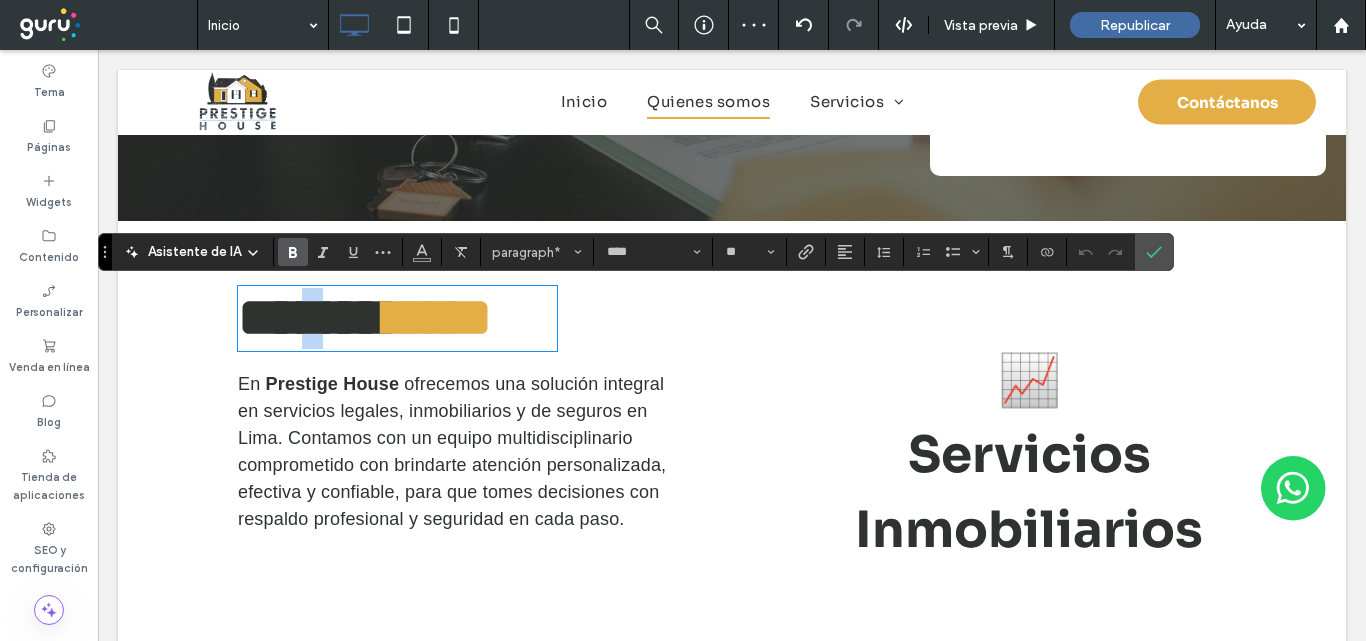 type 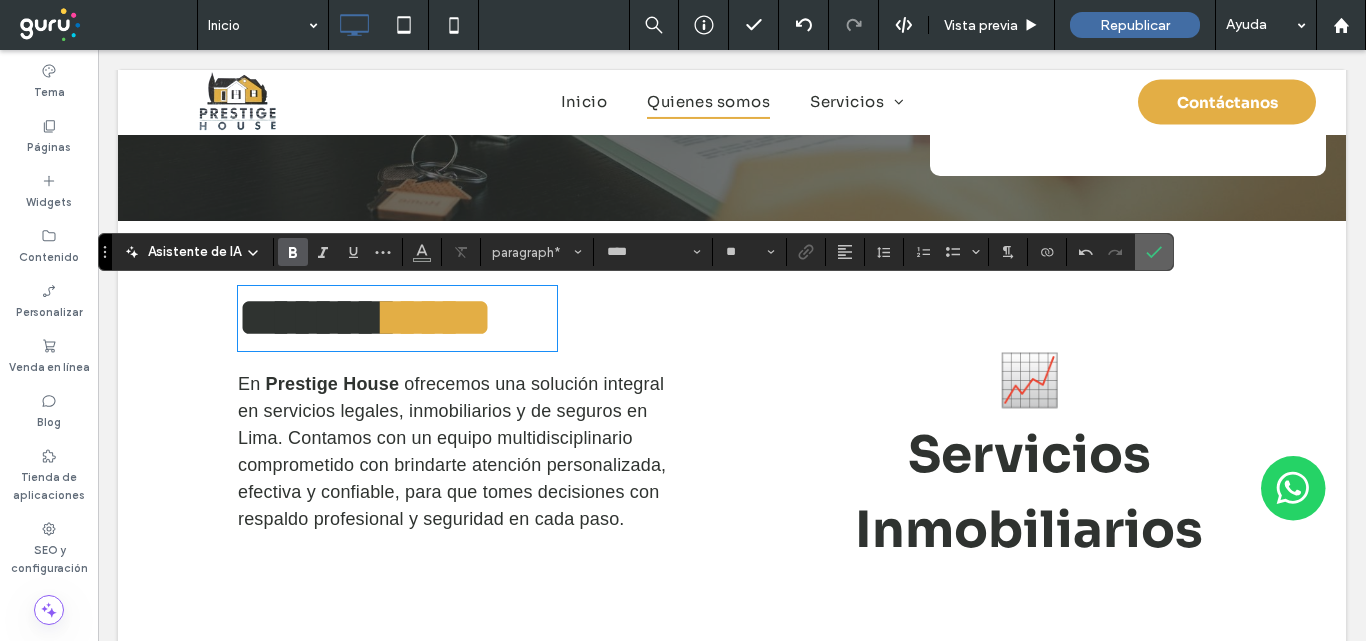 click at bounding box center (1154, 252) 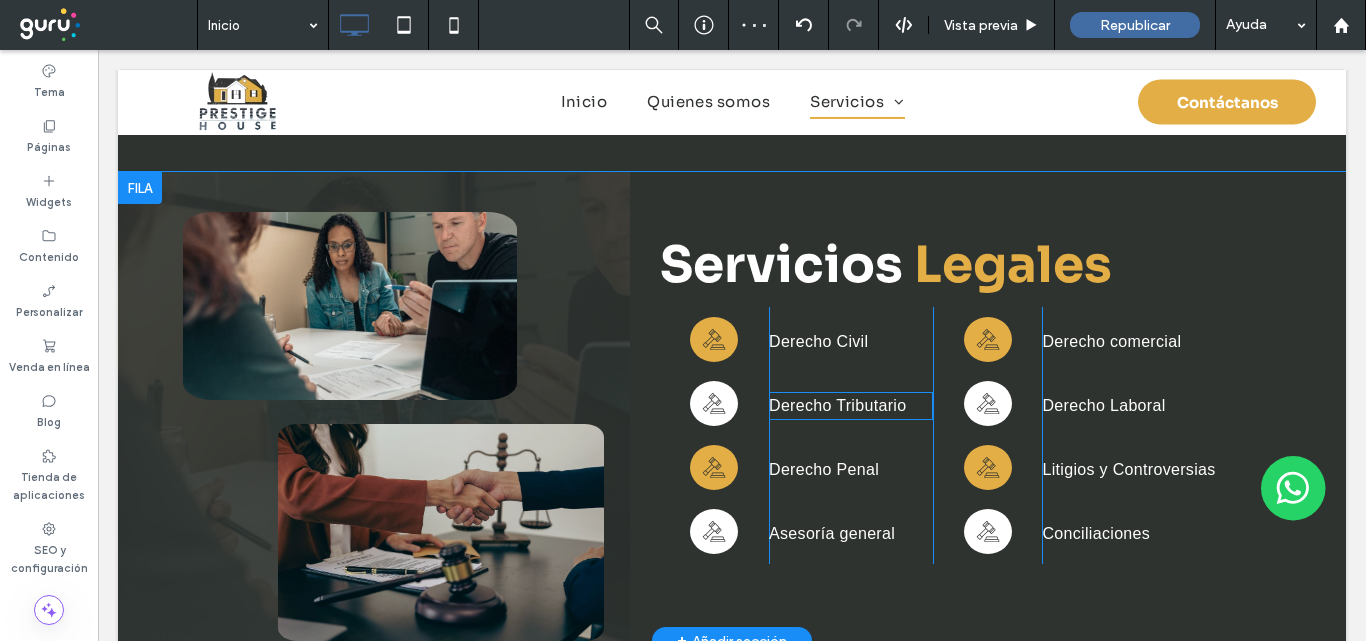 scroll, scrollTop: 1400, scrollLeft: 0, axis: vertical 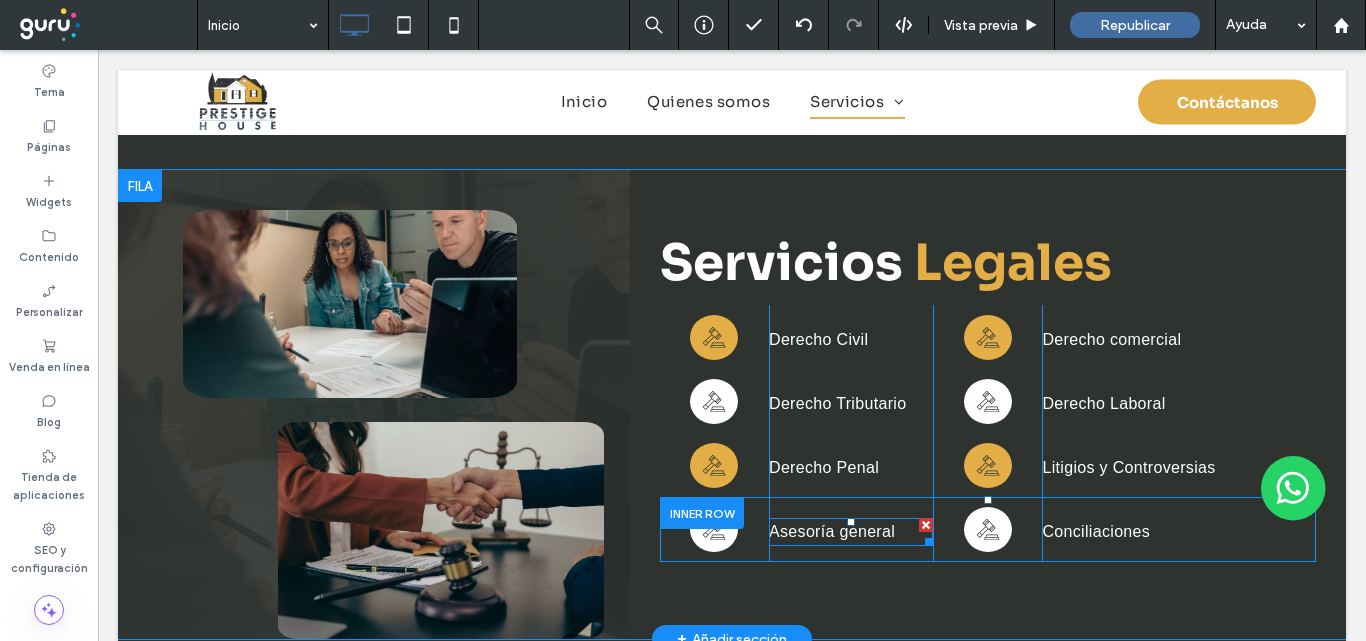 click on "Asesoría general" at bounding box center (832, 531) 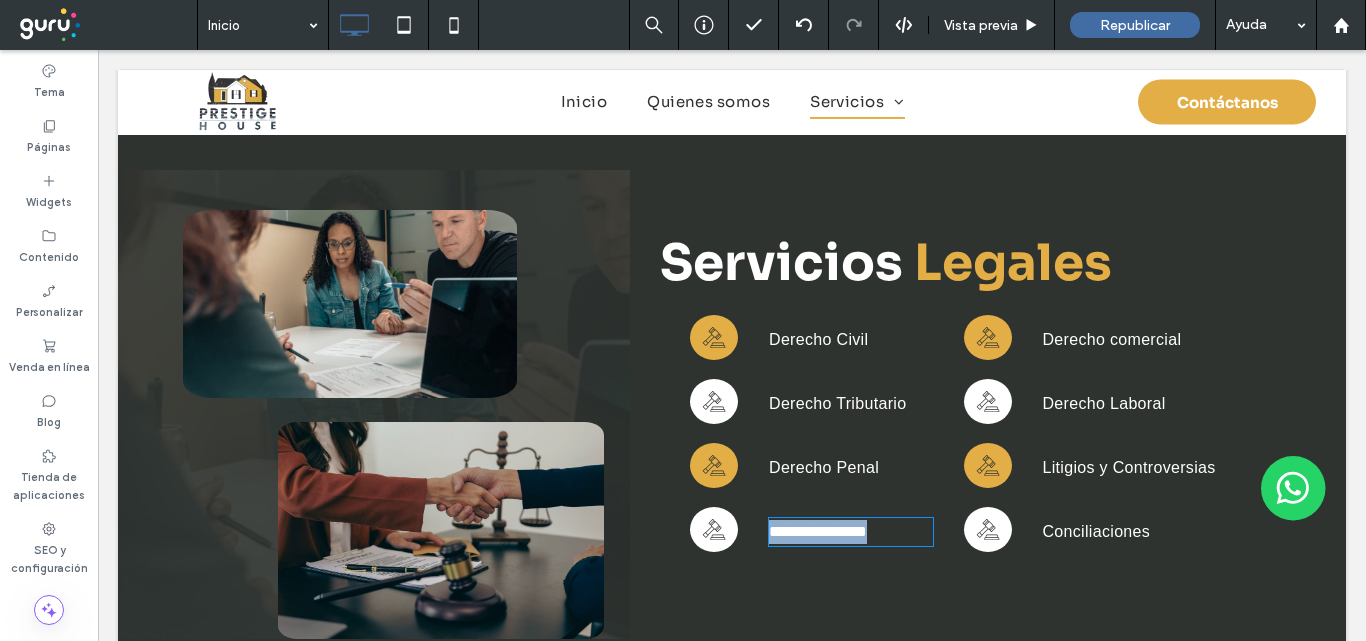 type on "*********" 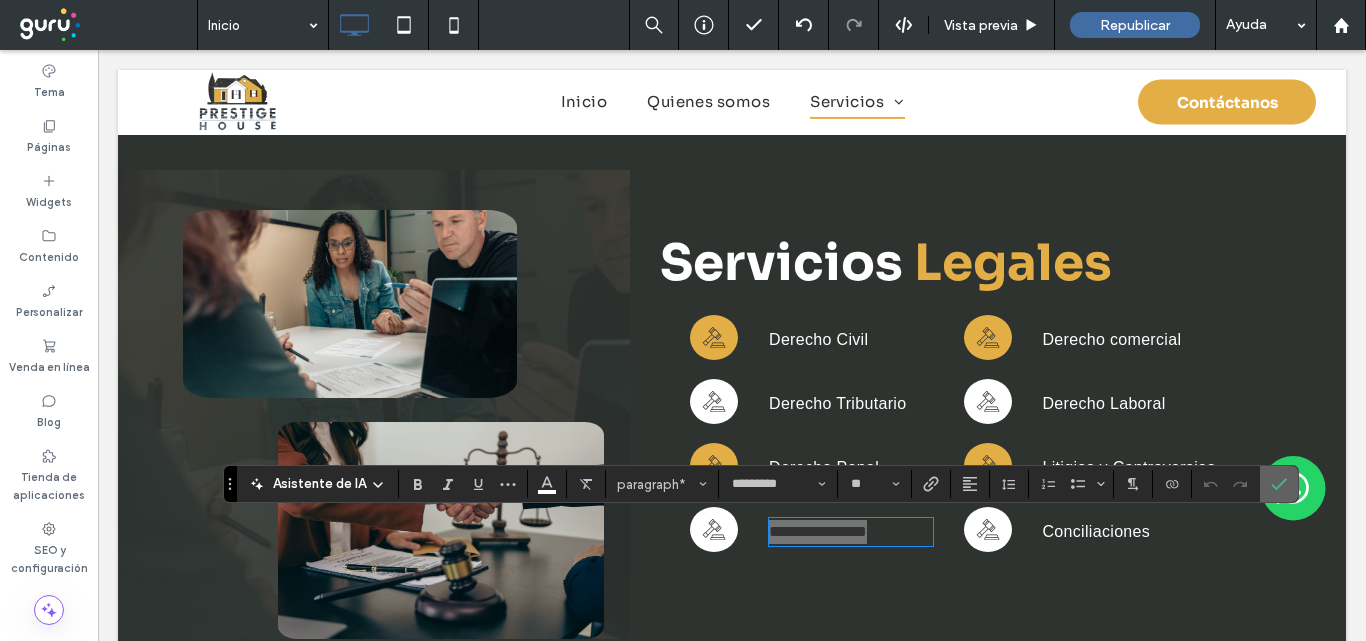 click at bounding box center [1279, 484] 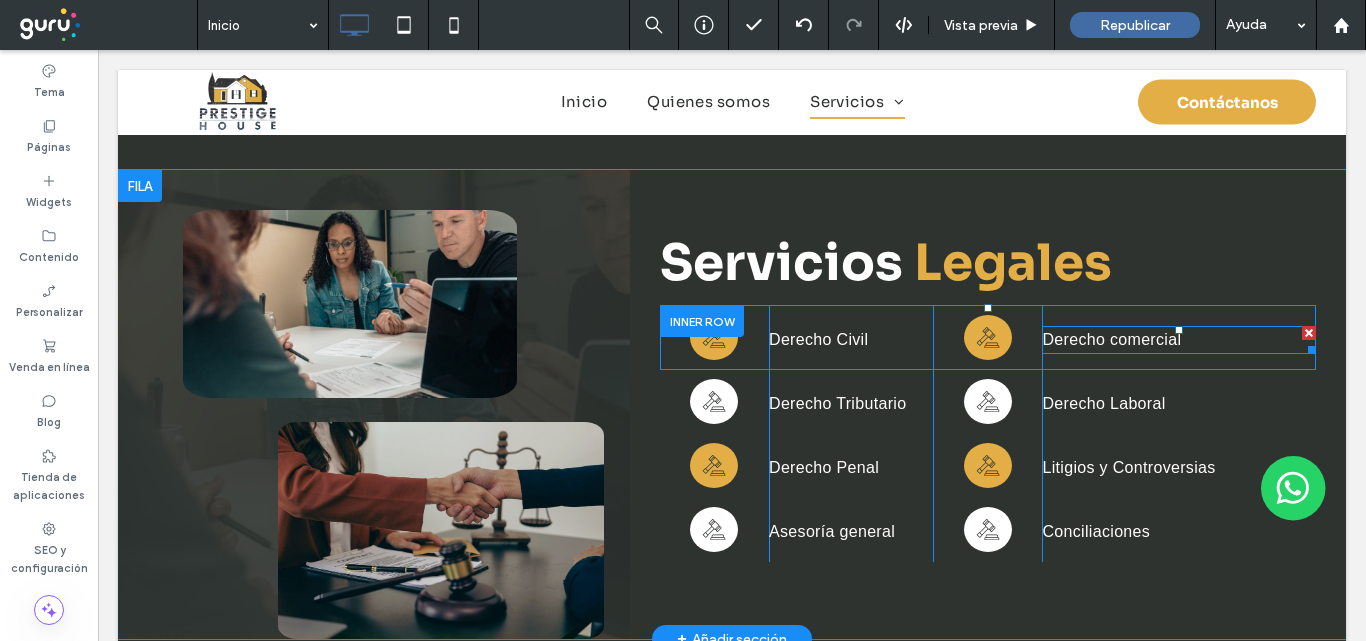 click on "Derecho comercial" at bounding box center [1111, 339] 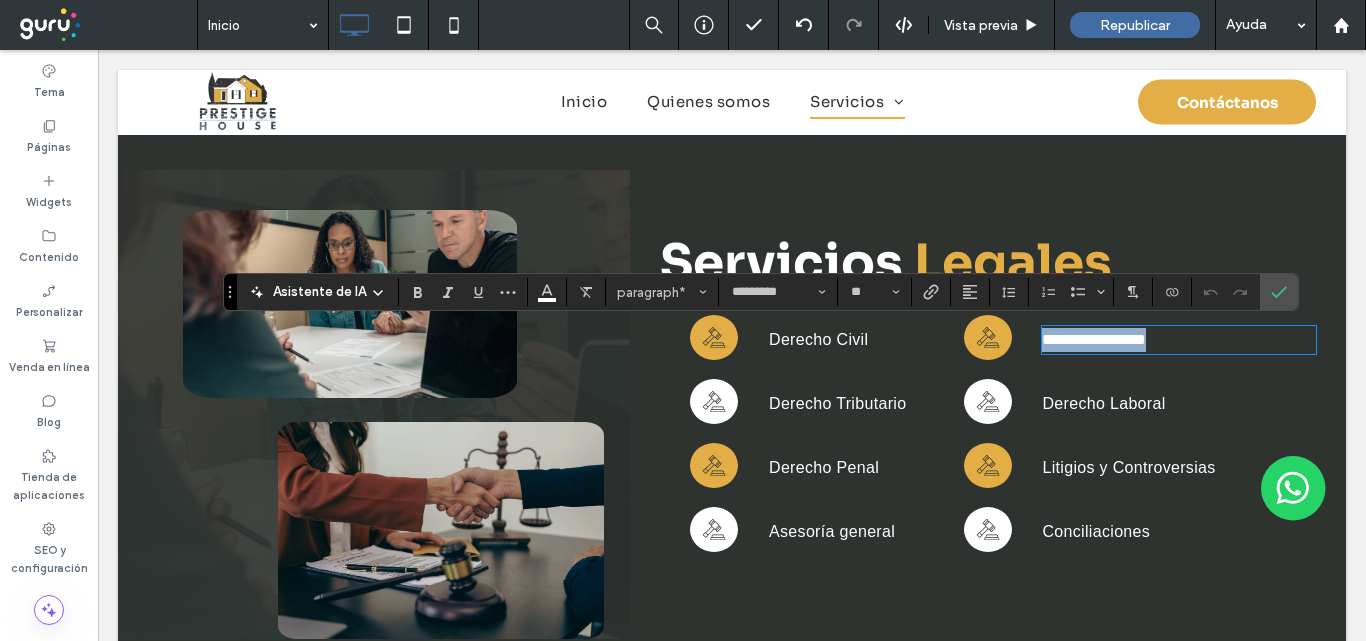 click on "**********" at bounding box center [1094, 339] 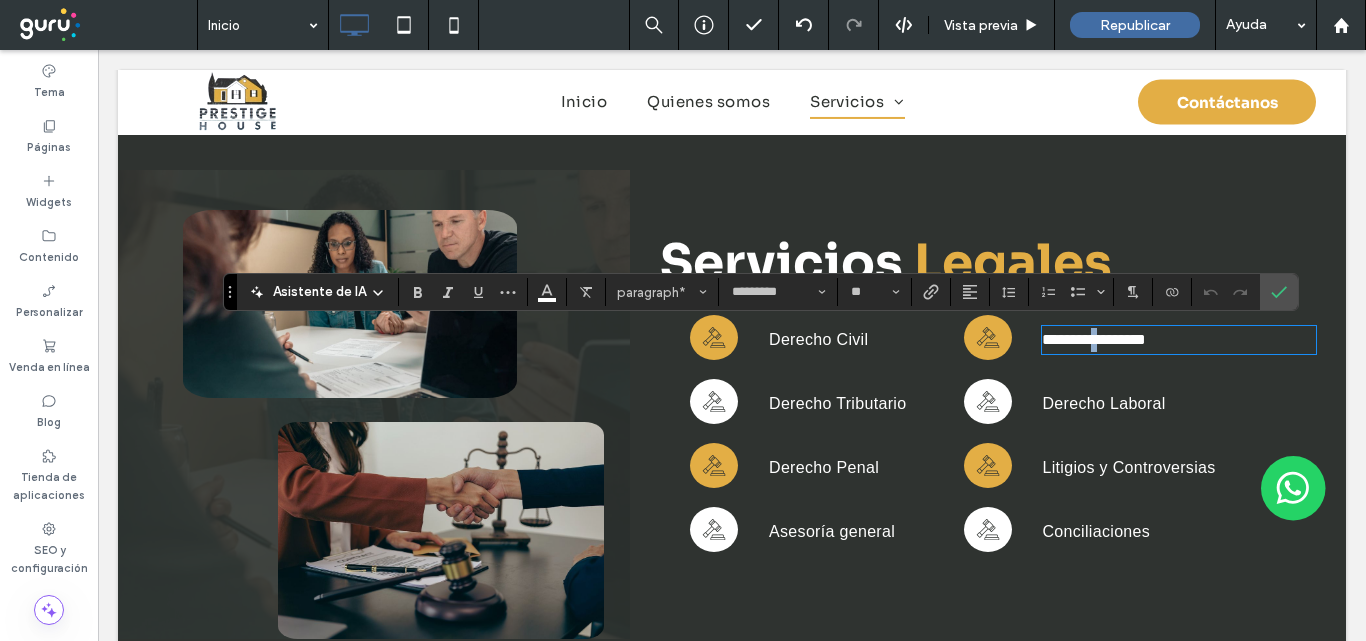 click on "**********" at bounding box center (1094, 339) 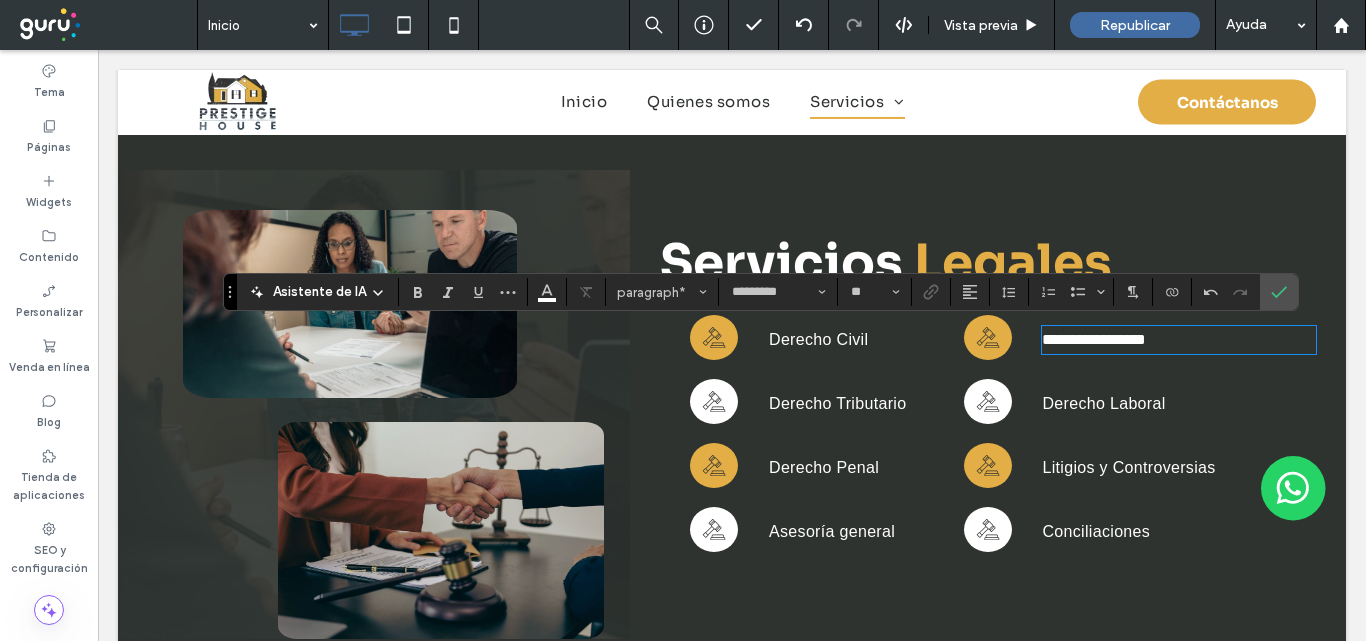 click on "Asesoría general" at bounding box center [832, 531] 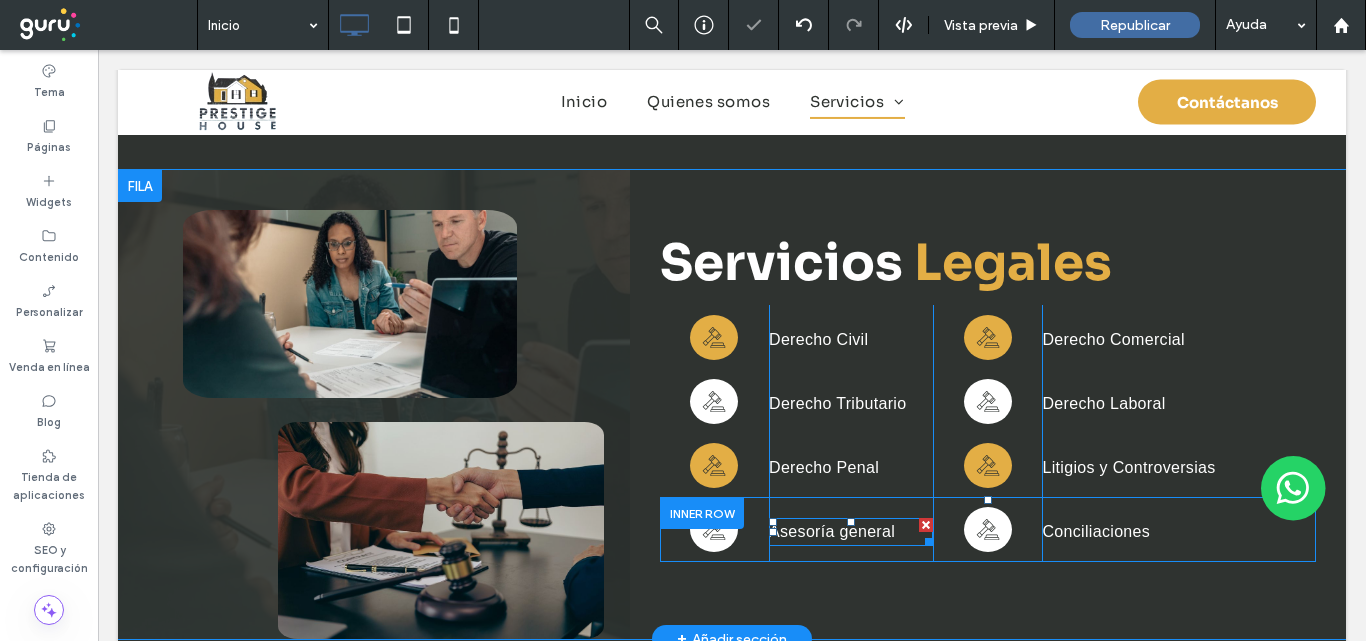 click on "Asesoría general" at bounding box center [832, 531] 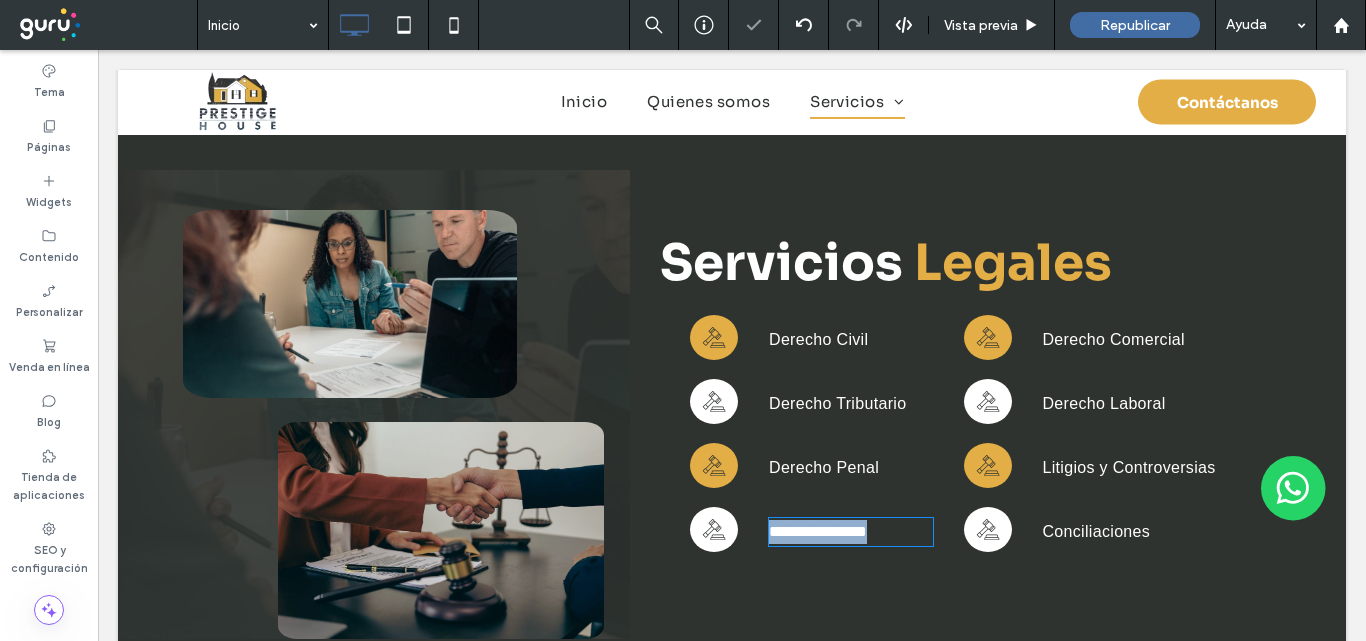 click on "**********" at bounding box center [818, 531] 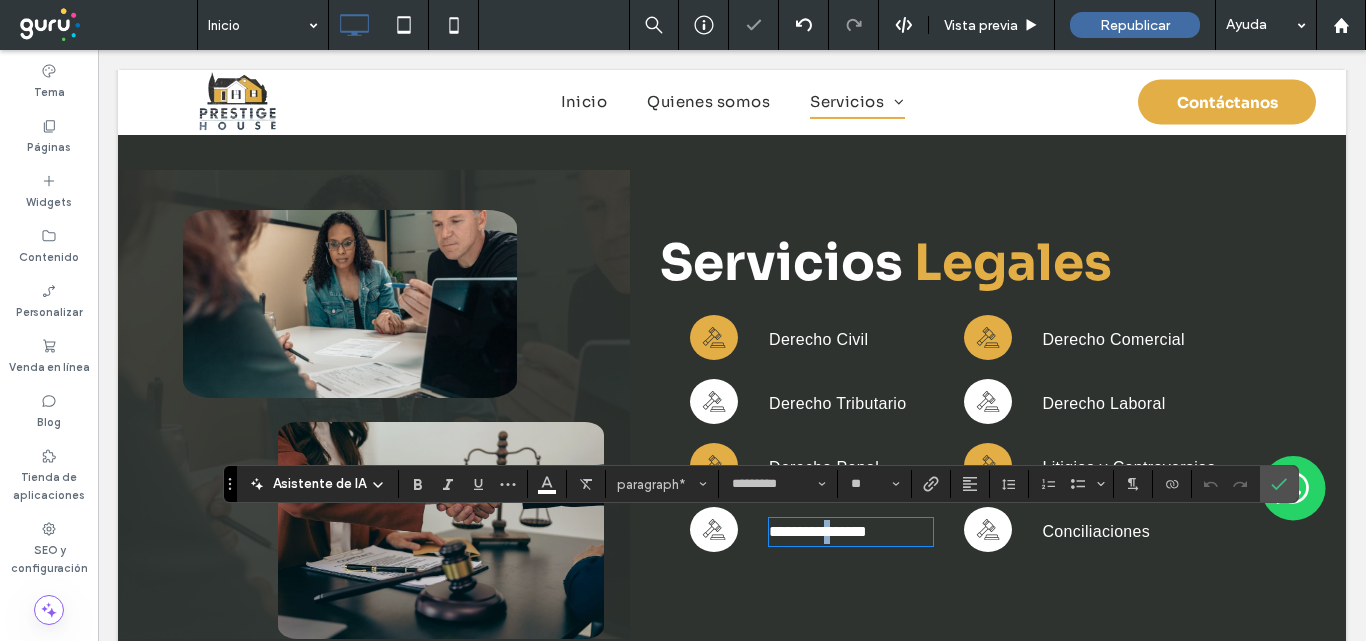 click on "**********" at bounding box center (818, 531) 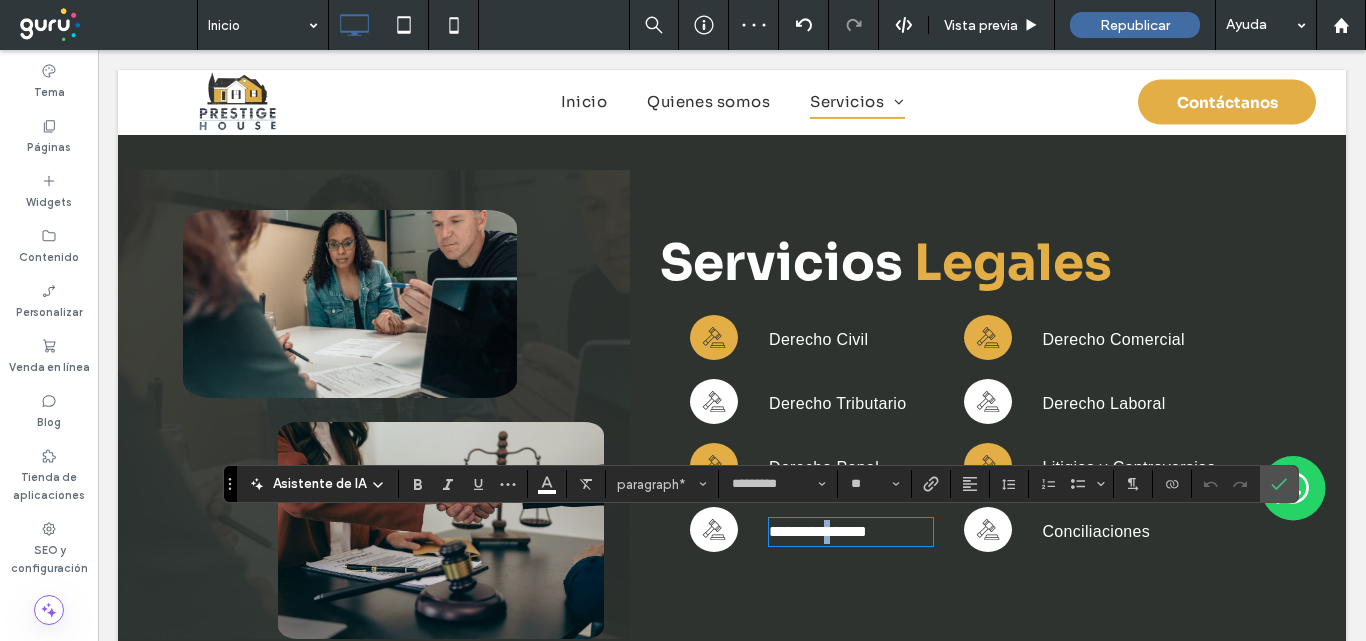 type 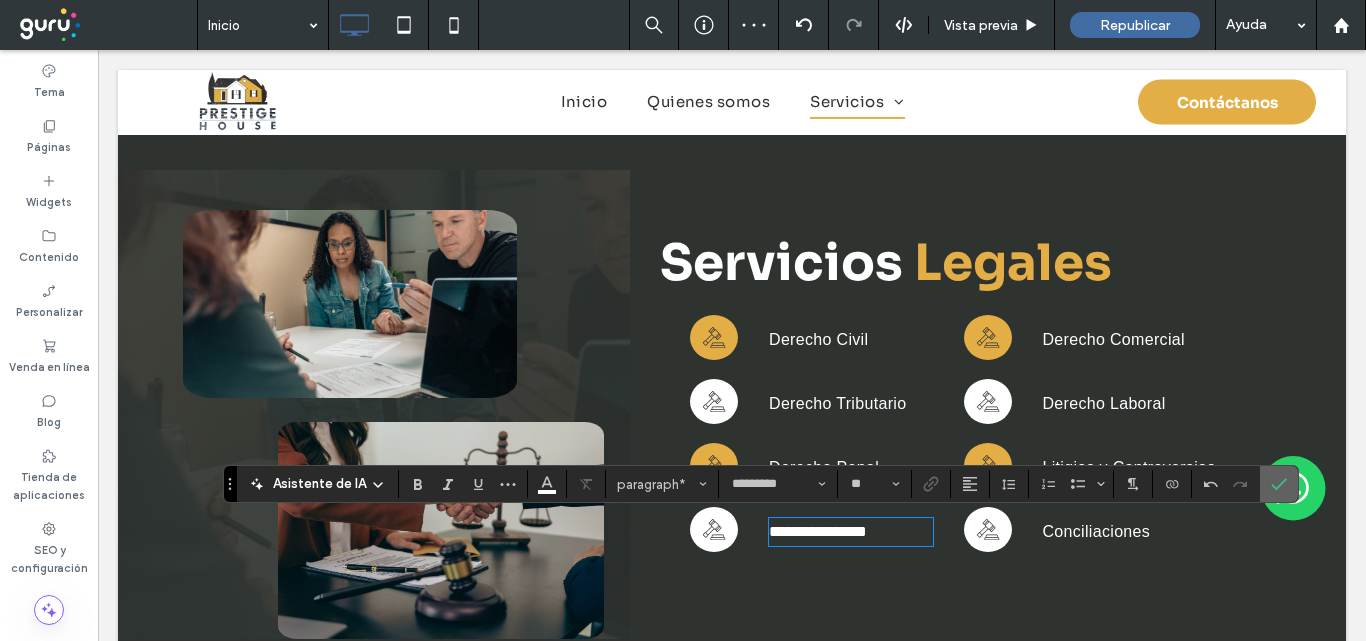 drag, startPoint x: 1270, startPoint y: 475, endPoint x: 755, endPoint y: 11, distance: 693.1962 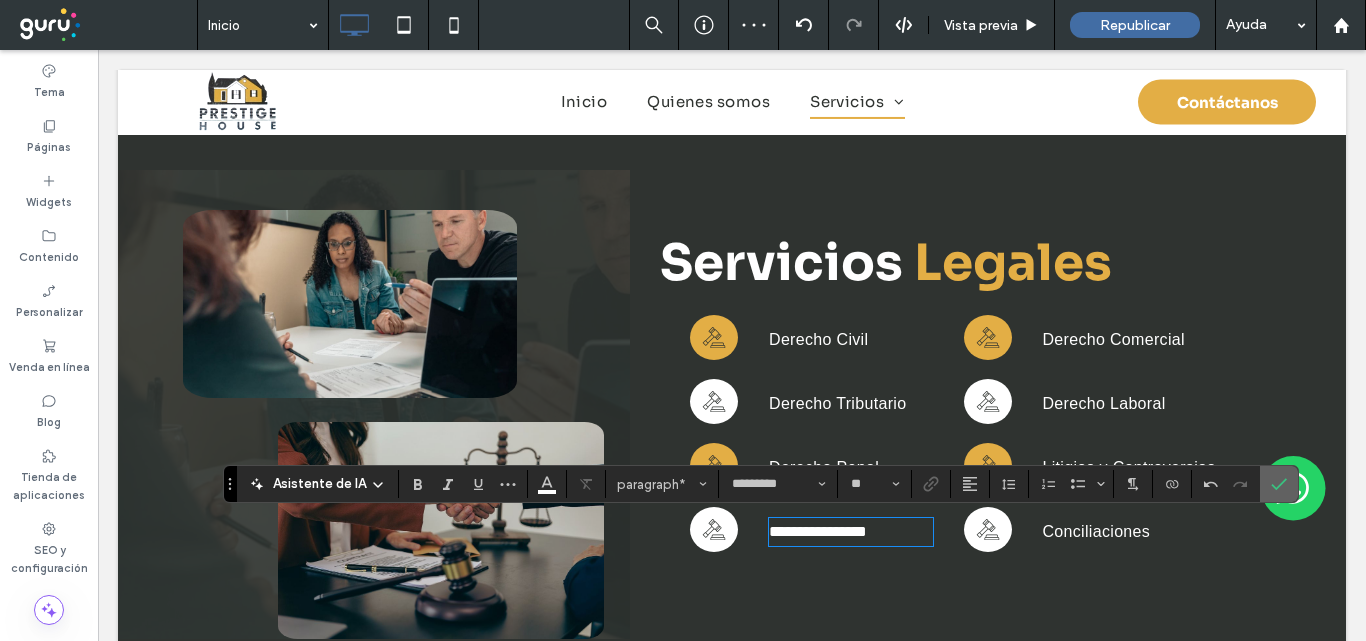 click at bounding box center (1275, 484) 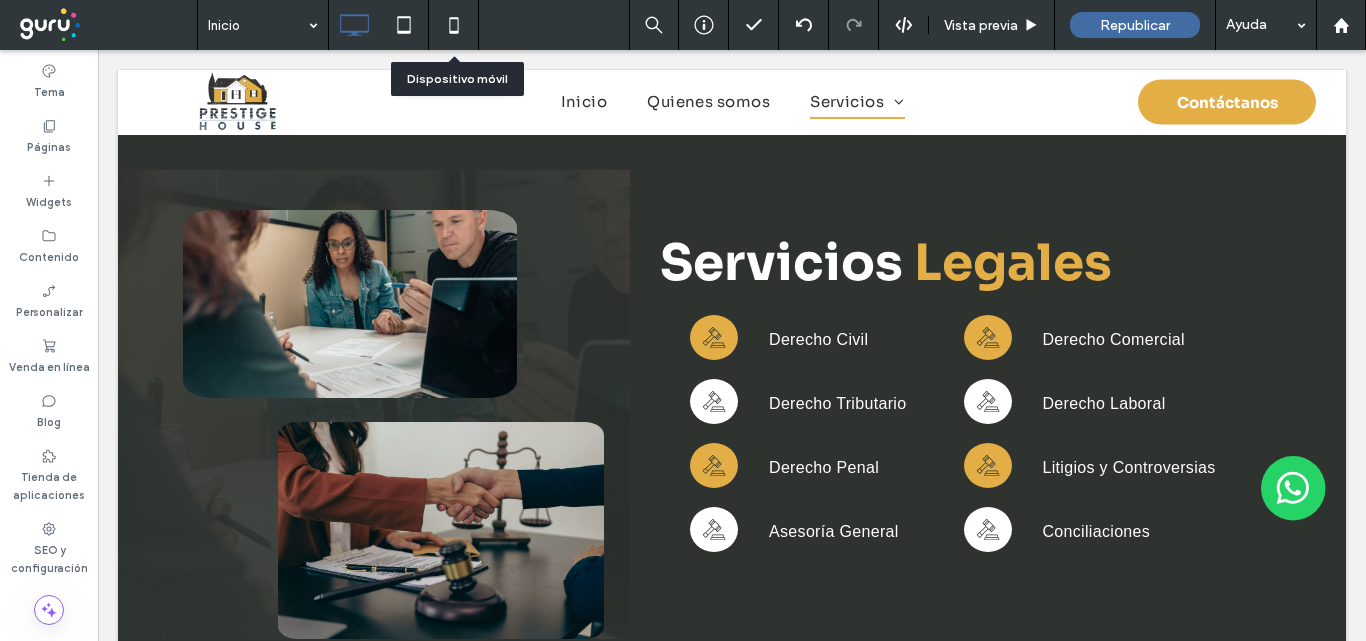 click 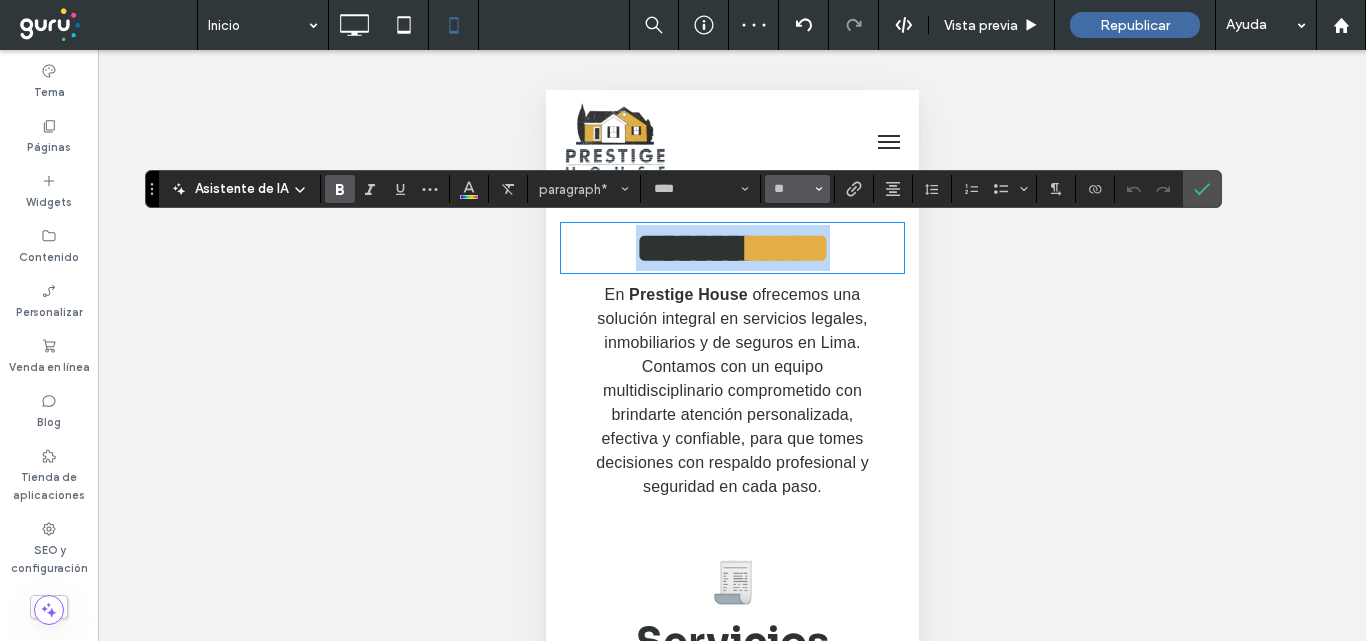scroll, scrollTop: 900, scrollLeft: 0, axis: vertical 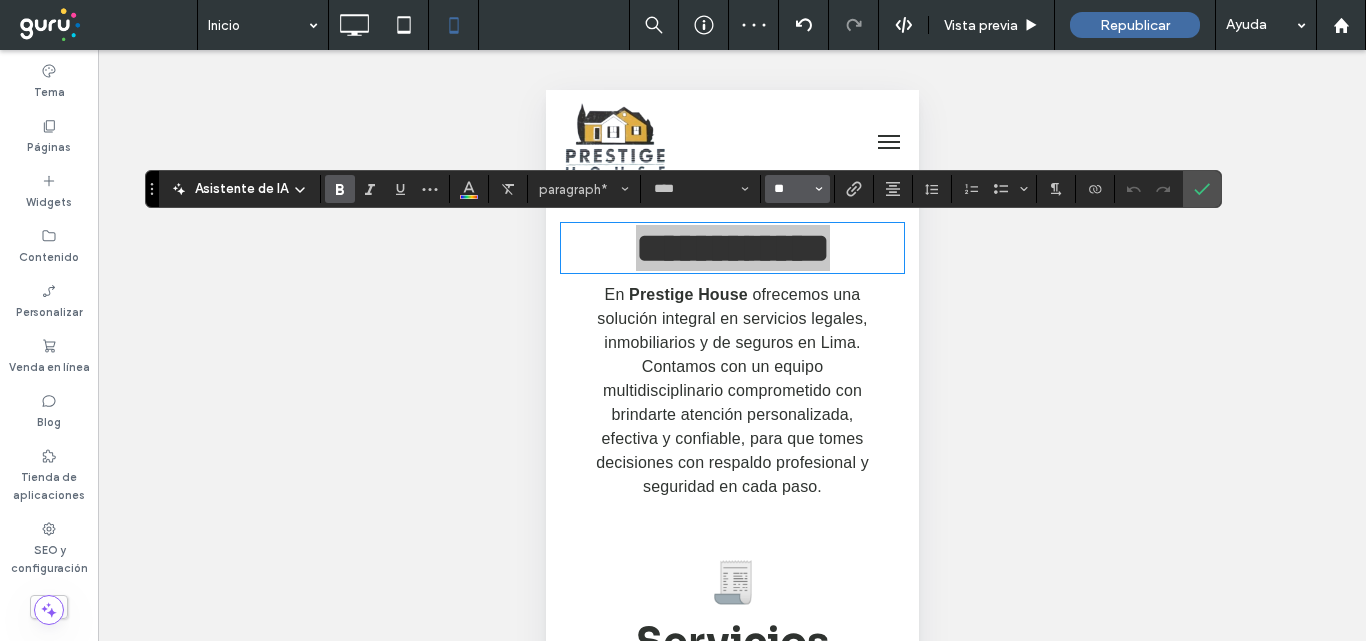 click on "**" at bounding box center [791, 189] 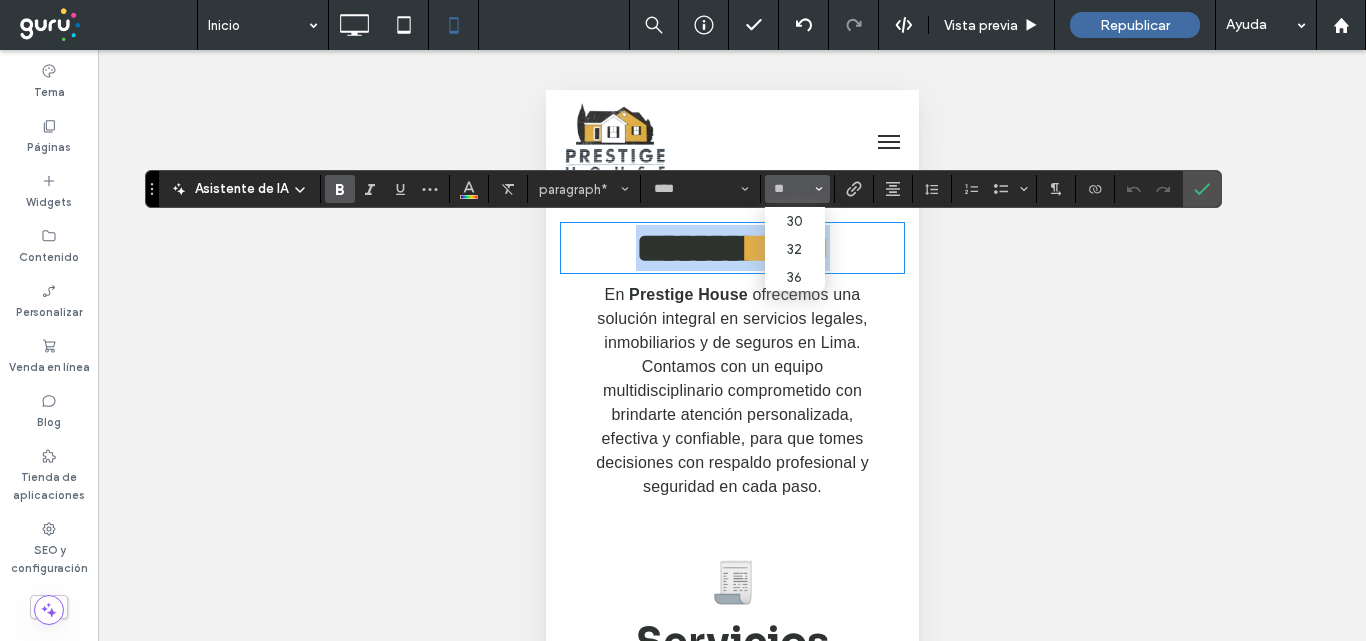 type on "**" 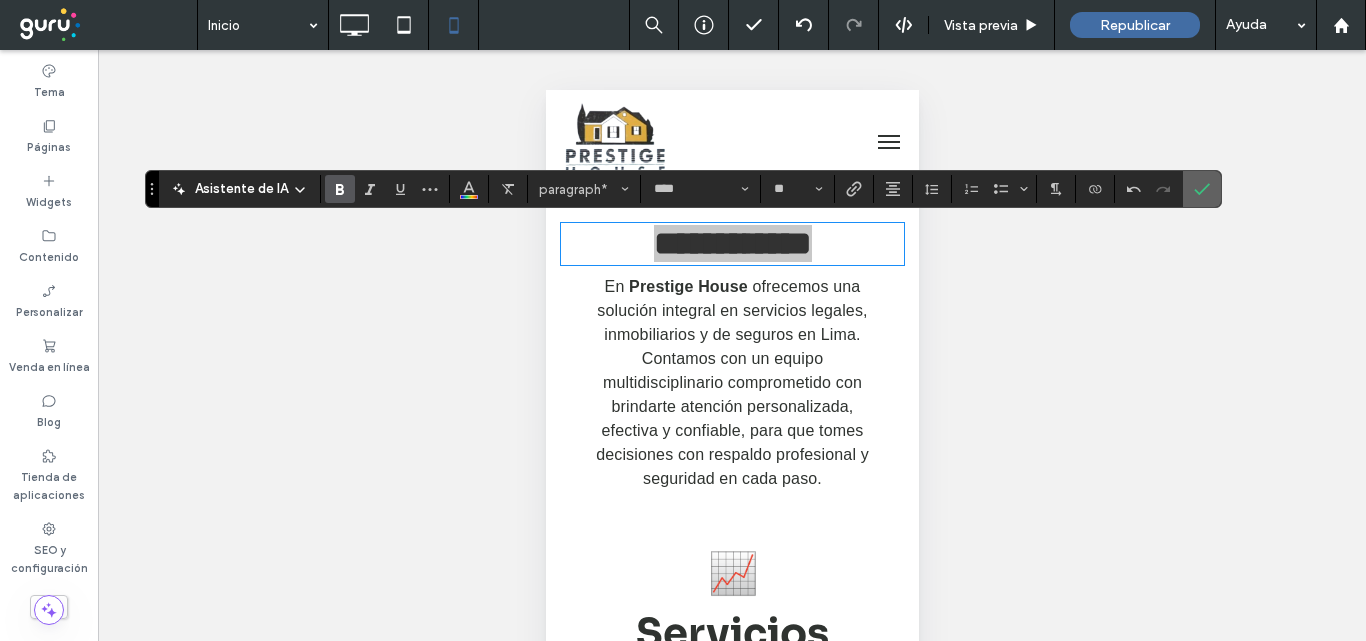 click 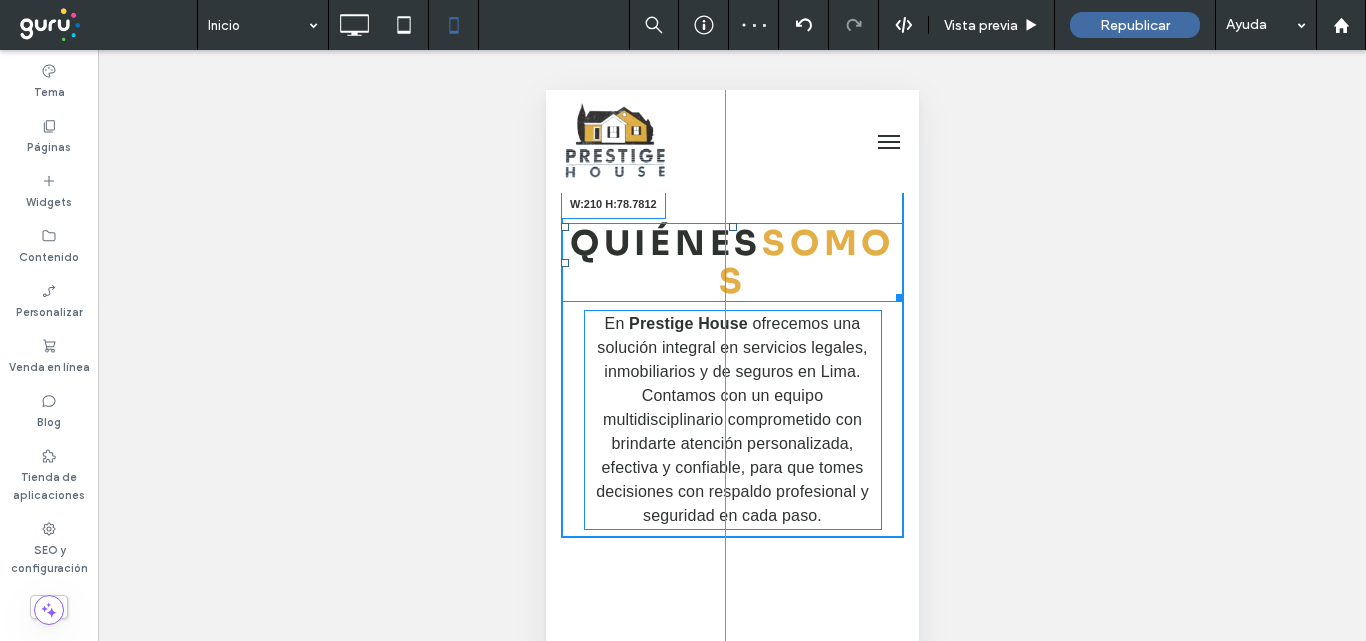 drag, startPoint x: 878, startPoint y: 295, endPoint x: 1357, endPoint y: 371, distance: 484.99176 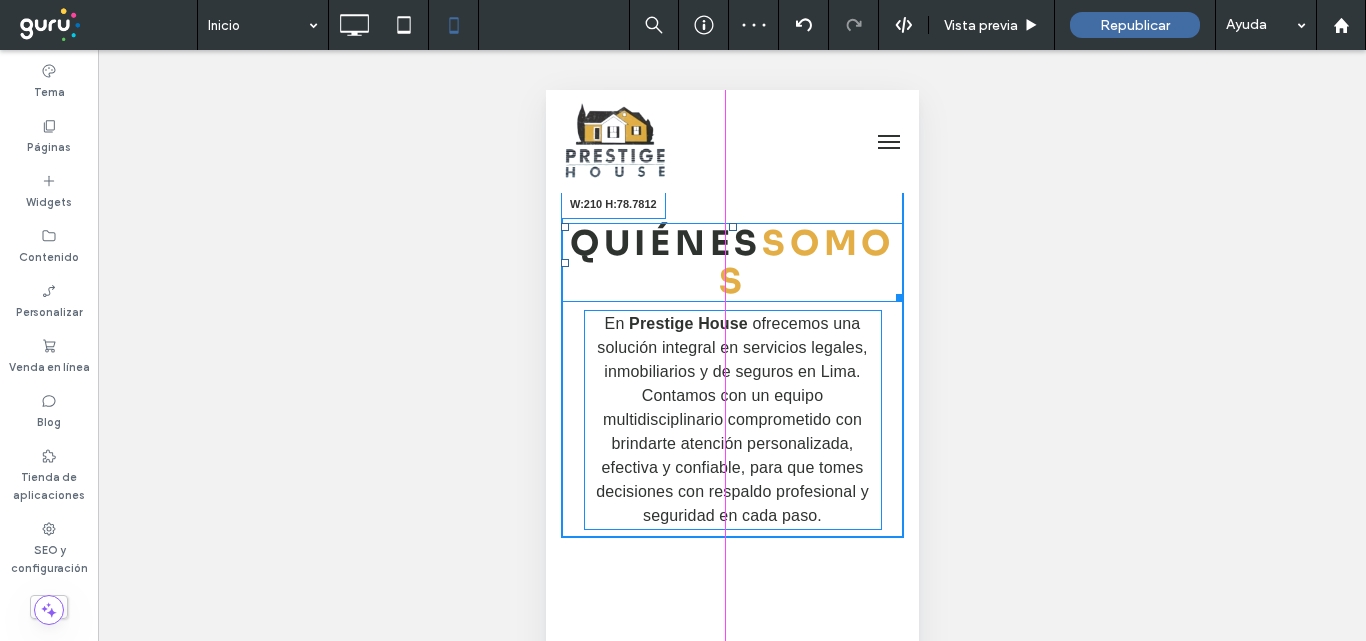 click on "QUIÉNES SOMOS W:210 H:78.7812" at bounding box center (731, 262) 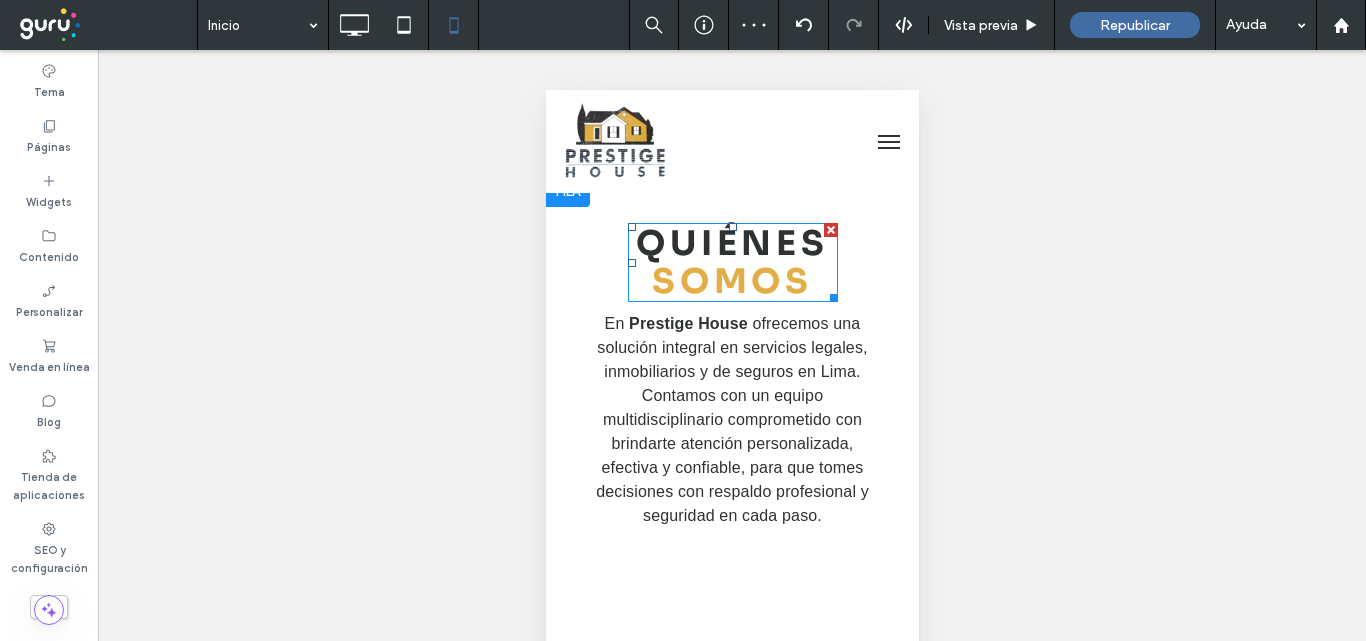 click on "QUIÉNES" at bounding box center [731, 243] 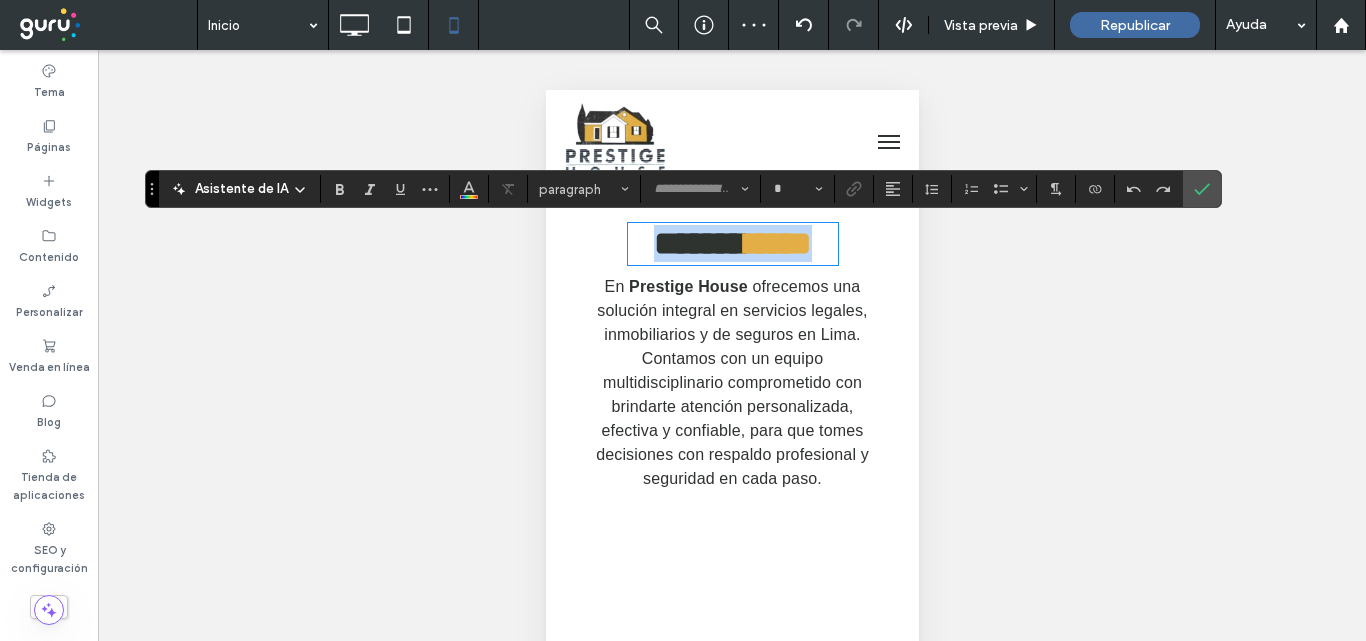 type on "****" 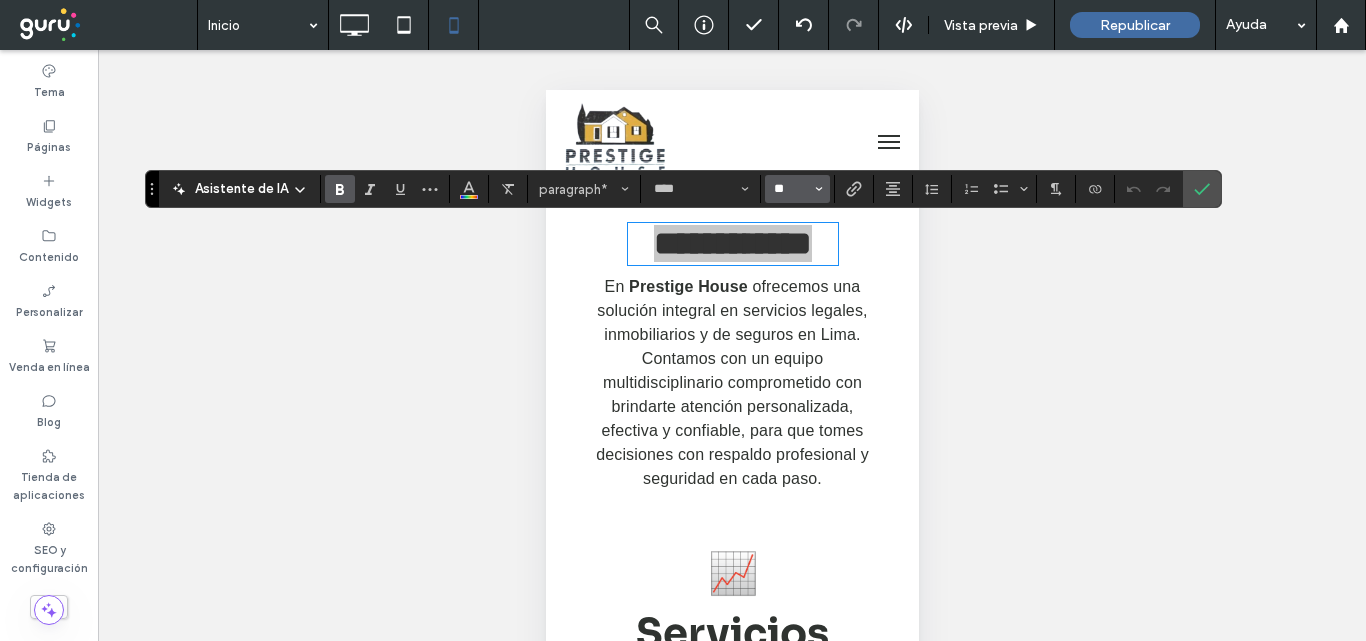 click on "**" at bounding box center (791, 189) 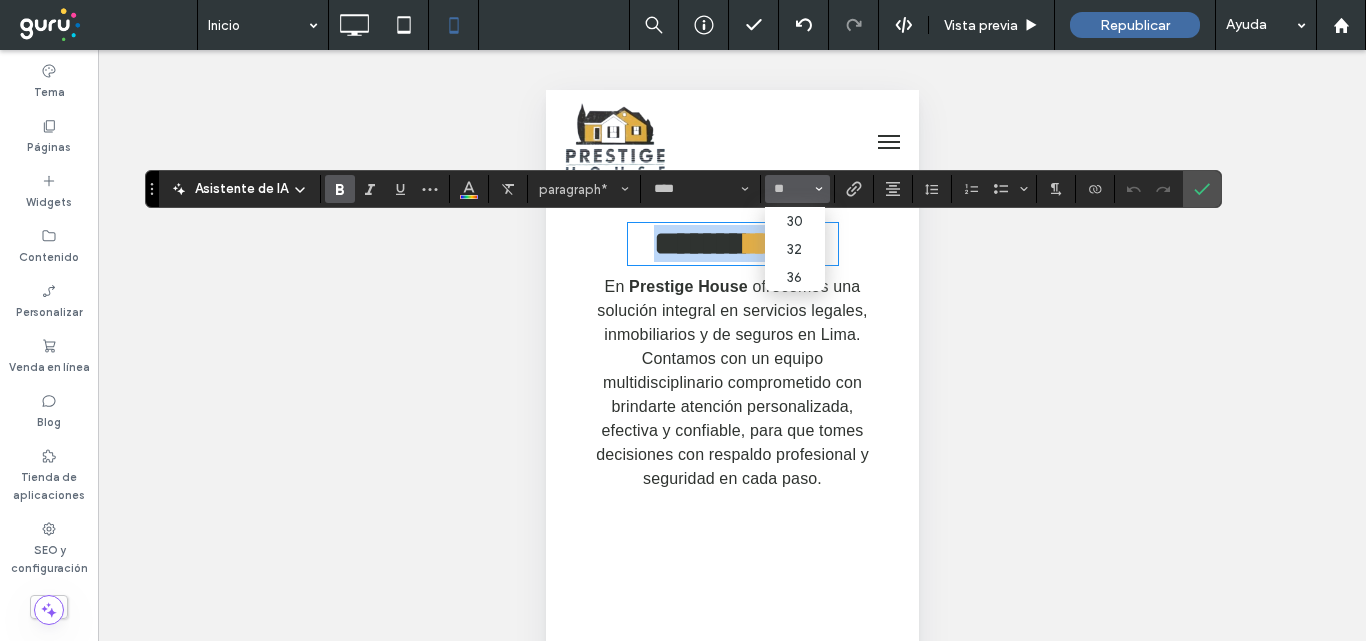 type on "**" 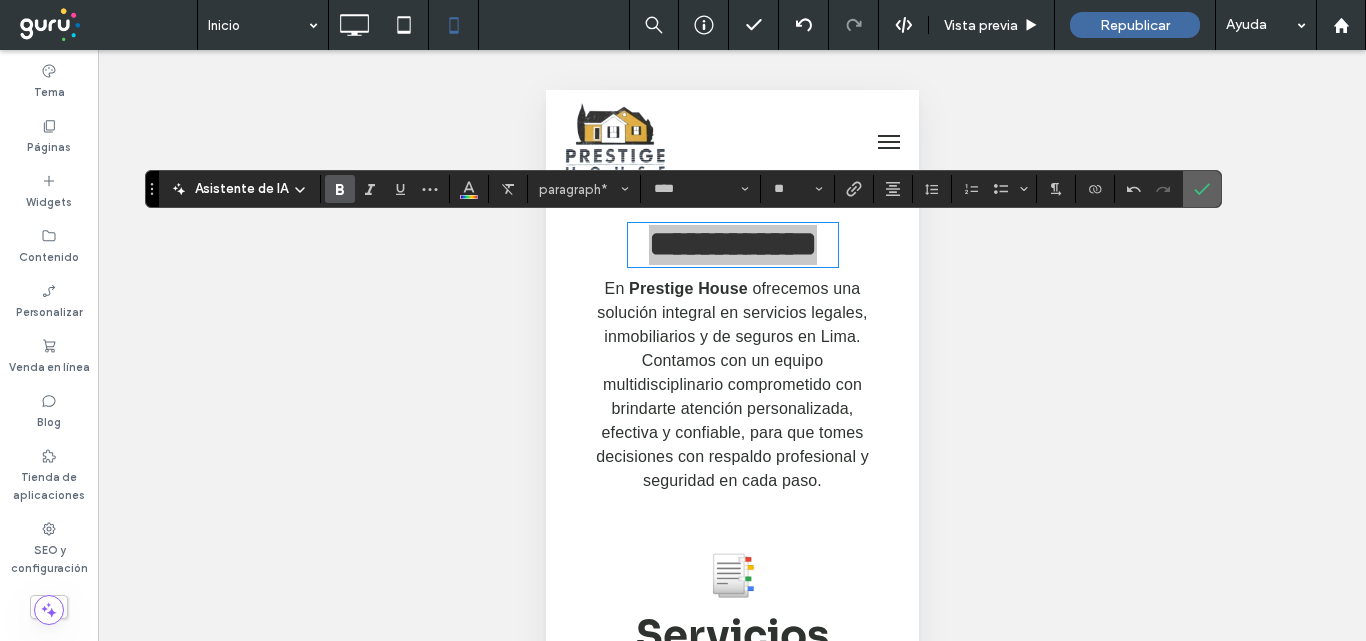 click at bounding box center [1202, 189] 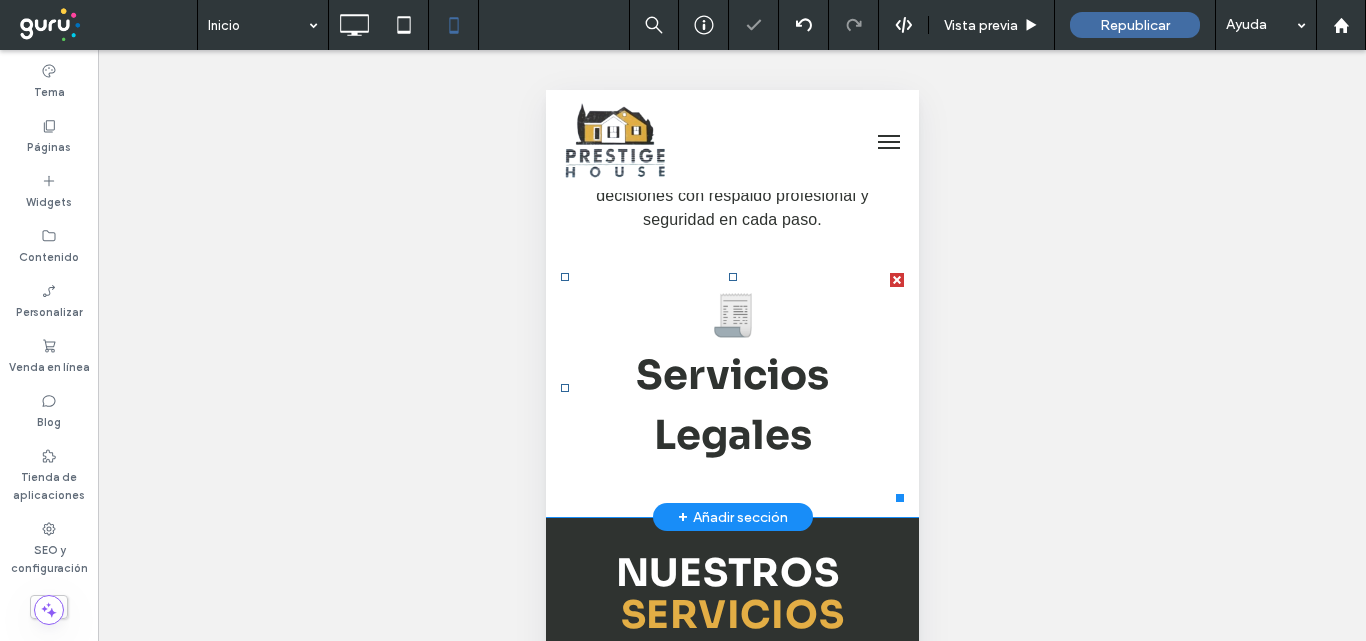 scroll, scrollTop: 1400, scrollLeft: 0, axis: vertical 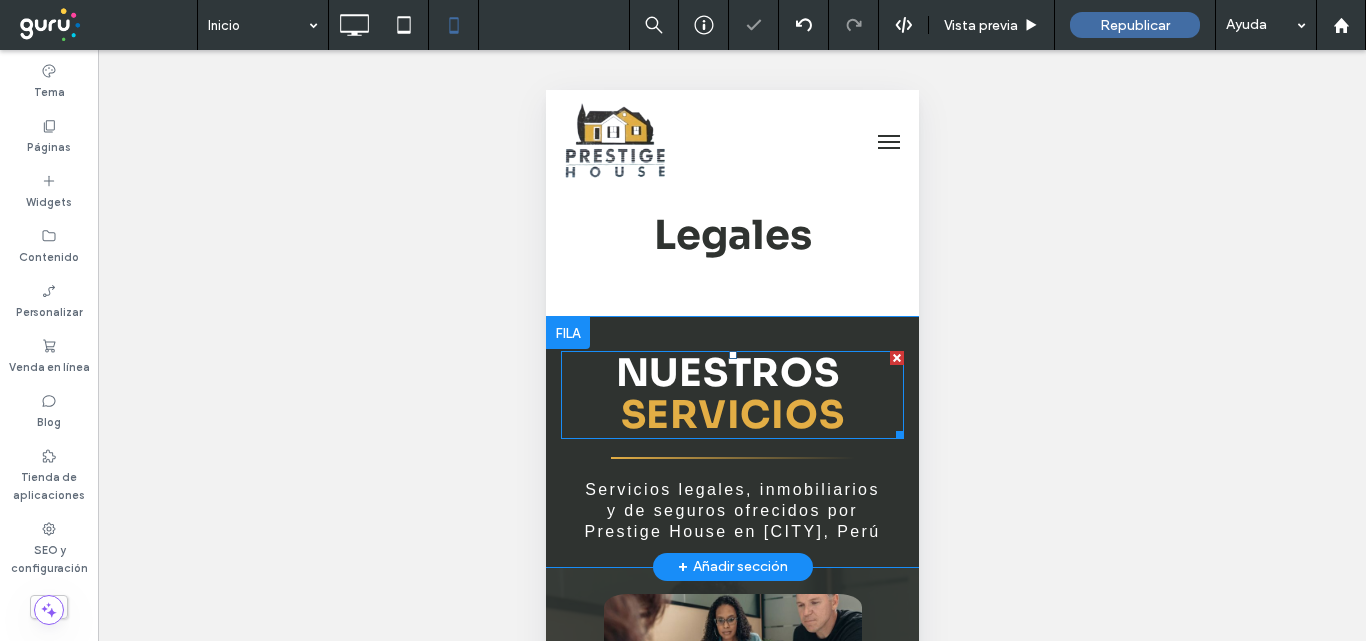 click on "SERVICIOS" at bounding box center (732, 415) 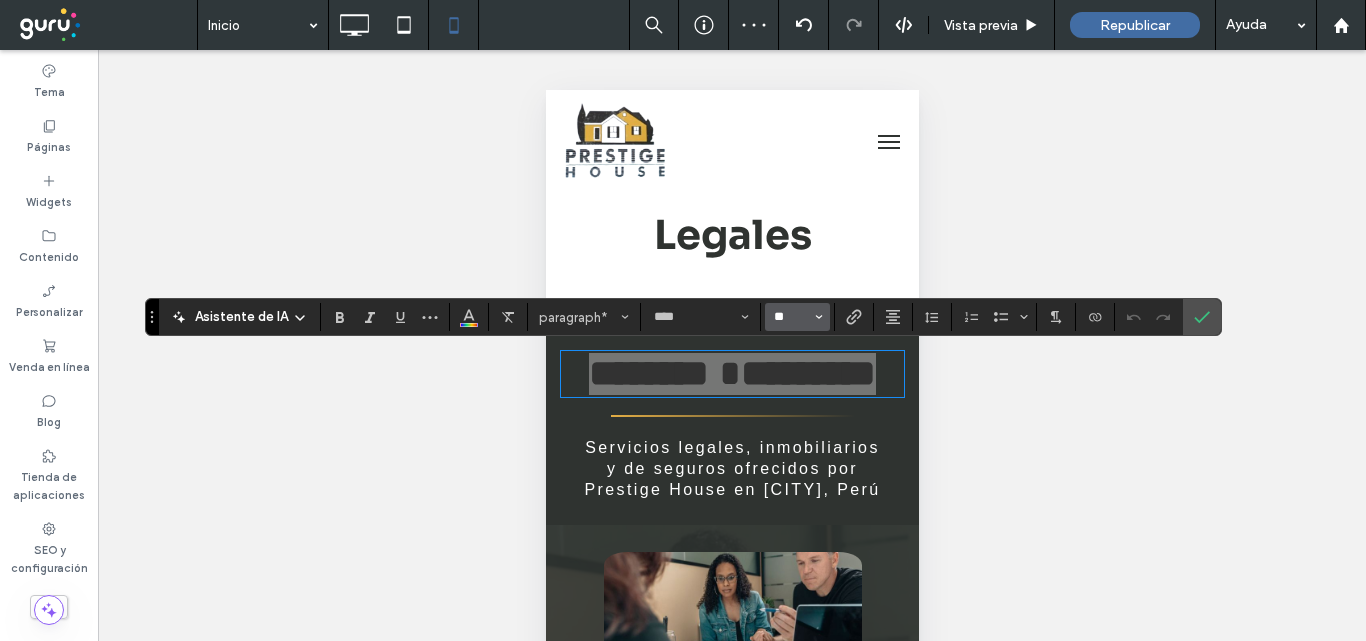 click on "**" at bounding box center (791, 317) 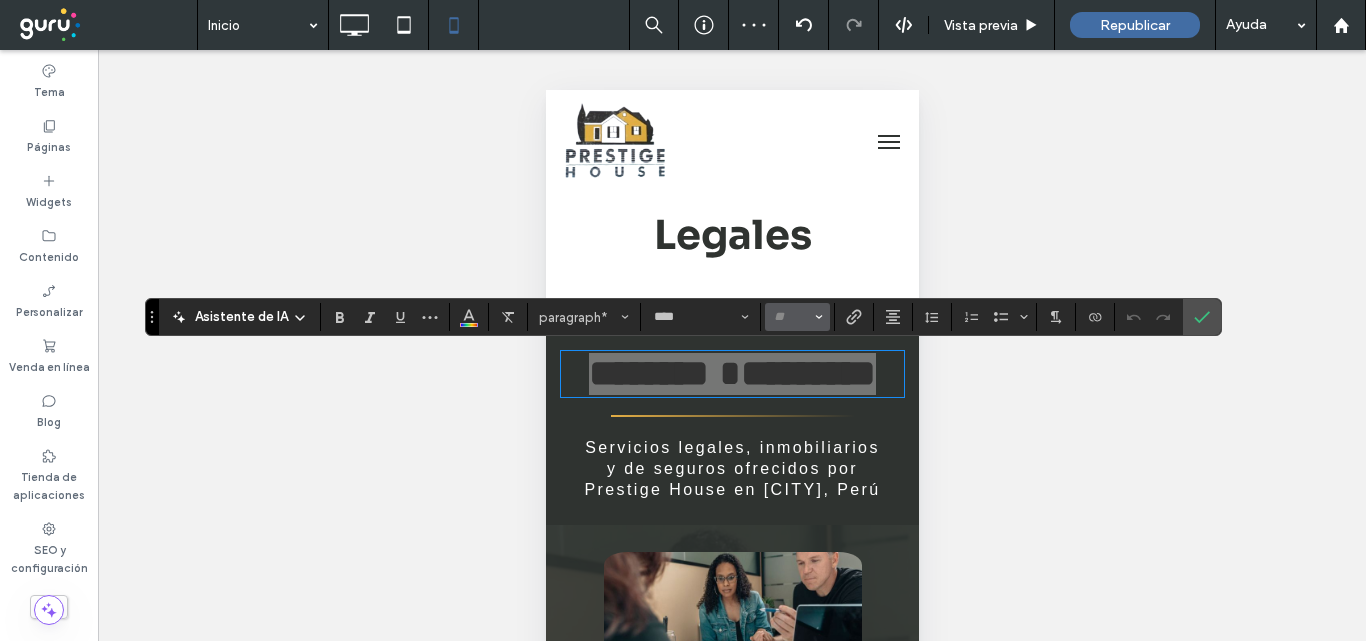 type on "*" 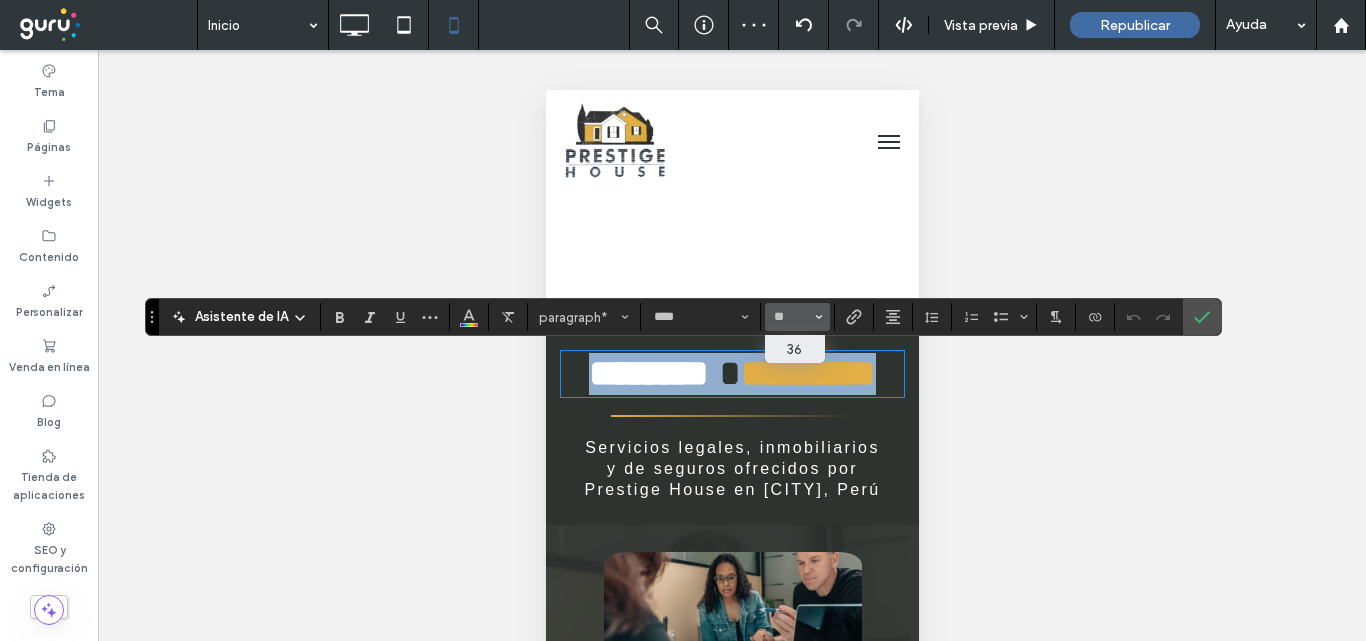 type on "**" 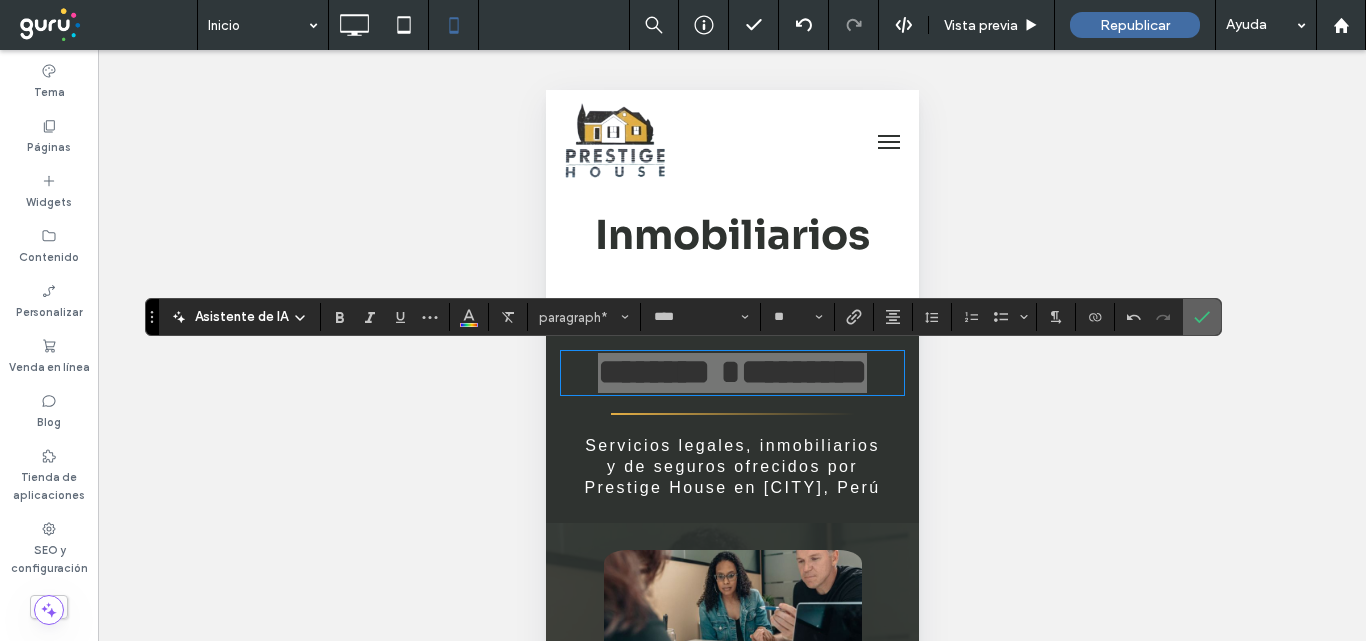click 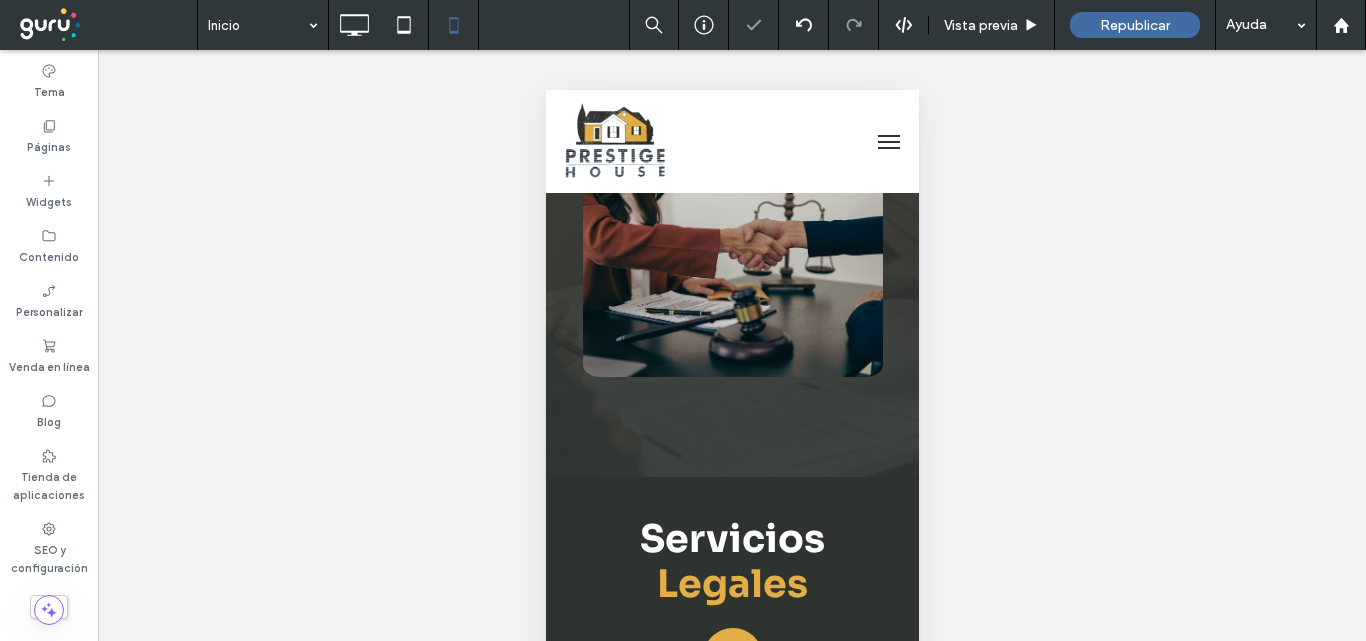 scroll, scrollTop: 1700, scrollLeft: 0, axis: vertical 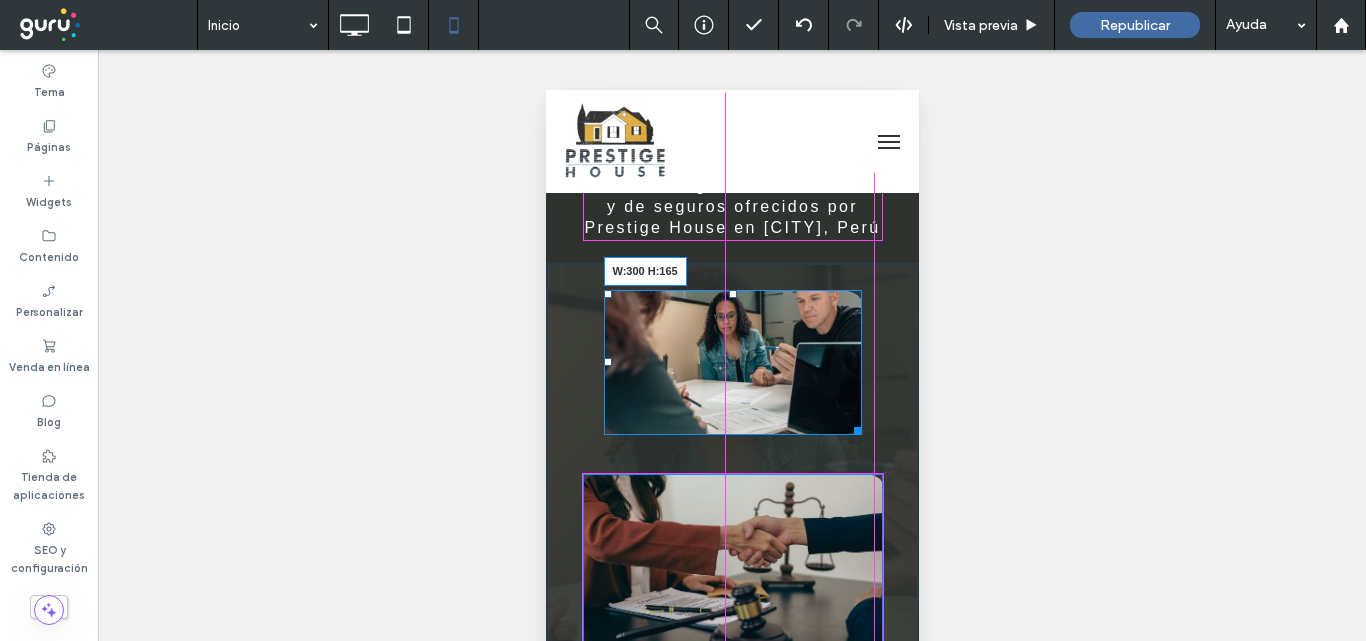 drag, startPoint x: 848, startPoint y: 428, endPoint x: 1405, endPoint y: 547, distance: 569.57 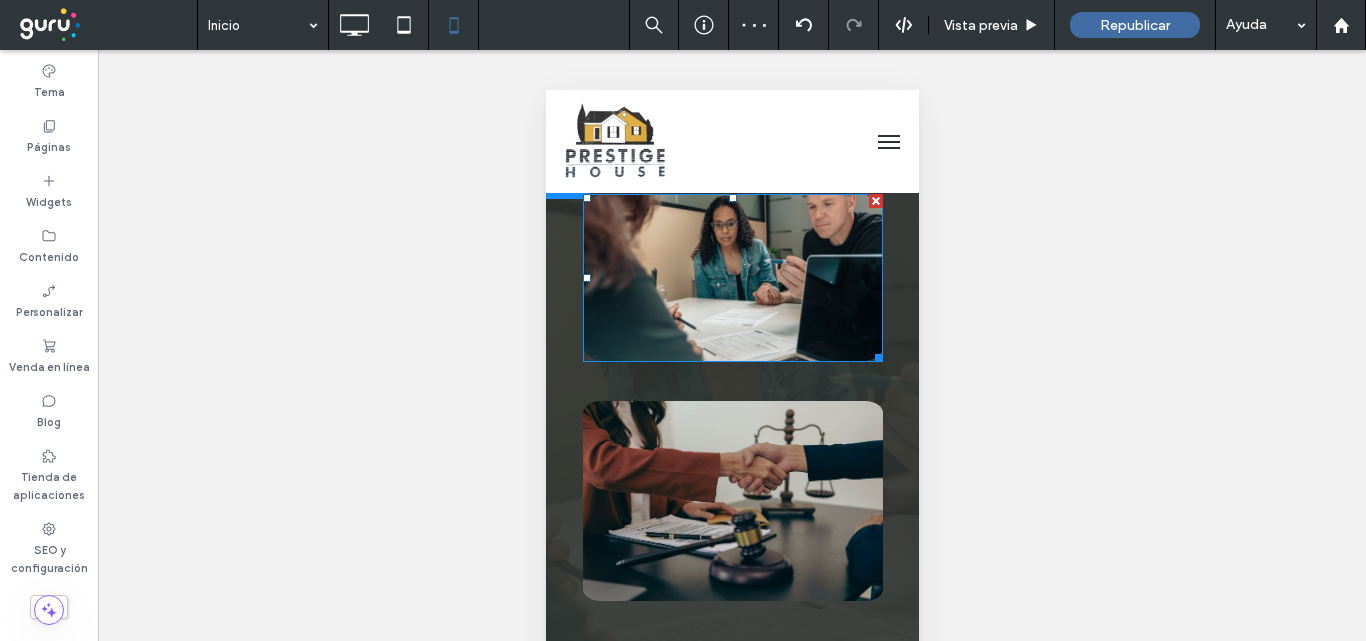 scroll, scrollTop: 1800, scrollLeft: 0, axis: vertical 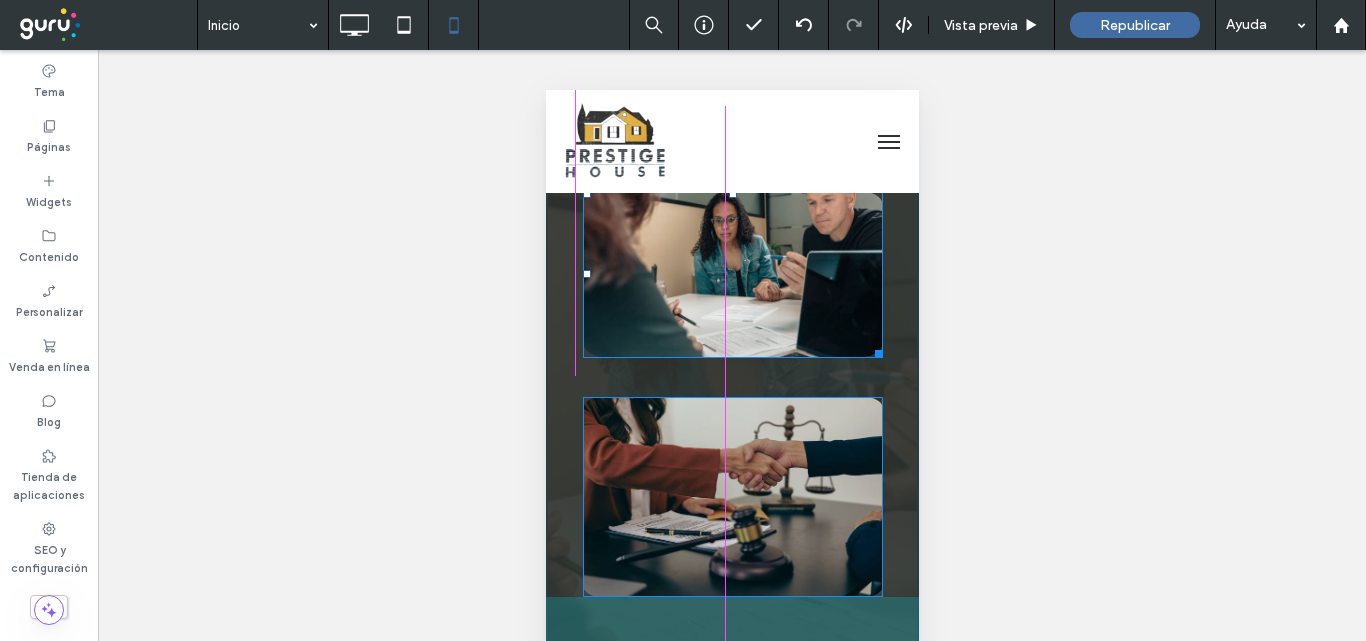 drag, startPoint x: 872, startPoint y: 356, endPoint x: 866, endPoint y: 374, distance: 18.973665 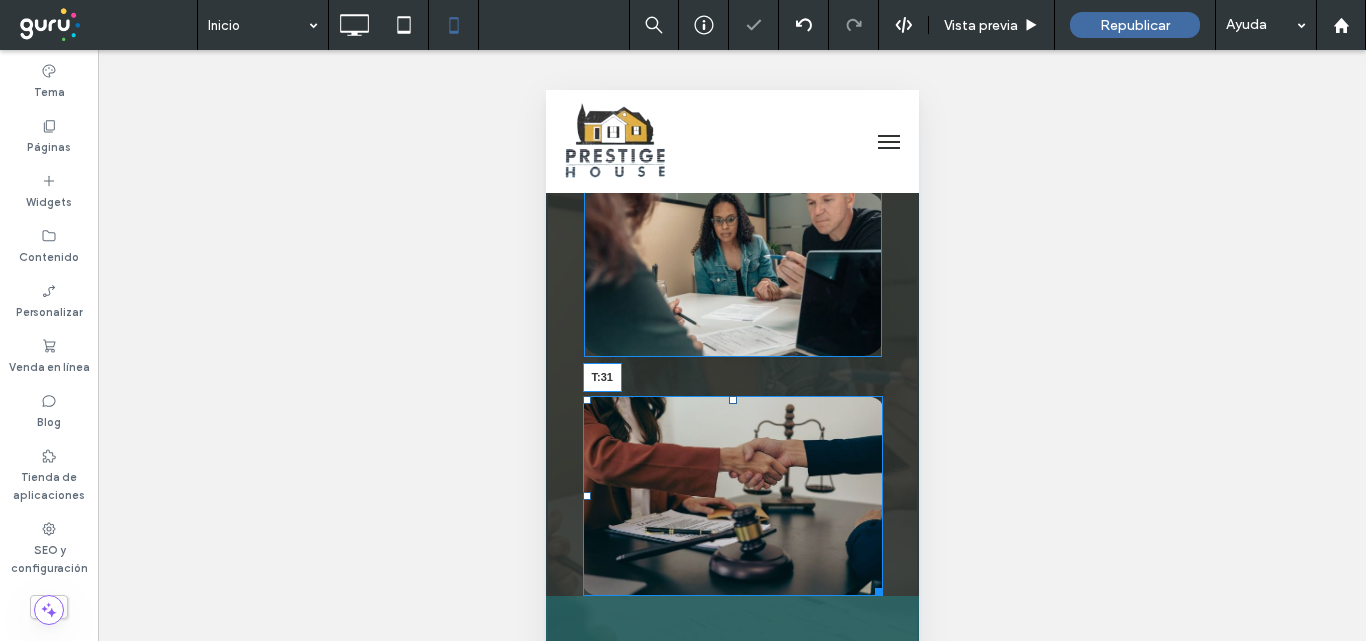 drag, startPoint x: 724, startPoint y: 396, endPoint x: 1302, endPoint y: 493, distance: 586.08276 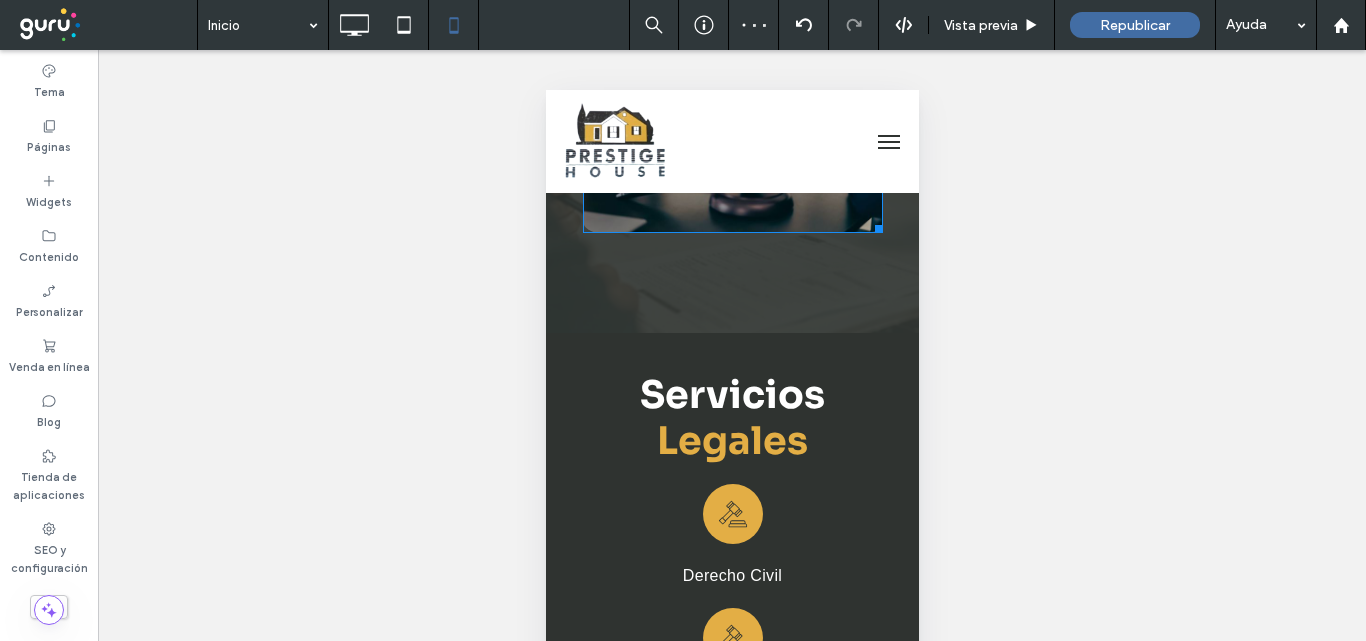 scroll, scrollTop: 2200, scrollLeft: 0, axis: vertical 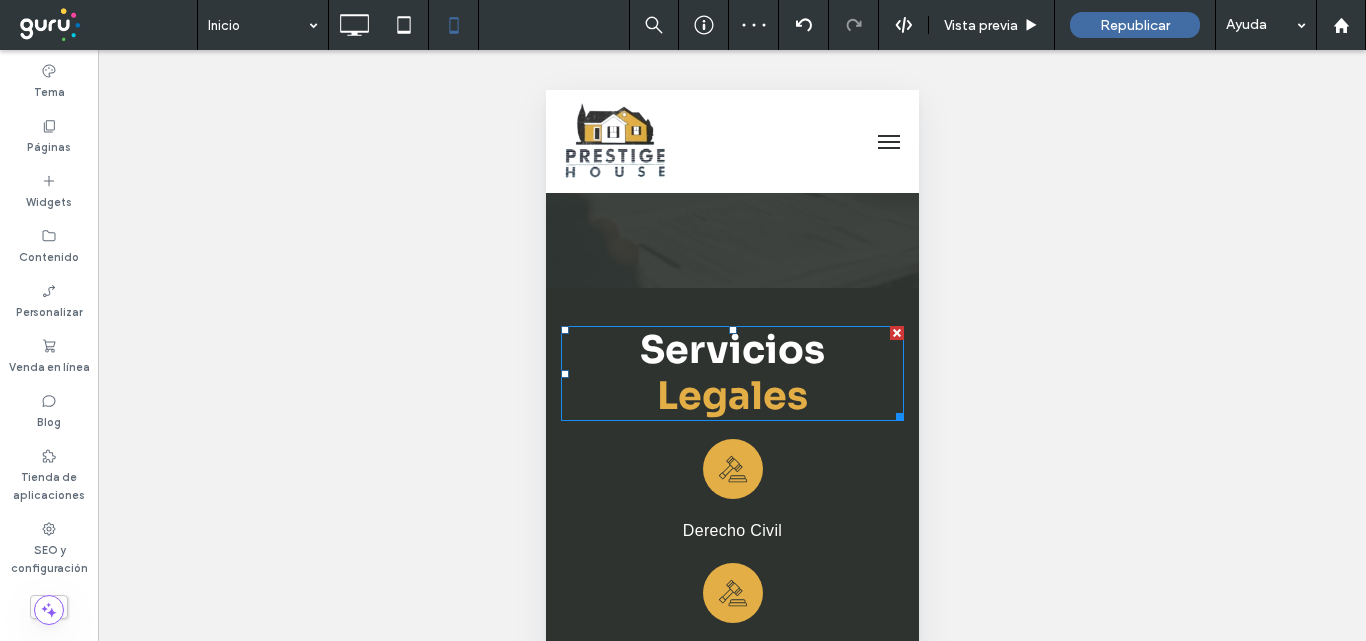 click on "Legales" at bounding box center (731, 396) 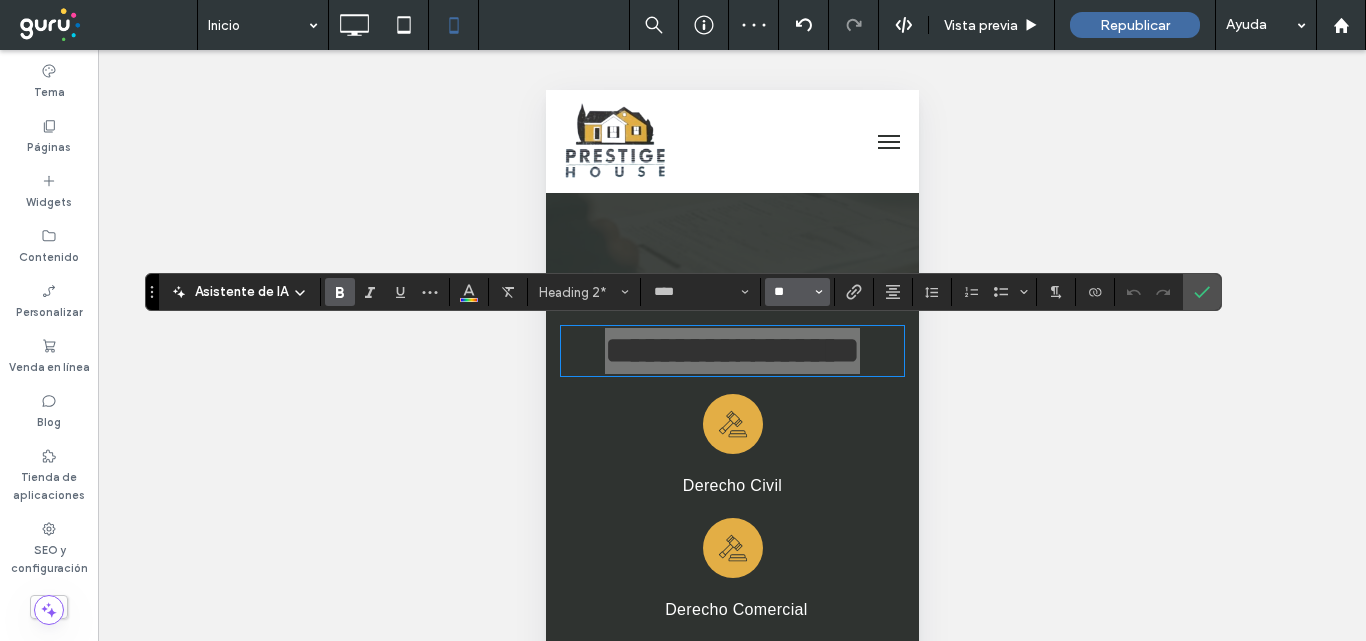 click on "**" at bounding box center (791, 292) 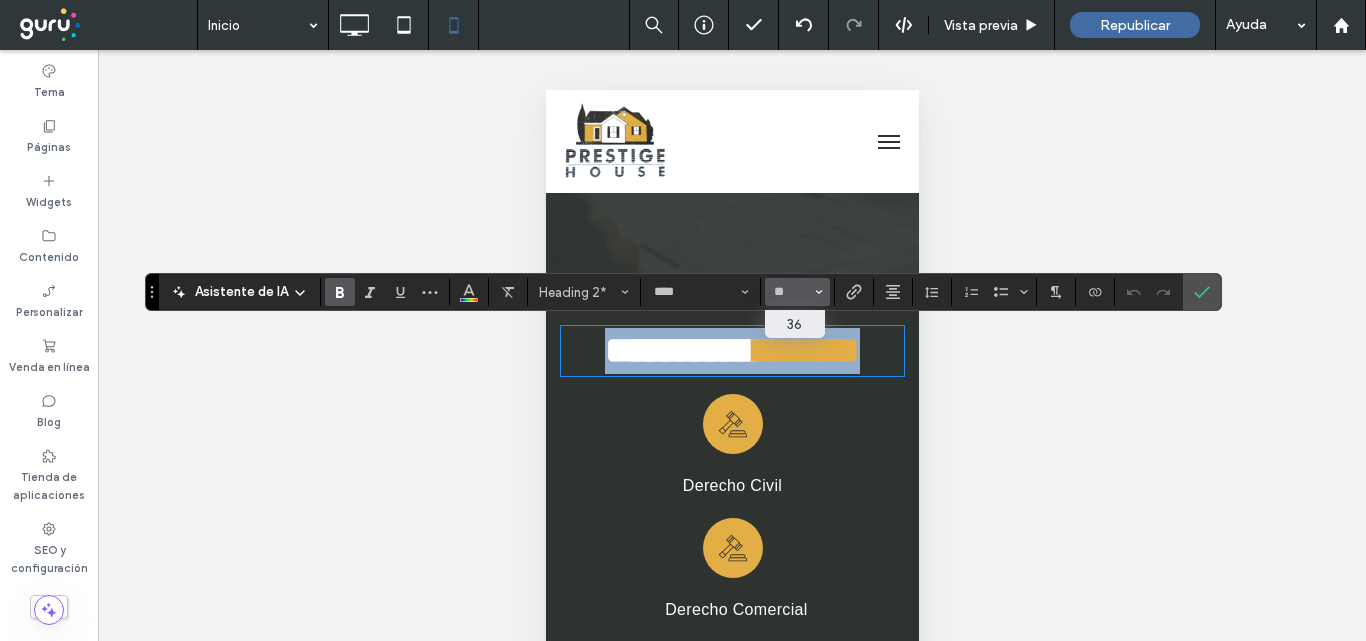 type on "**" 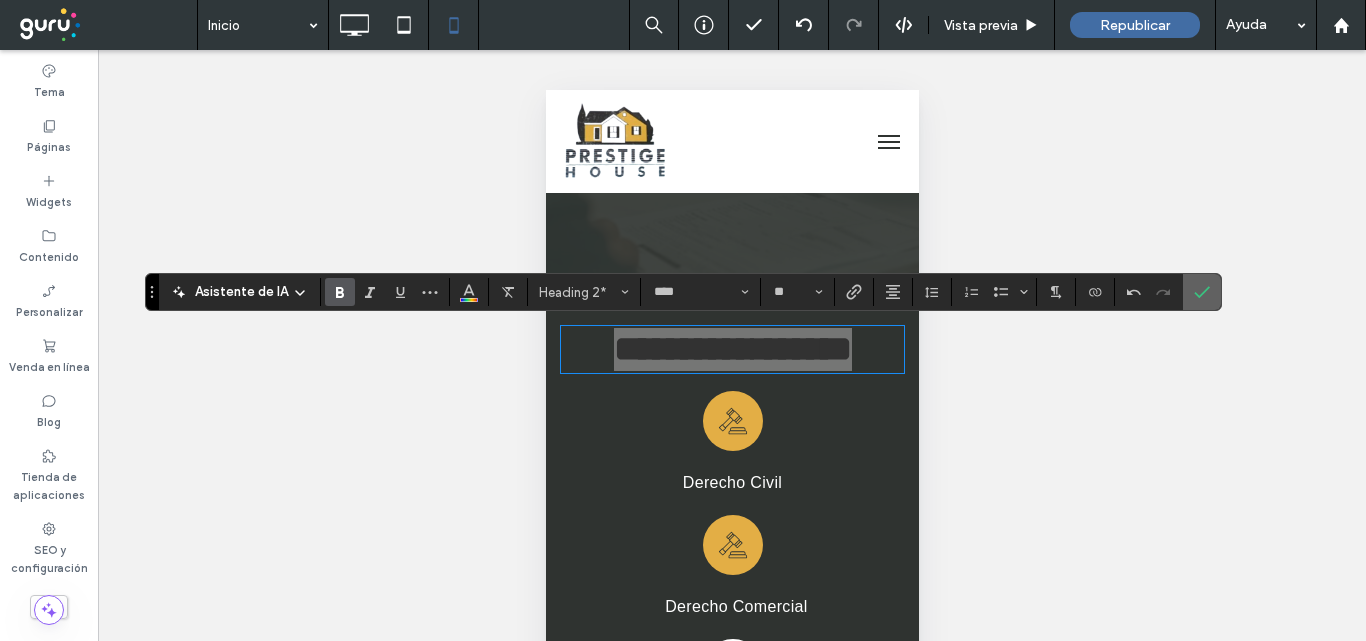 click 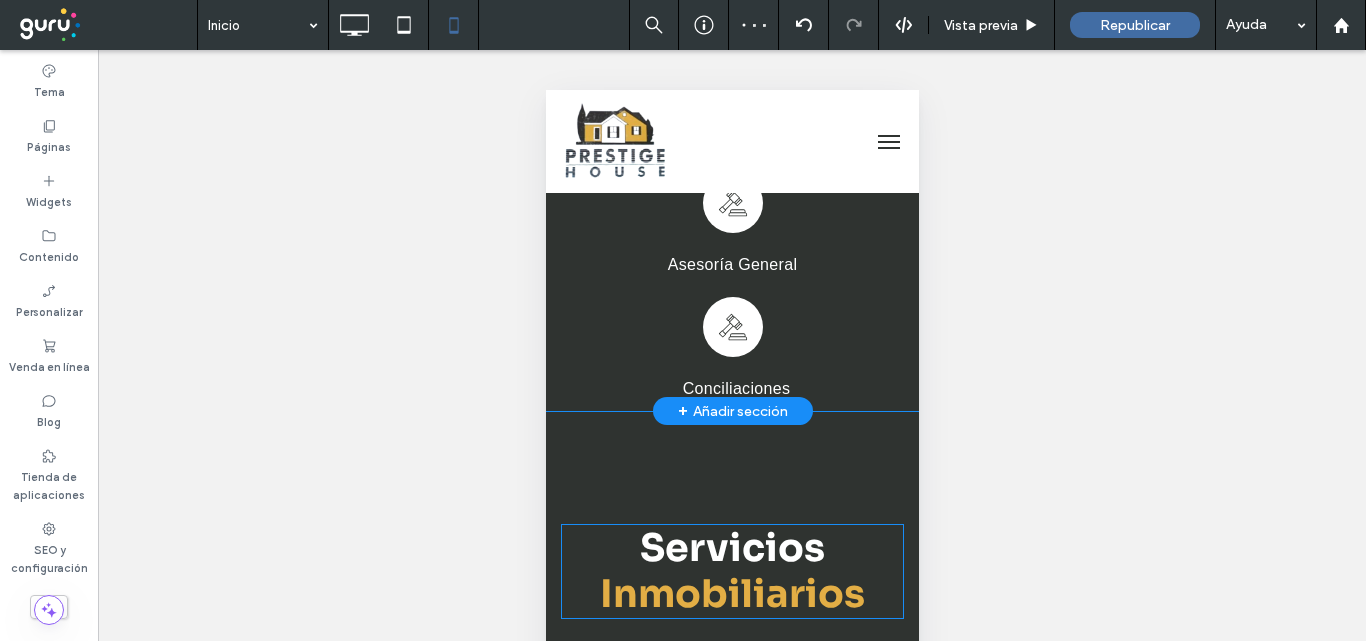 scroll, scrollTop: 3400, scrollLeft: 0, axis: vertical 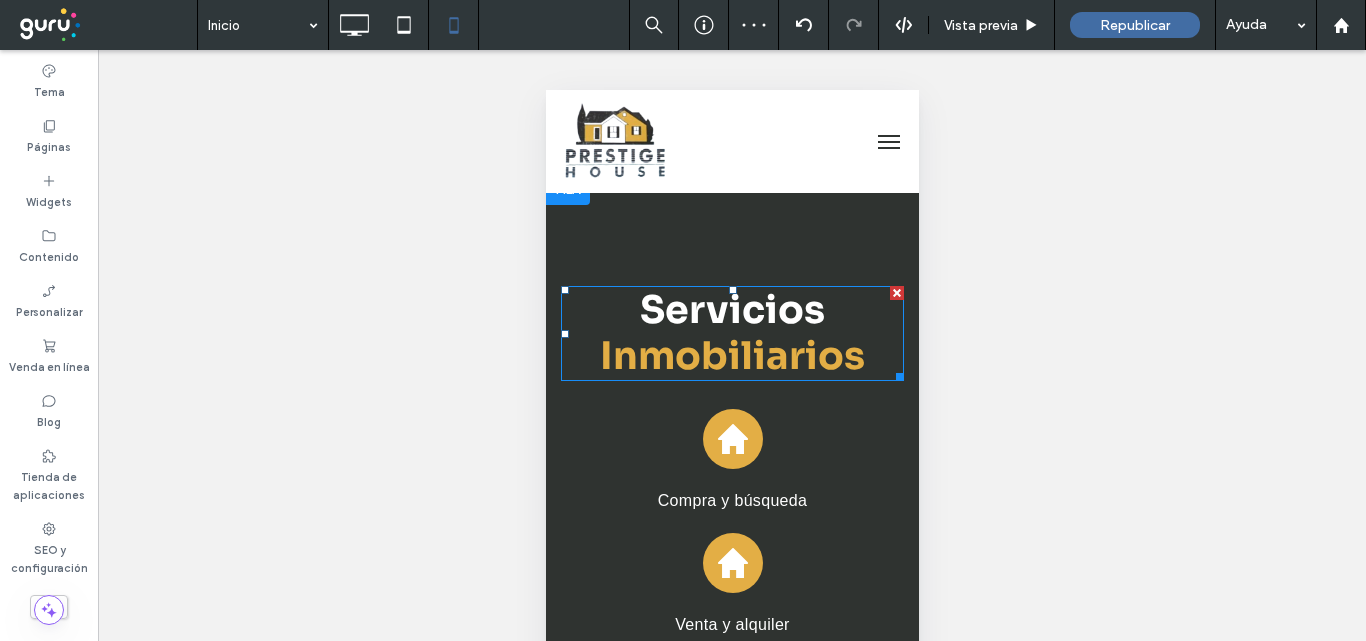 click on "Inmobiliarios" at bounding box center (731, 356) 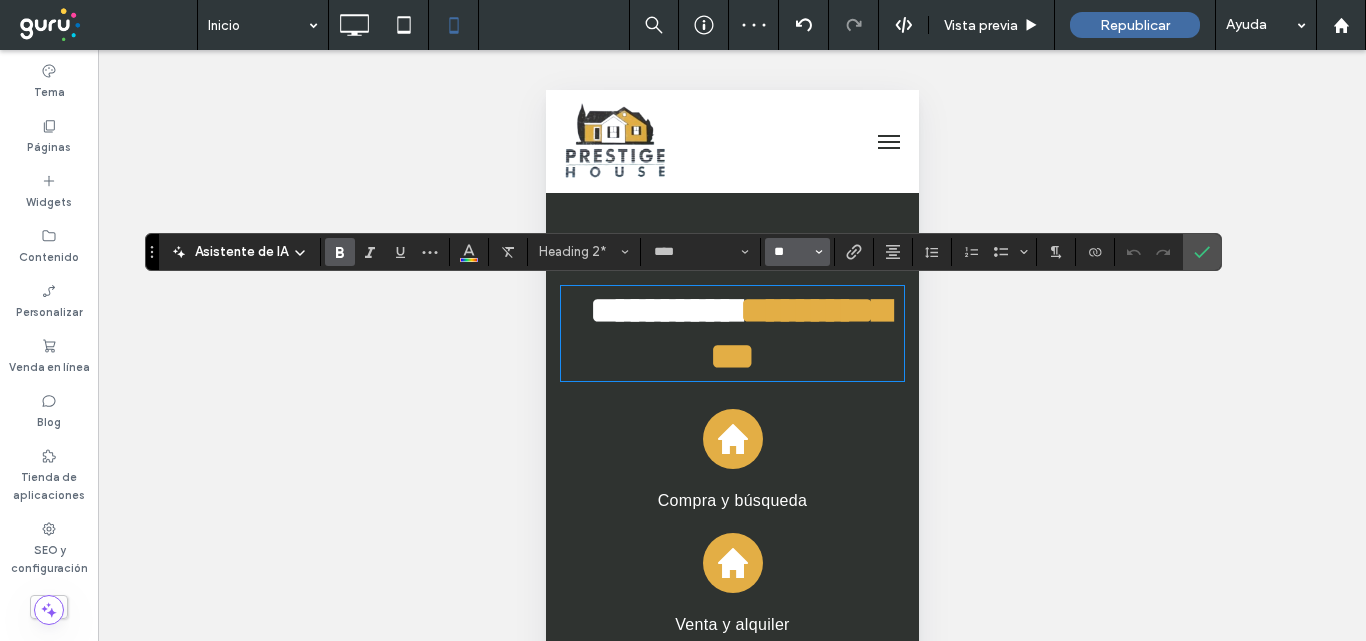 click on "**" at bounding box center [791, 252] 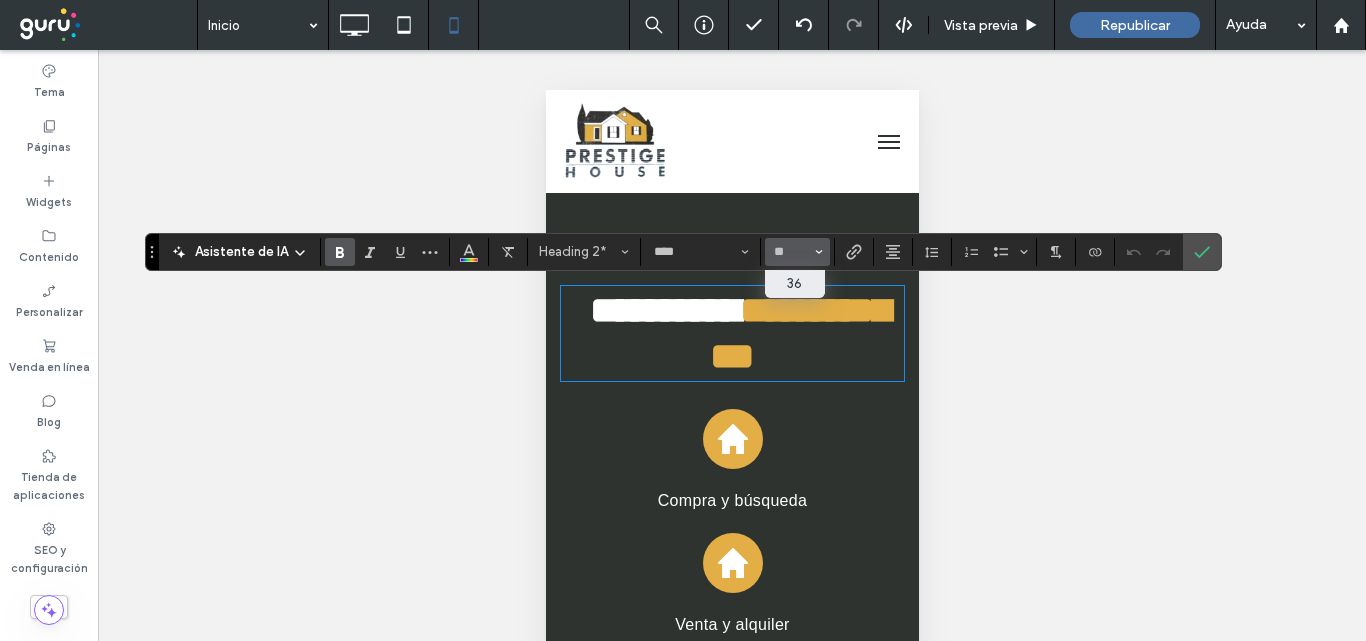type on "**" 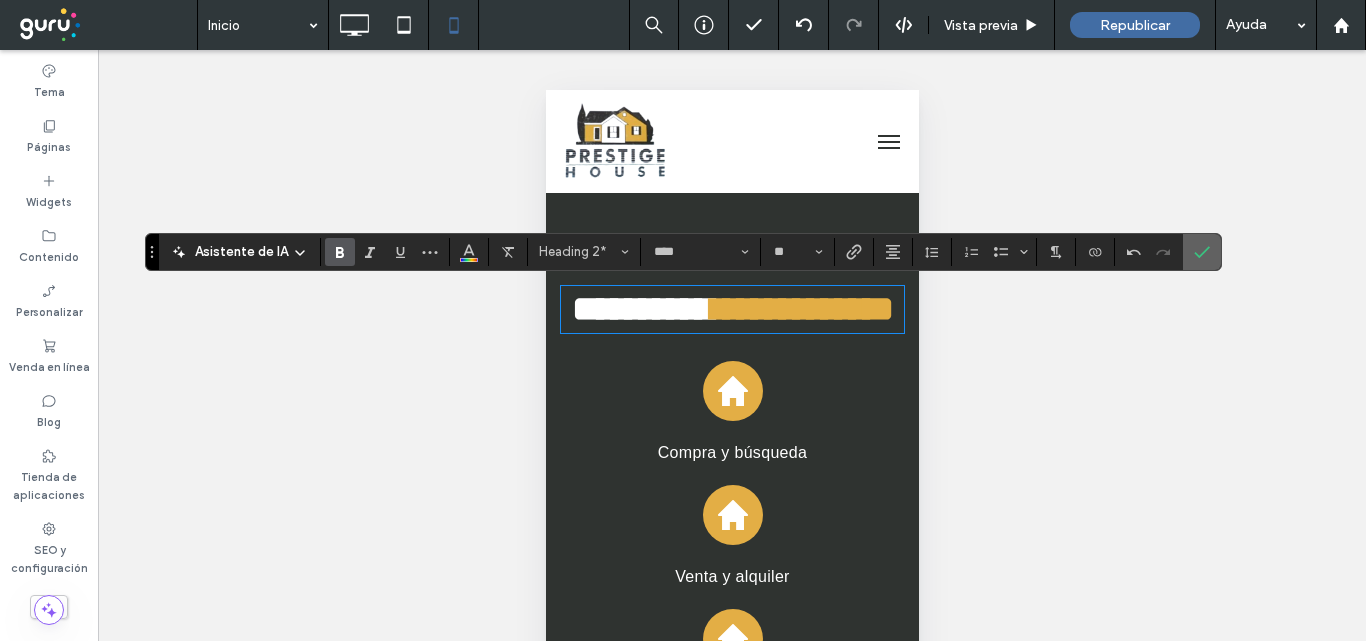 click 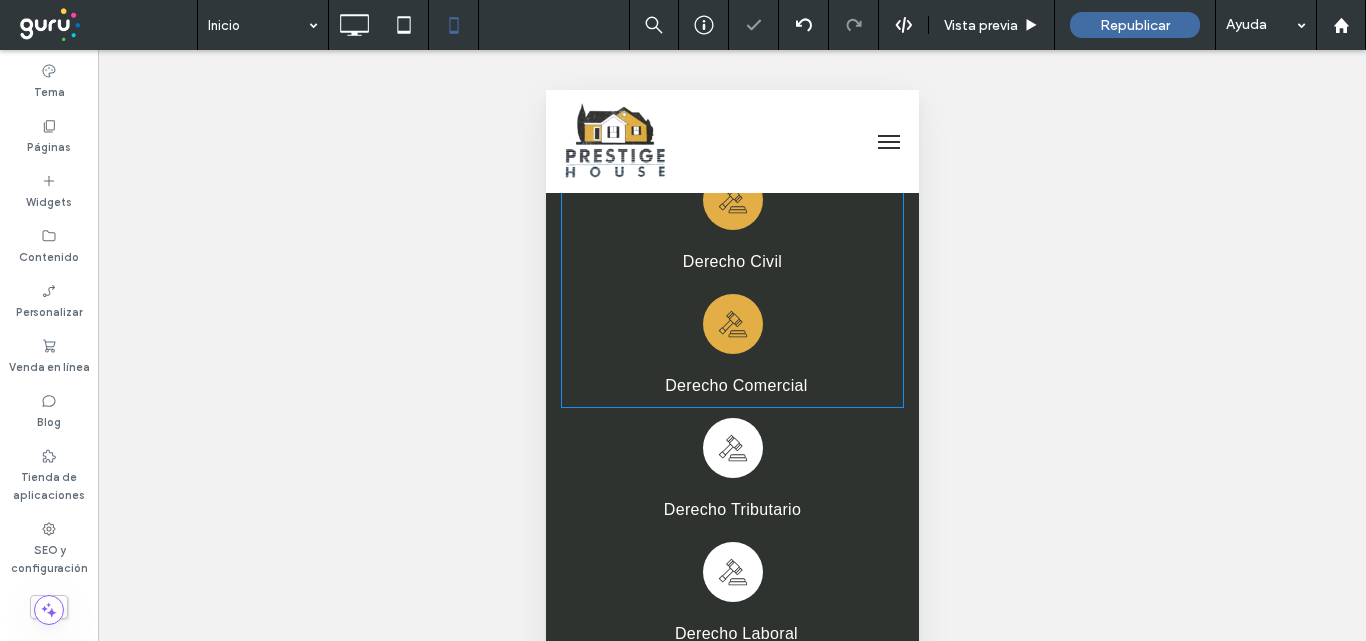 scroll, scrollTop: 2300, scrollLeft: 0, axis: vertical 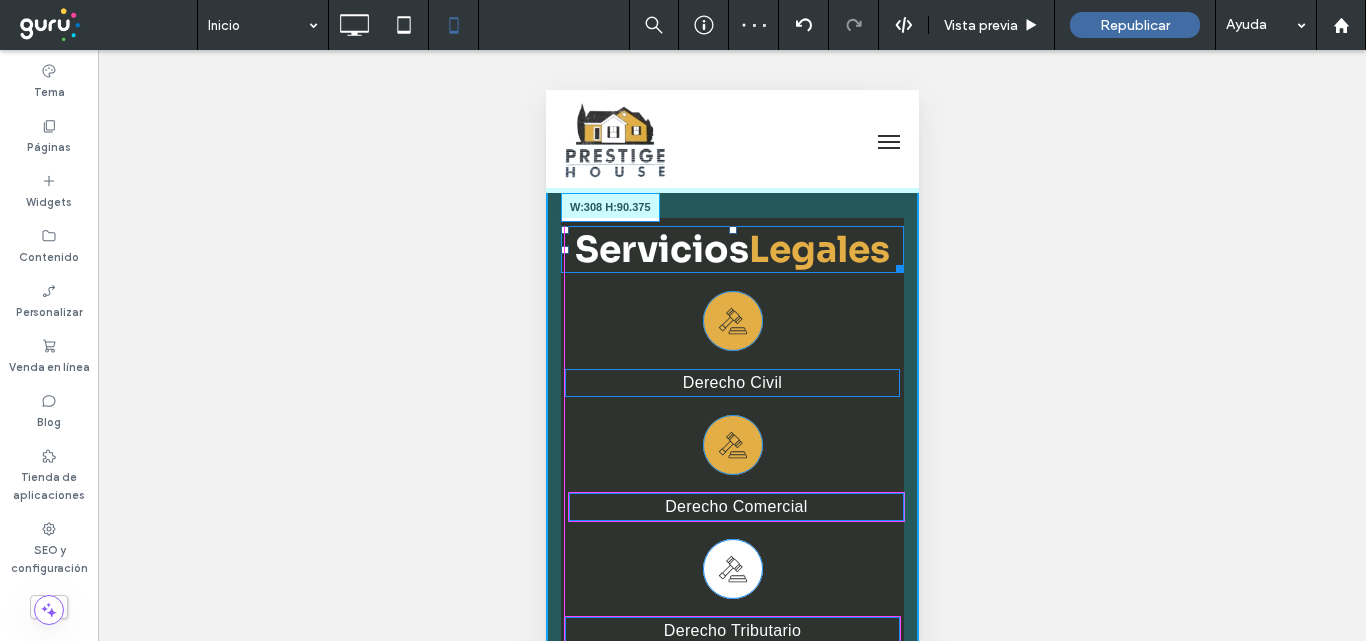 drag, startPoint x: 878, startPoint y: 267, endPoint x: 1403, endPoint y: 370, distance: 535.0084 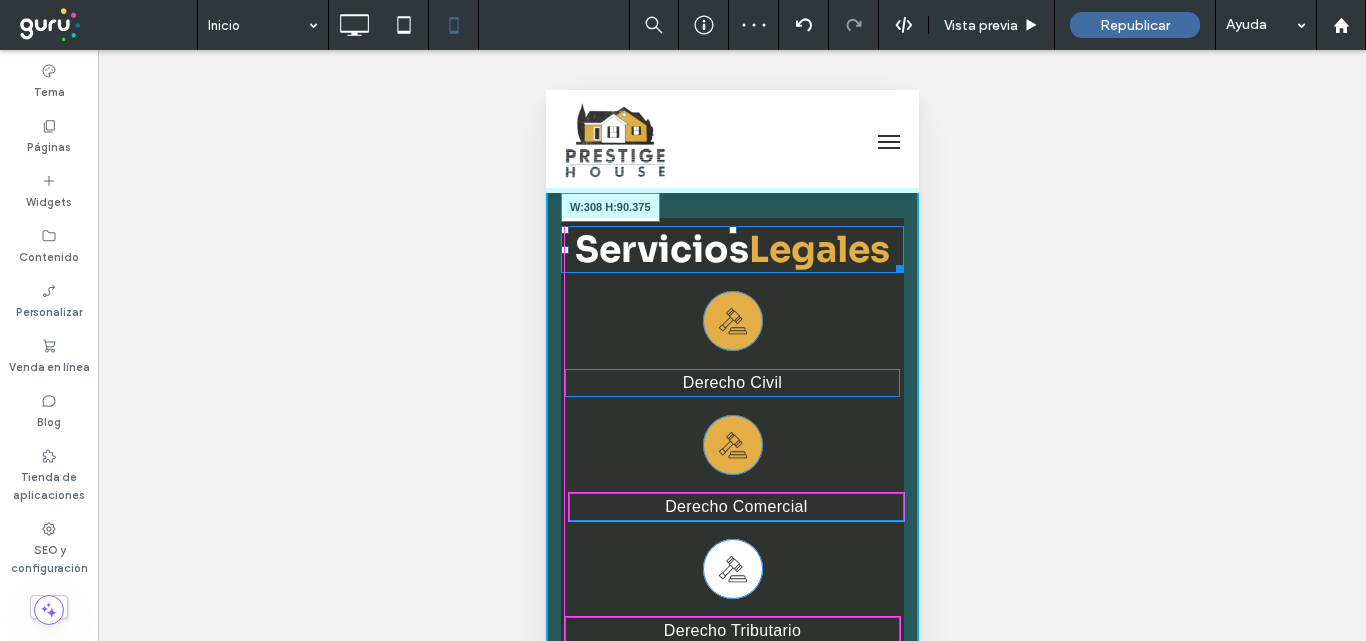 click on "Servicios  Legales W:308 H:90.375" at bounding box center [731, 249] 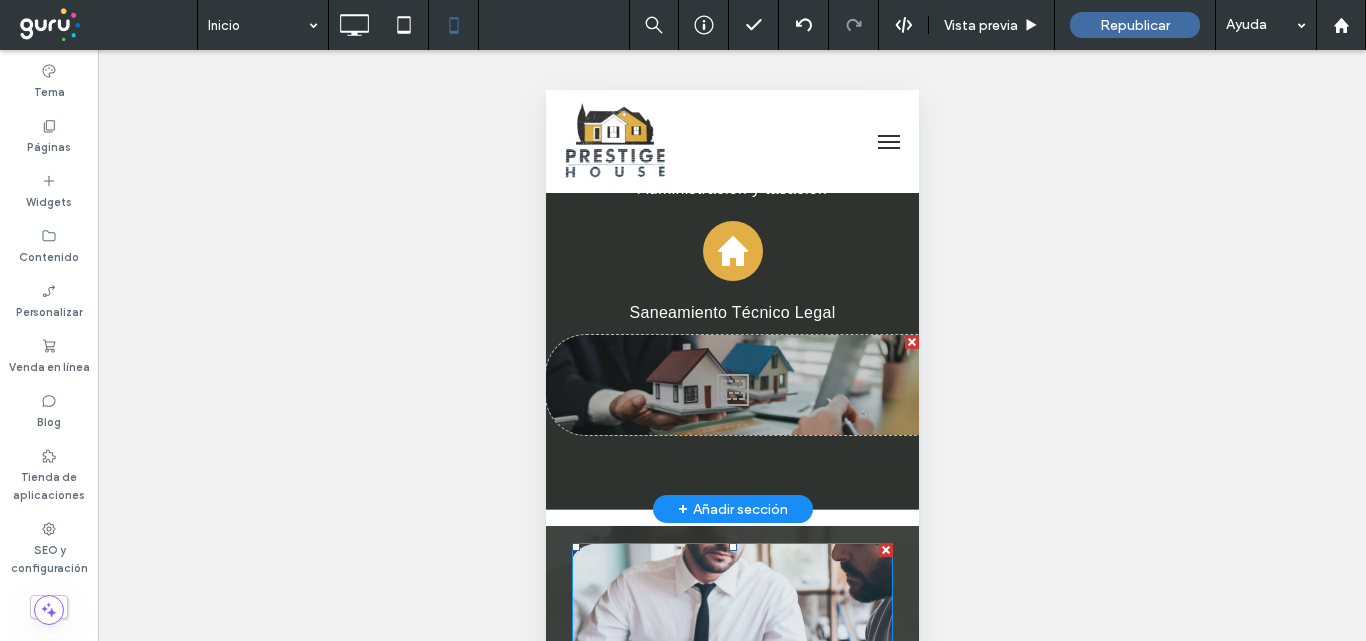 scroll, scrollTop: 4000, scrollLeft: 0, axis: vertical 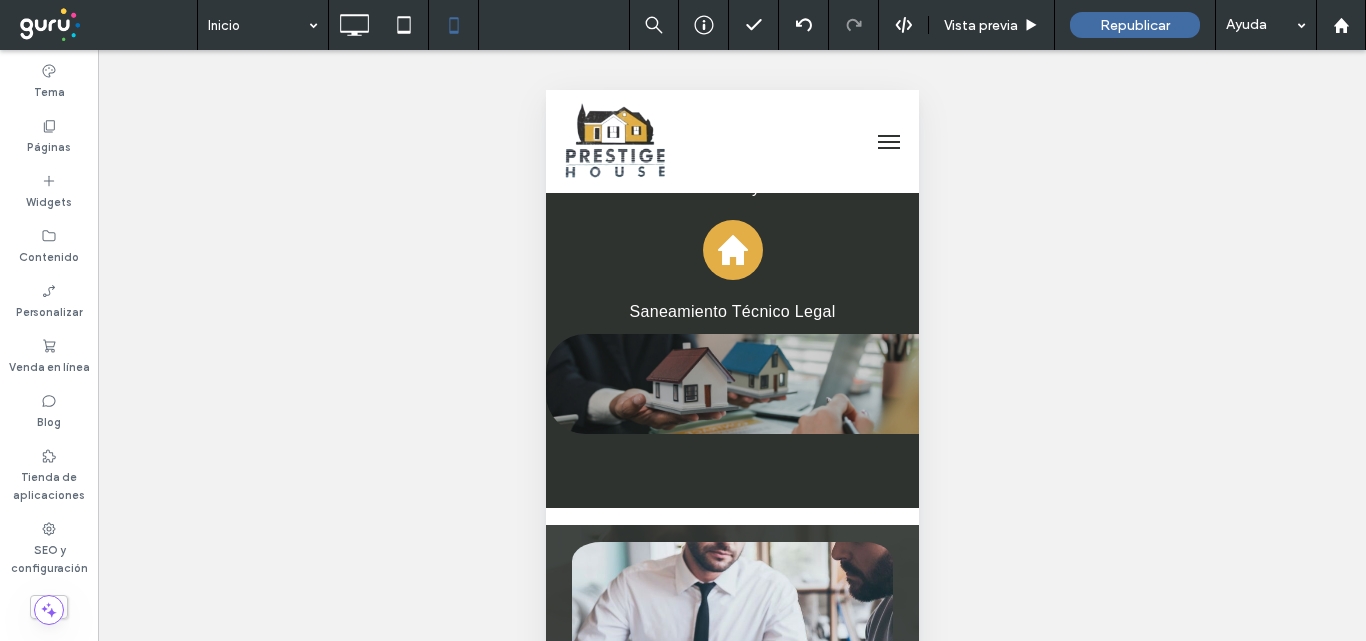 click on "Click To Paste" at bounding box center (731, 384) 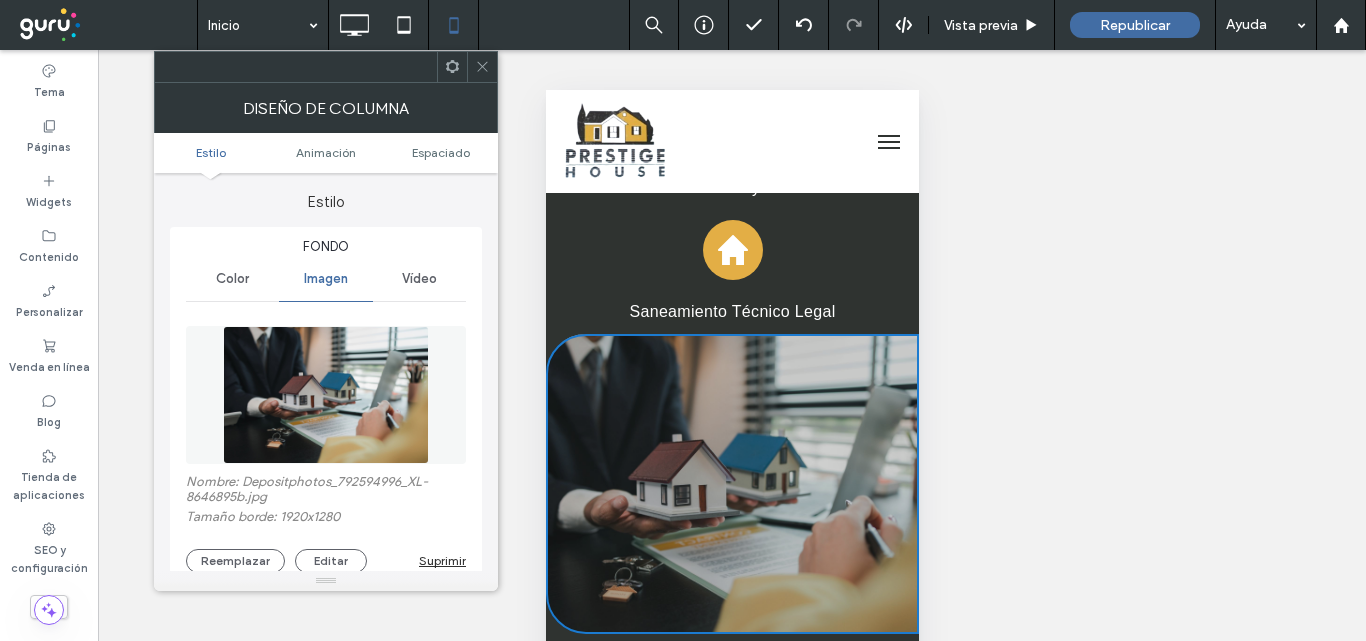 type on "**" 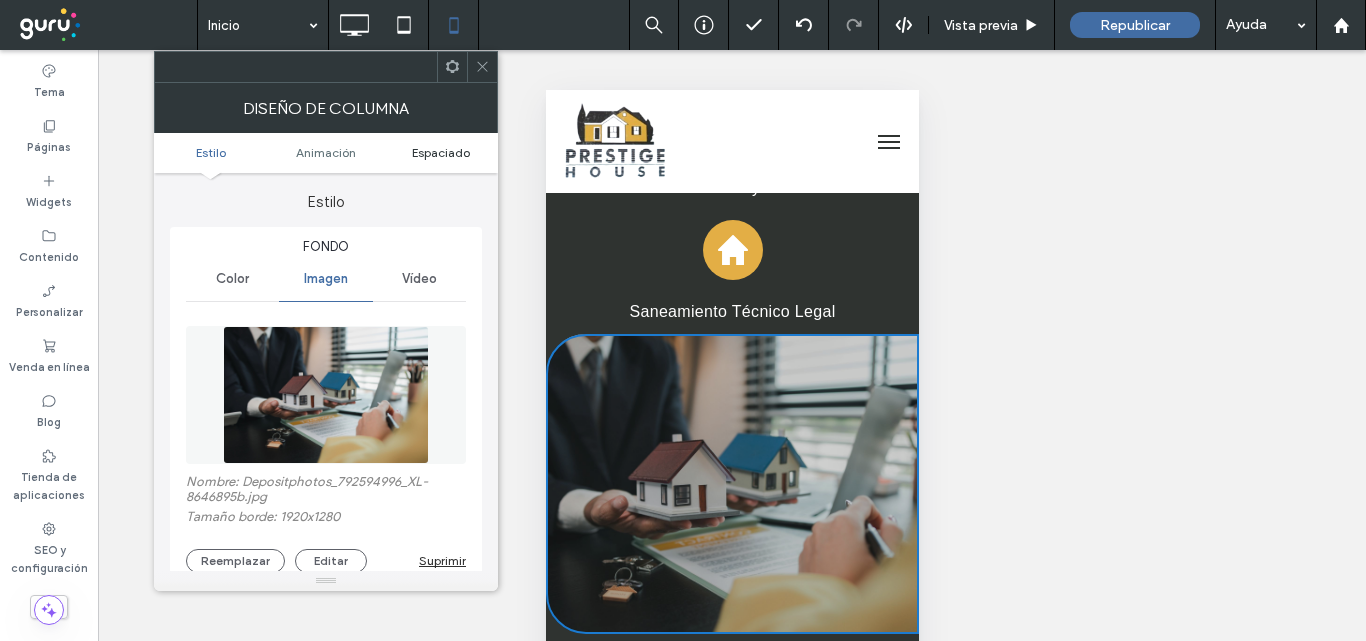 click on "Espaciado" at bounding box center [441, 152] 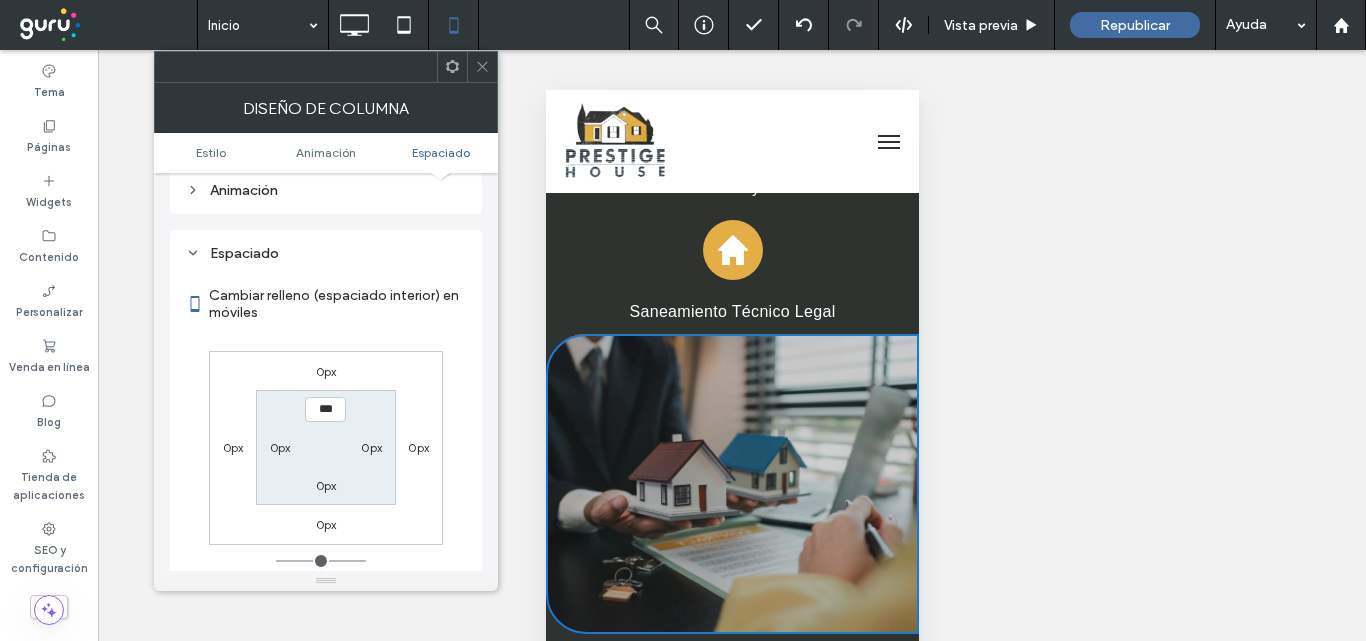 scroll, scrollTop: 1170, scrollLeft: 0, axis: vertical 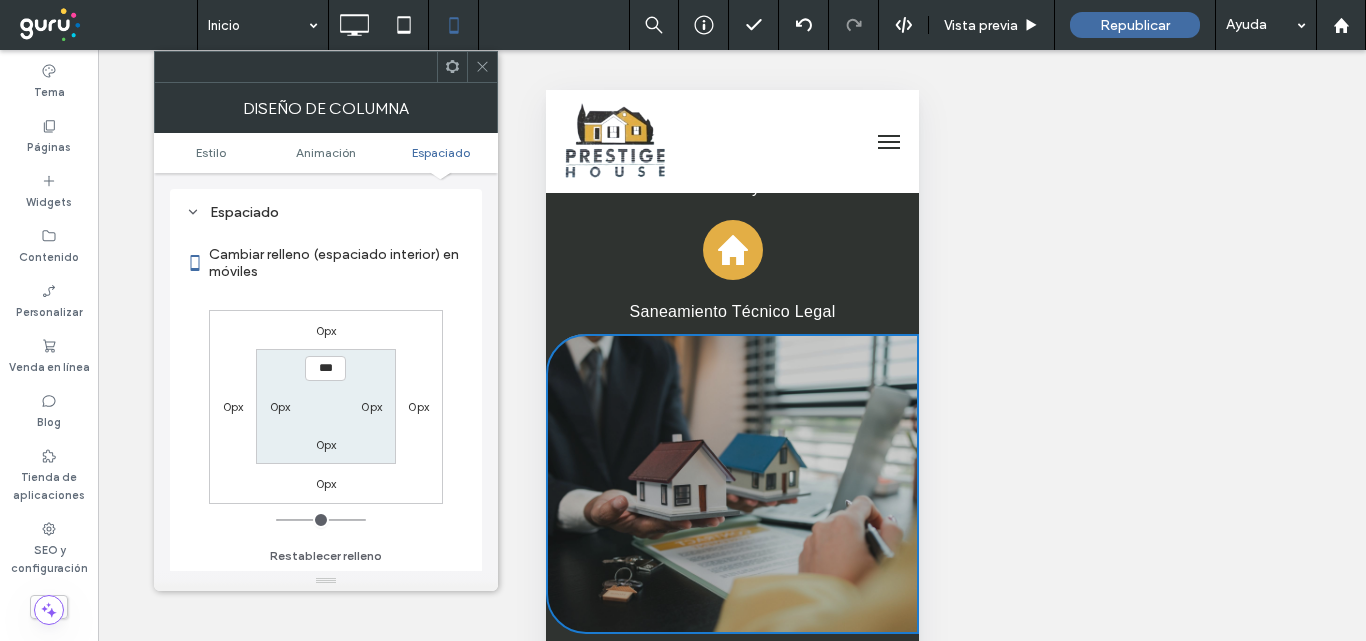 click on "0px" at bounding box center [371, 406] 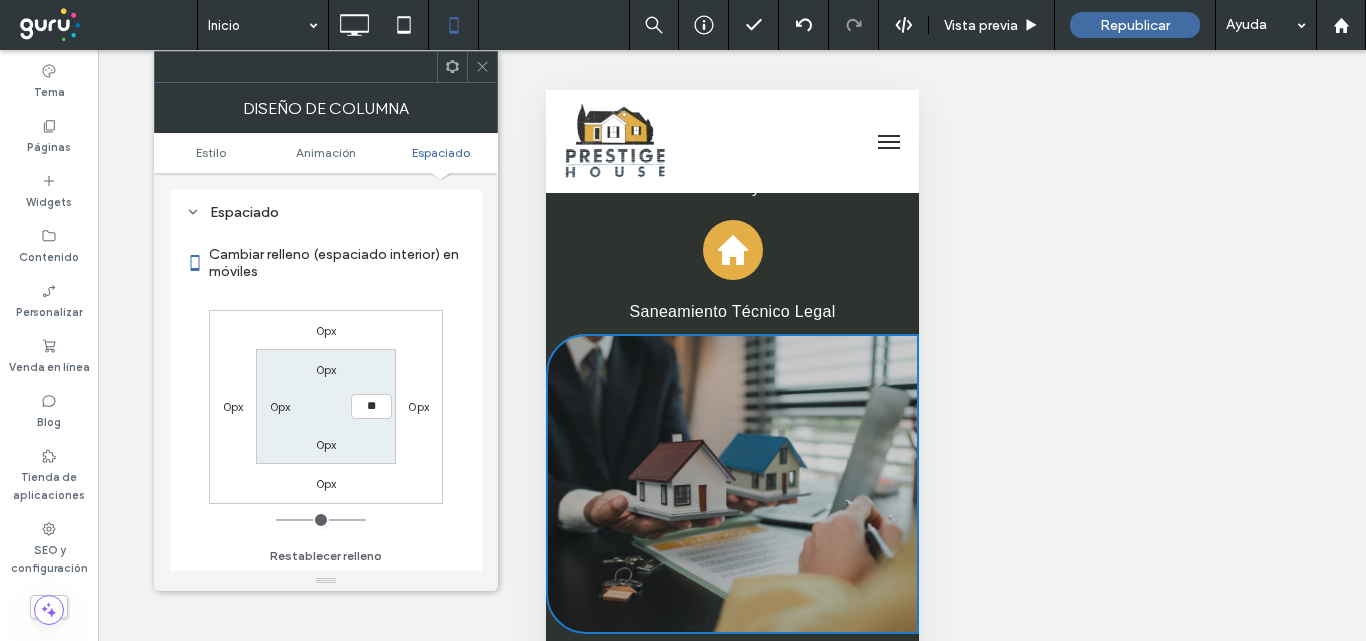 type on "**" 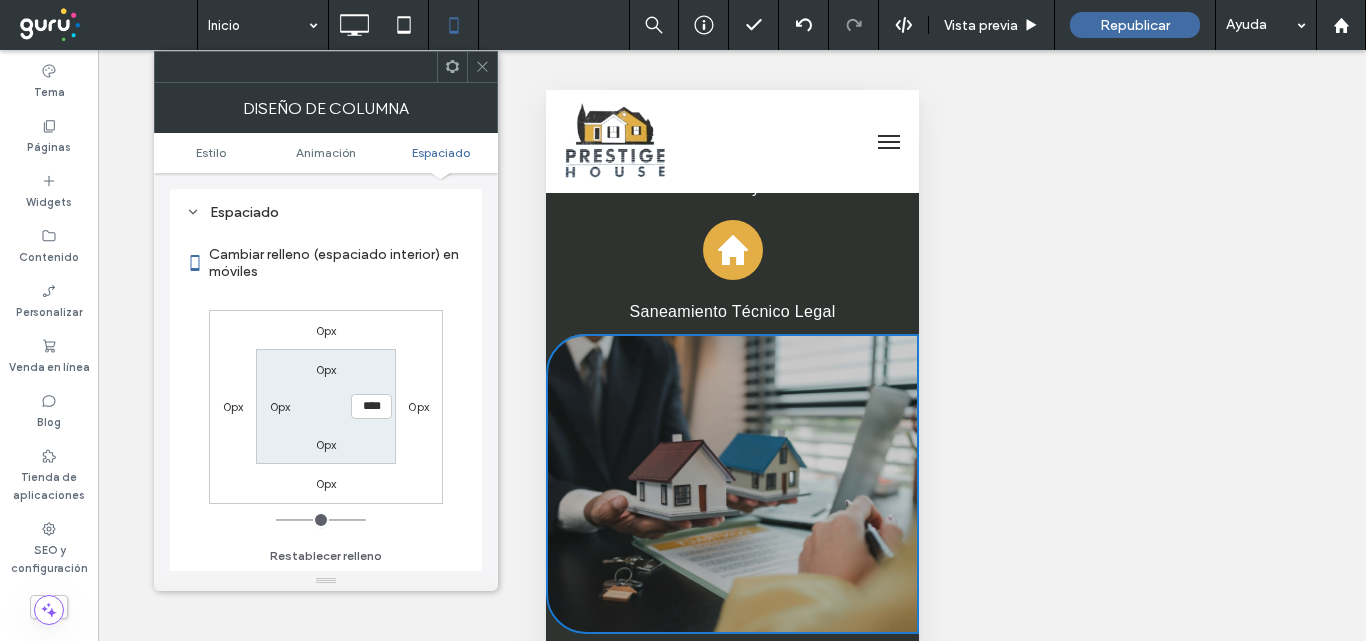 click on "0px" at bounding box center (418, 406) 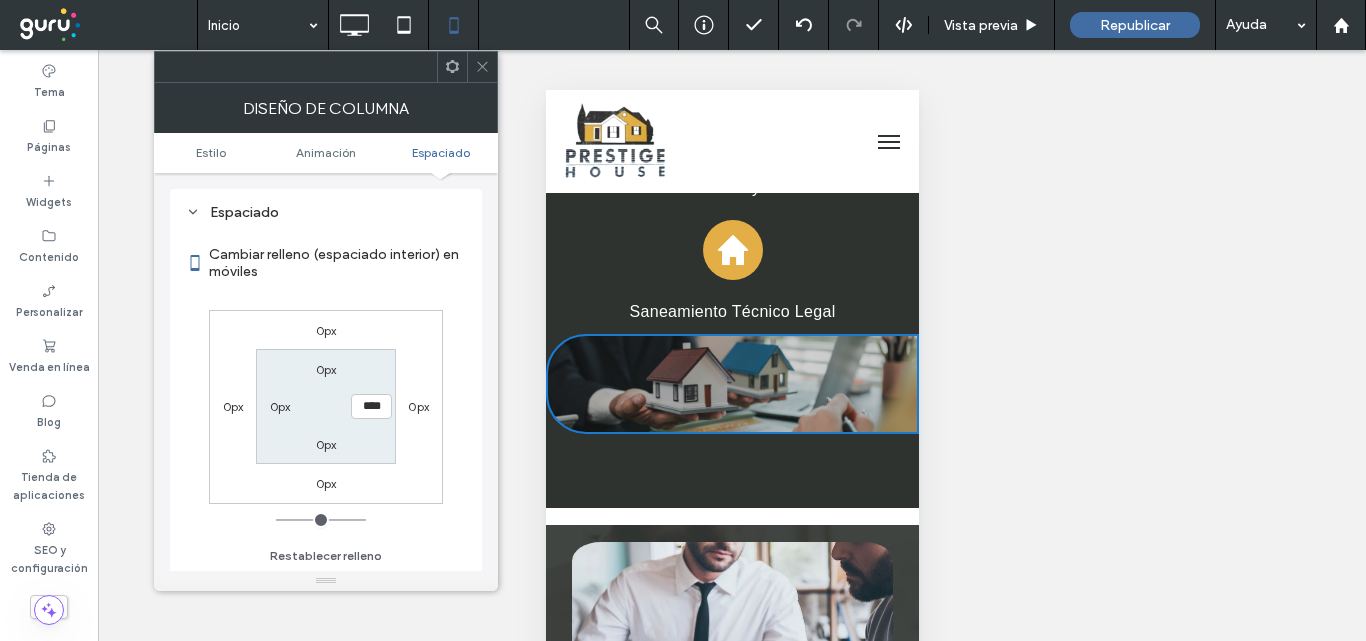 type on "*" 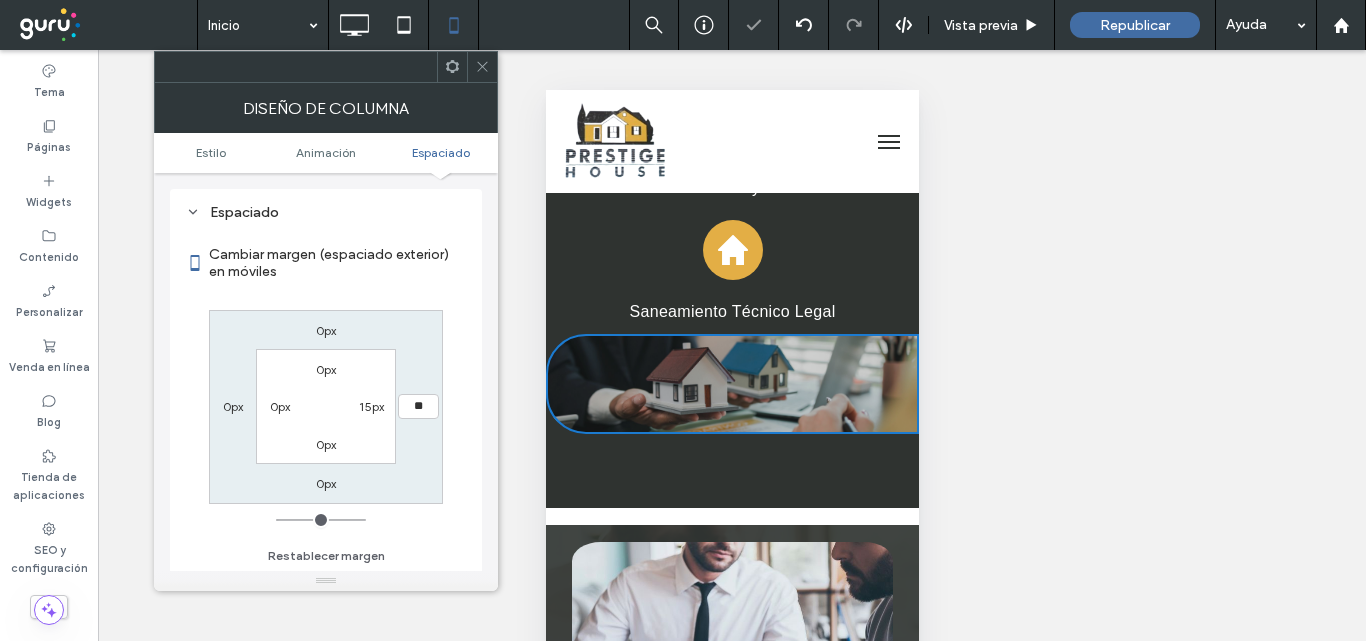 type on "**" 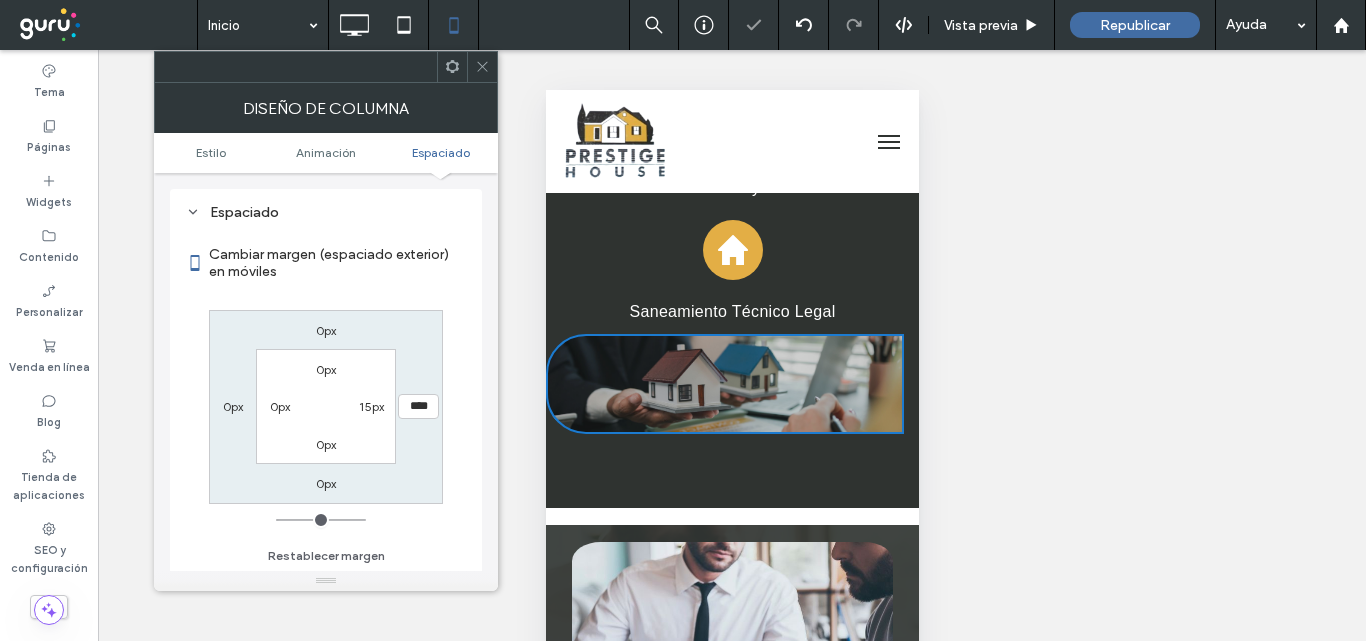 click on "0px **** 0px 0px 0px 15px 0px 0px" at bounding box center (326, 407) 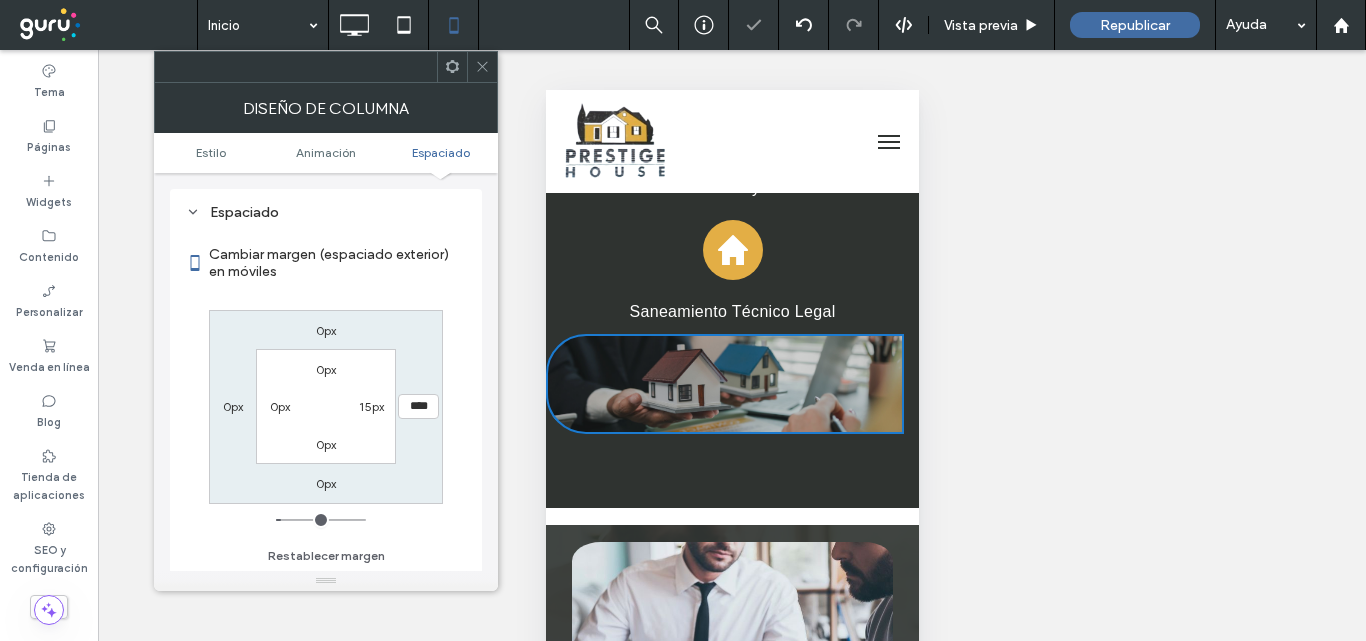 click on "0px **** 0px 0px 0px 15px 0px 0px" at bounding box center (326, 407) 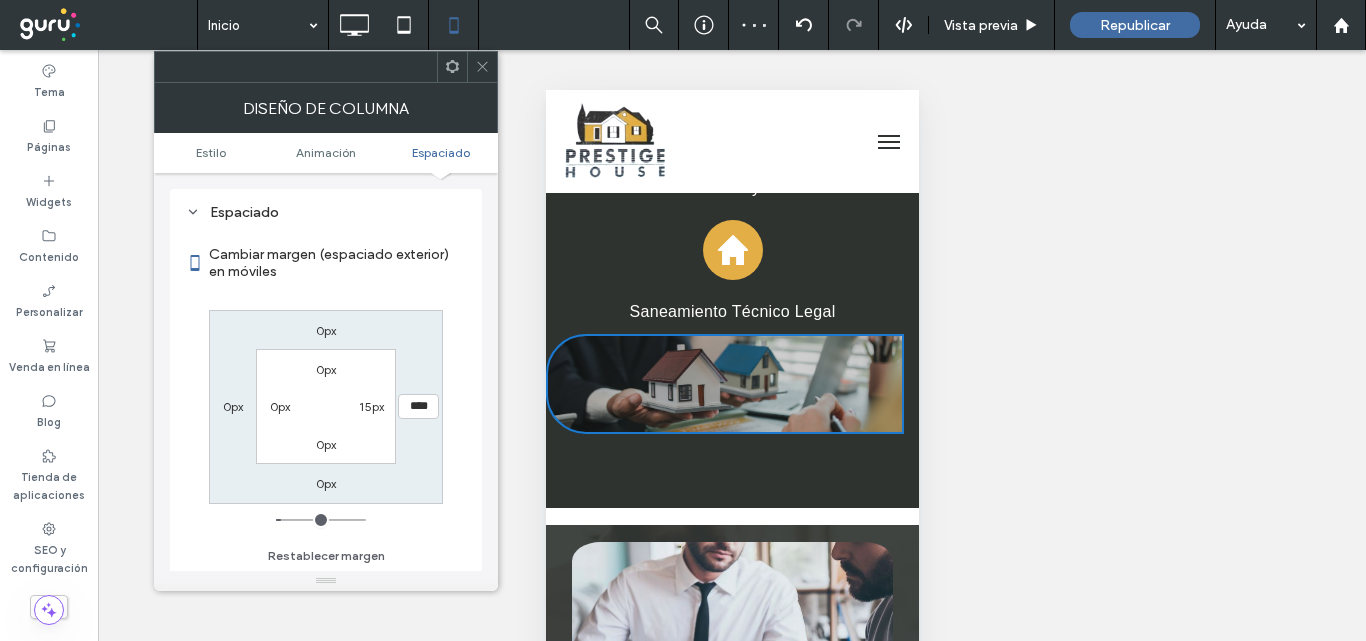 drag, startPoint x: 479, startPoint y: 63, endPoint x: 529, endPoint y: 17, distance: 67.941154 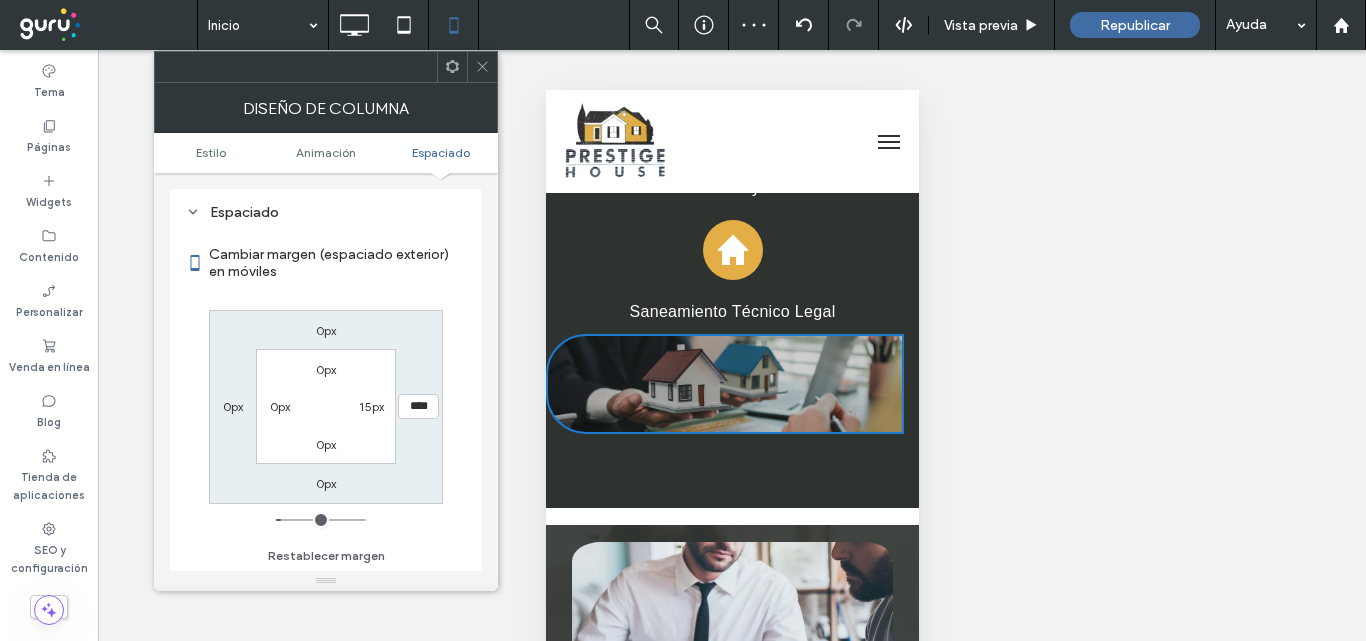 click 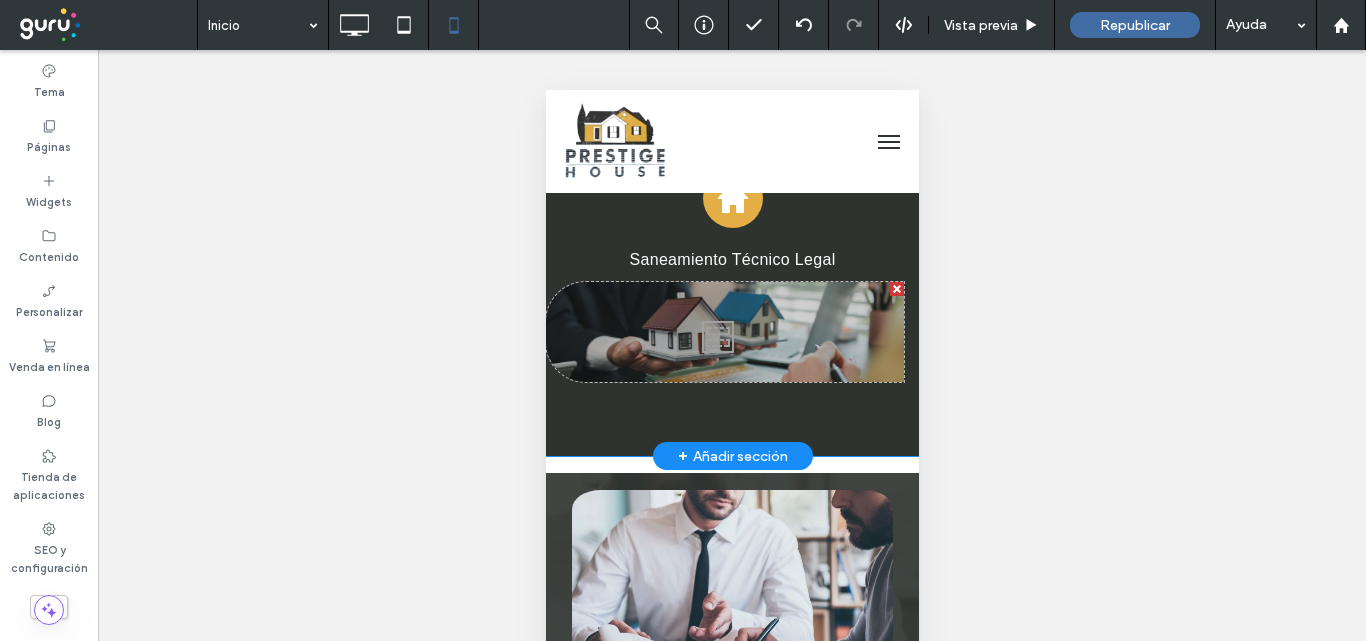 scroll, scrollTop: 4100, scrollLeft: 0, axis: vertical 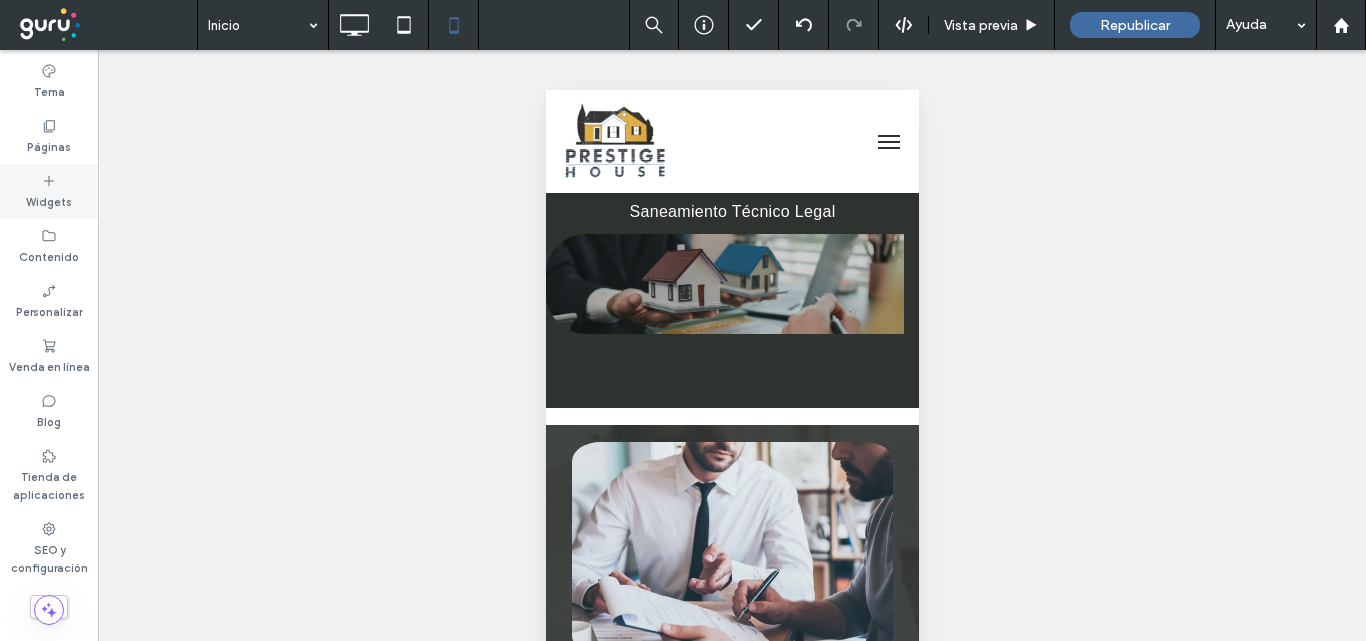 click on "Widgets" at bounding box center [49, 200] 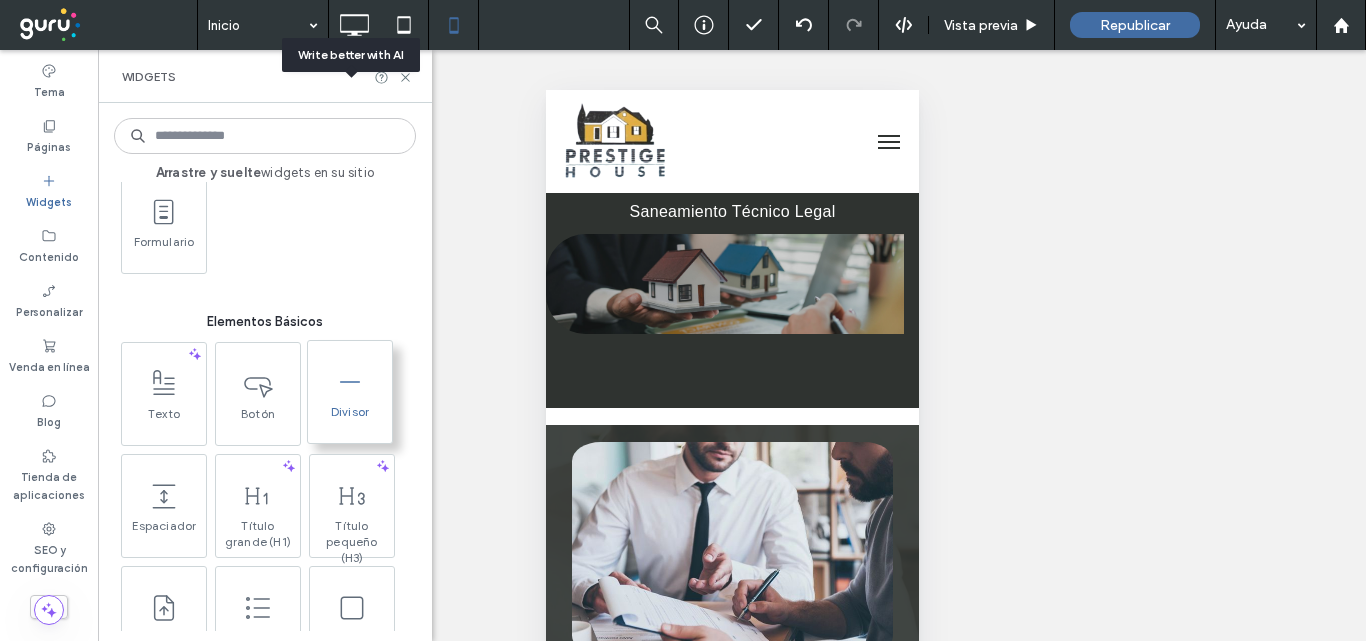 scroll, scrollTop: 800, scrollLeft: 0, axis: vertical 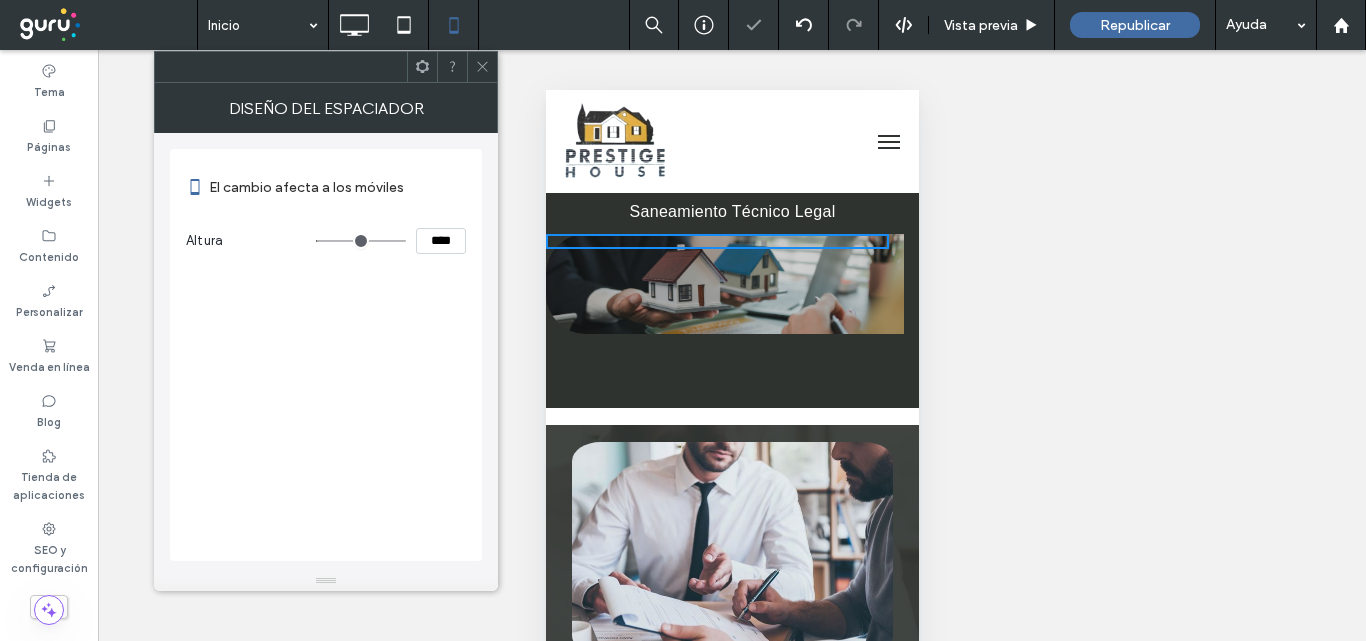 type on "***" 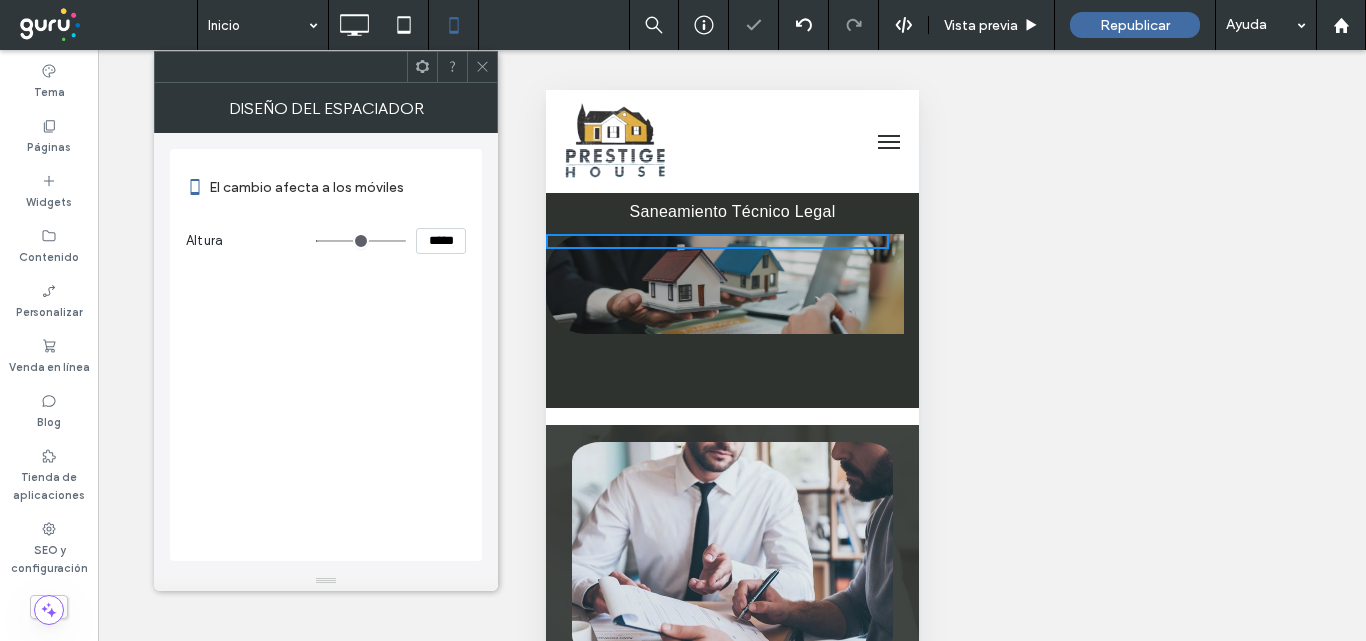 type on "***" 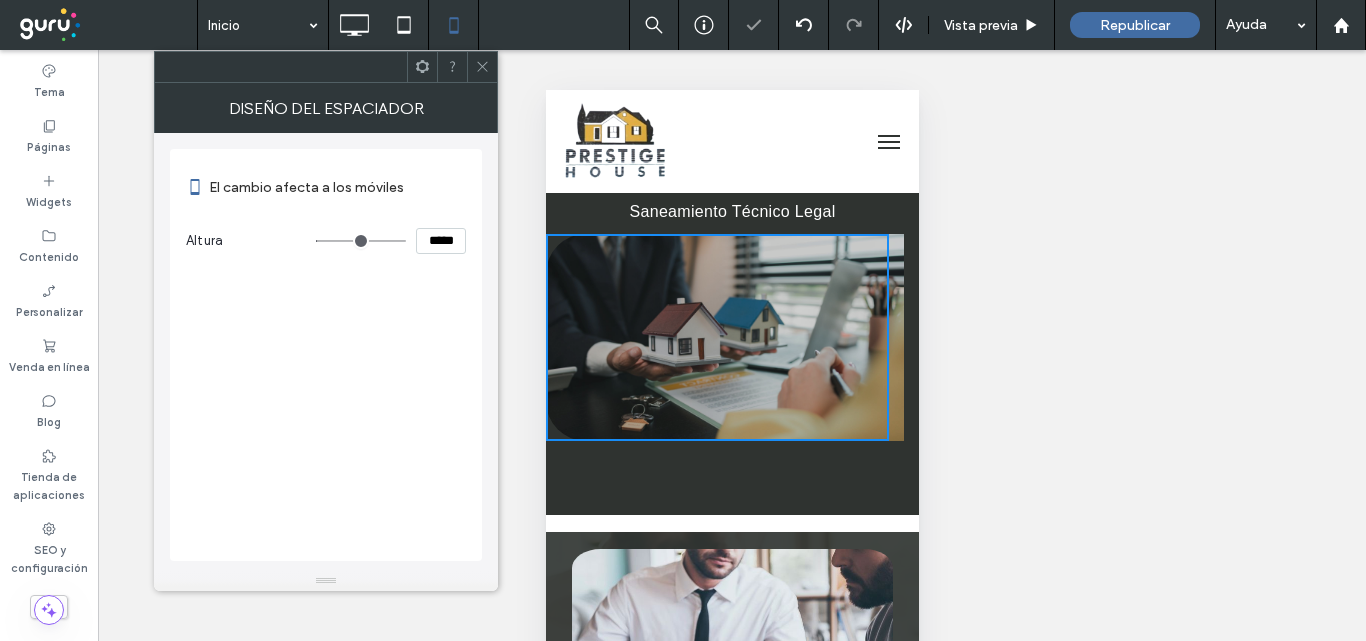 type on "***" 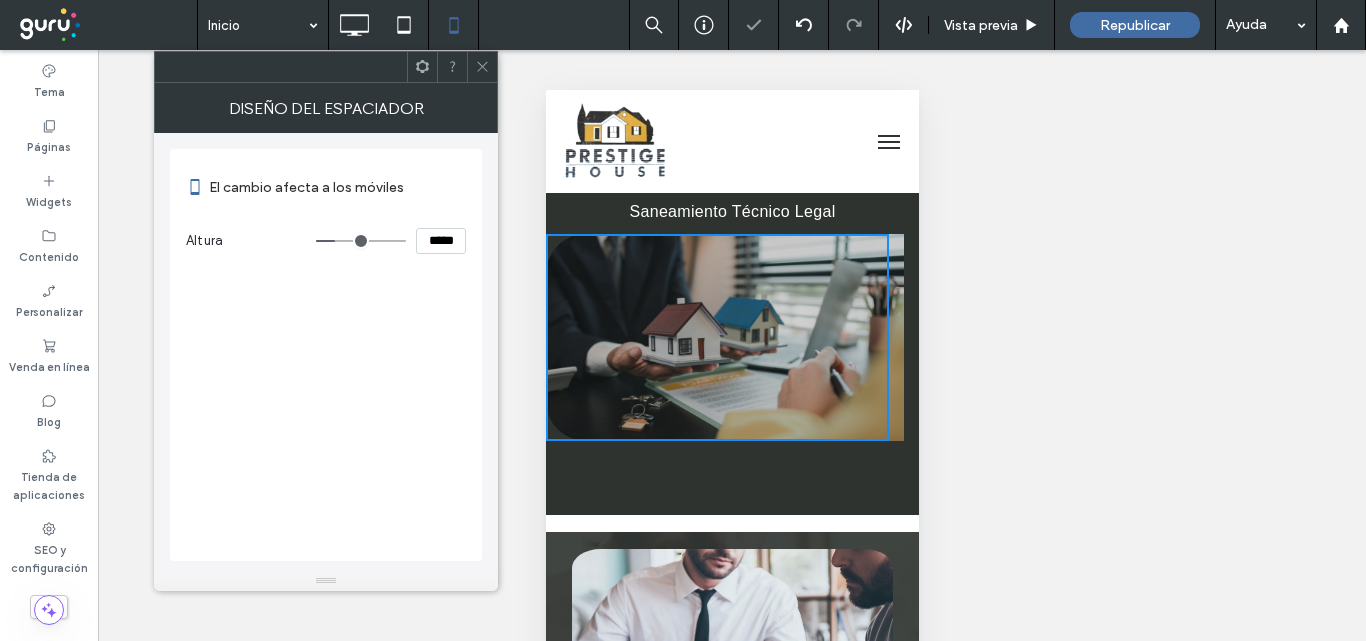 type on "***" 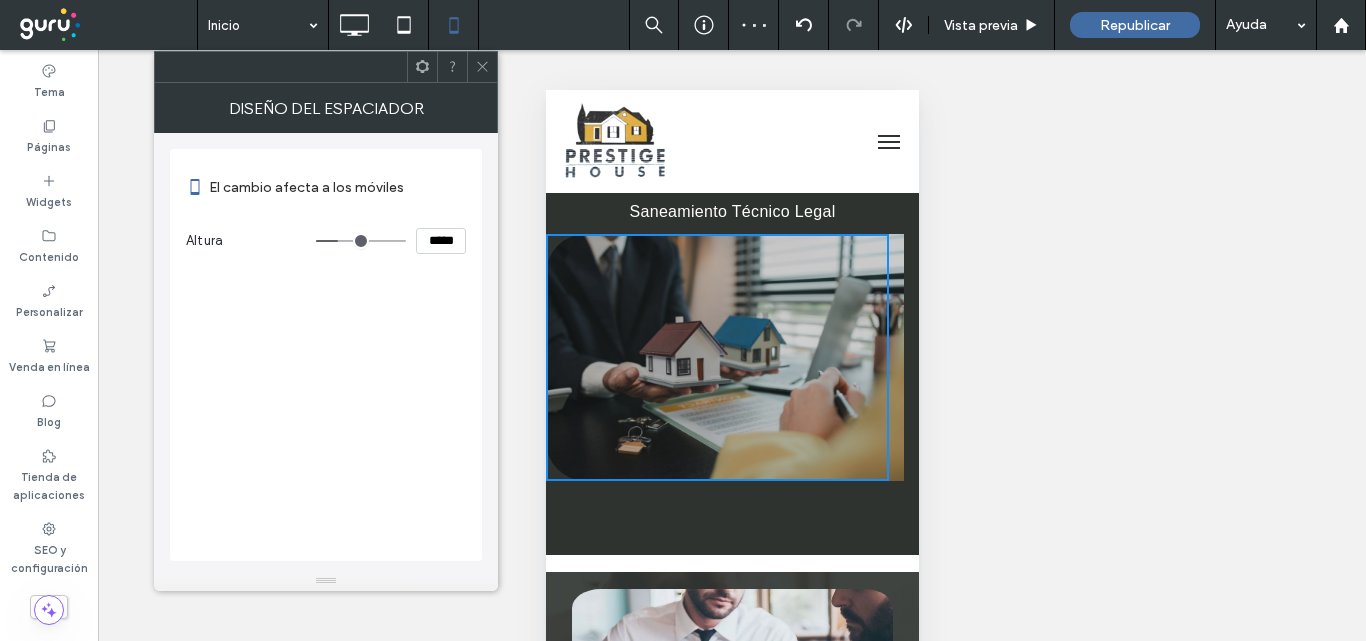 drag, startPoint x: 330, startPoint y: 240, endPoint x: 342, endPoint y: 246, distance: 13.416408 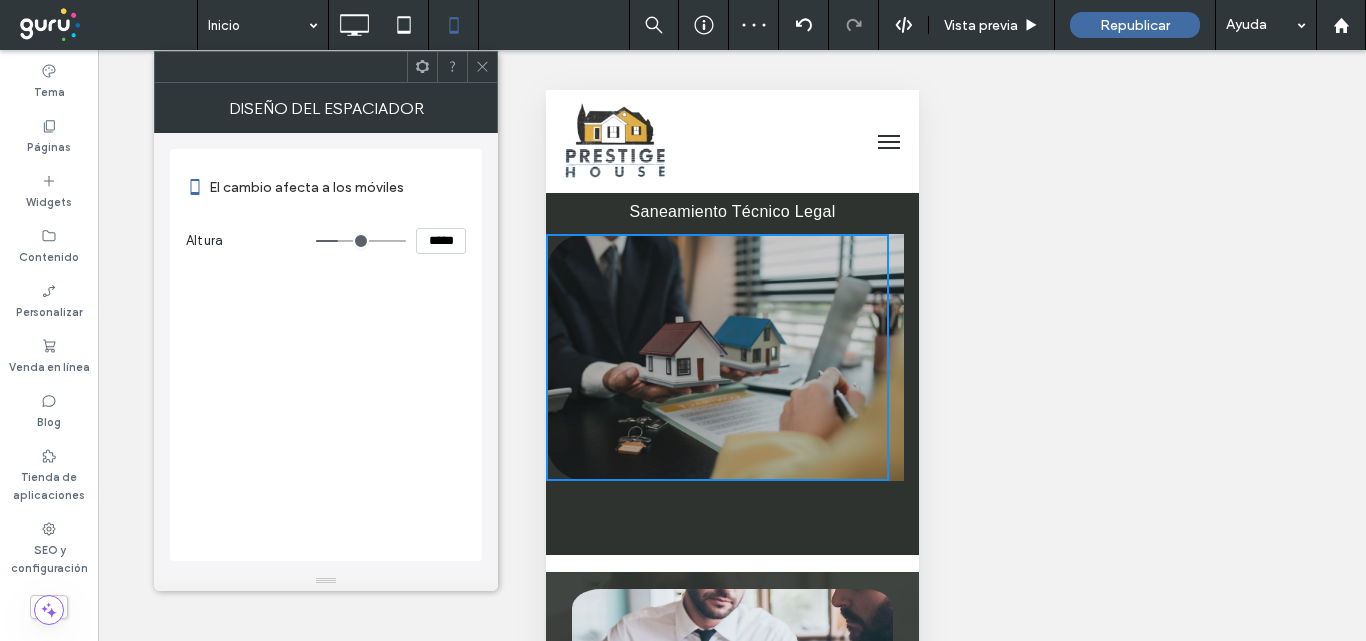 type on "***" 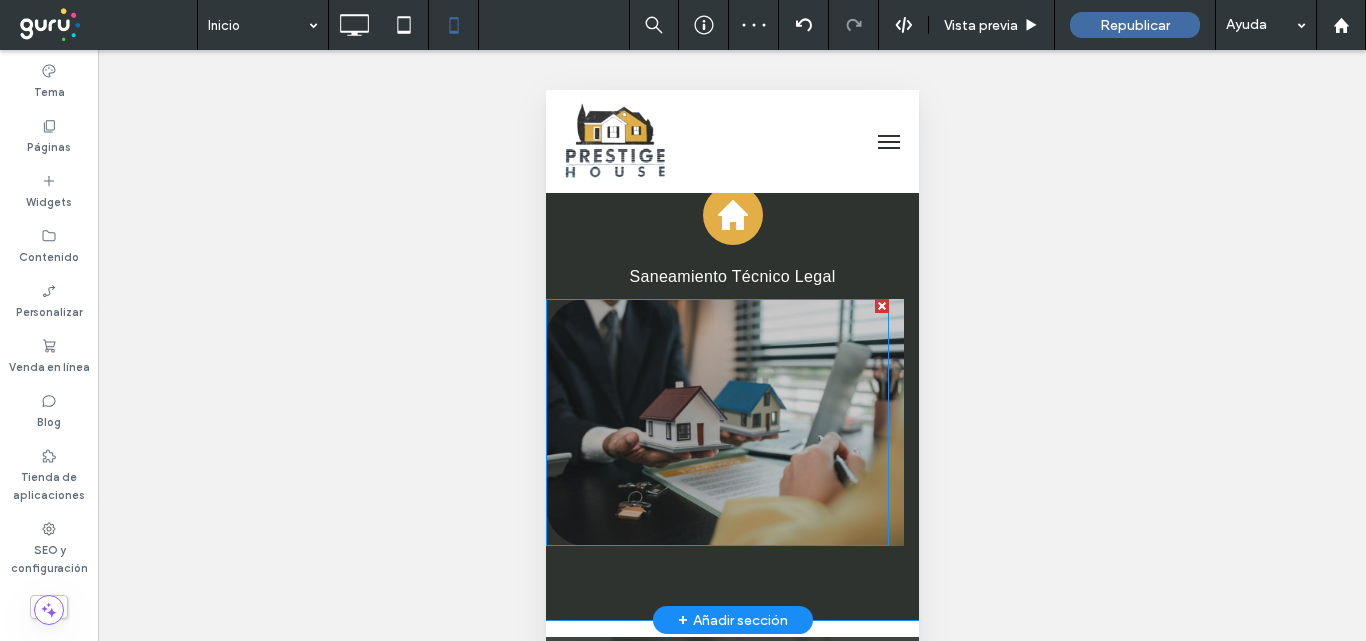 scroll, scrollTop: 4000, scrollLeft: 0, axis: vertical 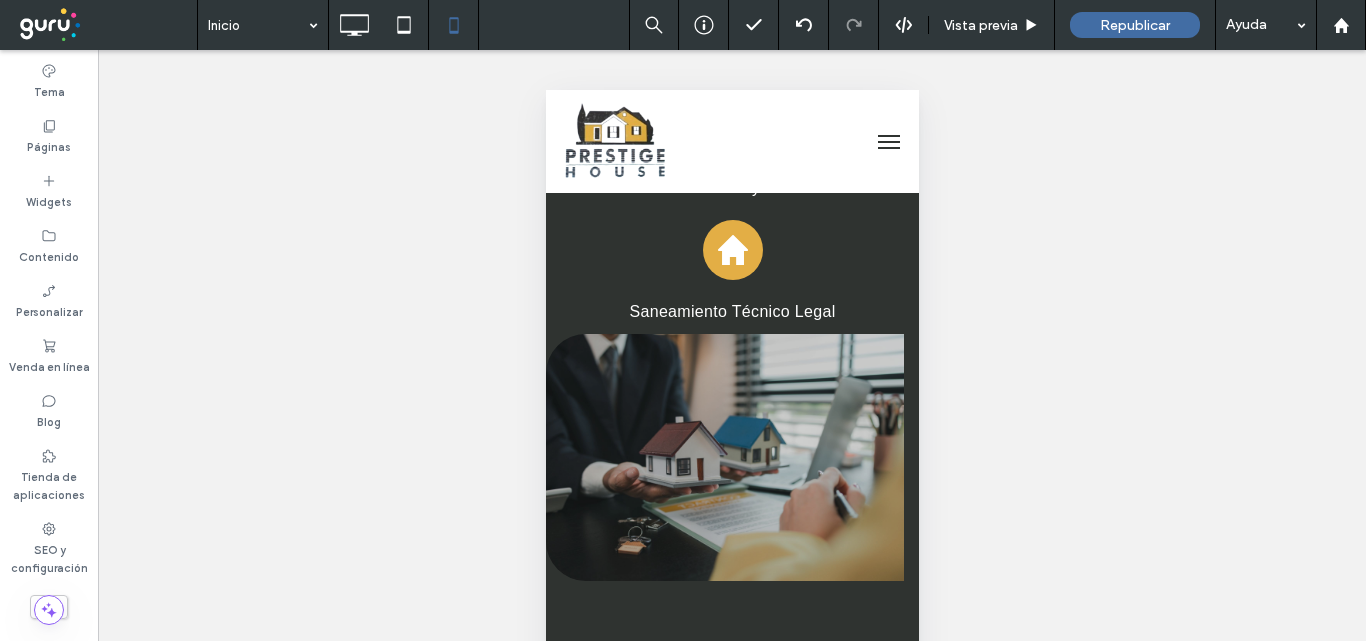 click on "Click To Paste" at bounding box center [724, 457] 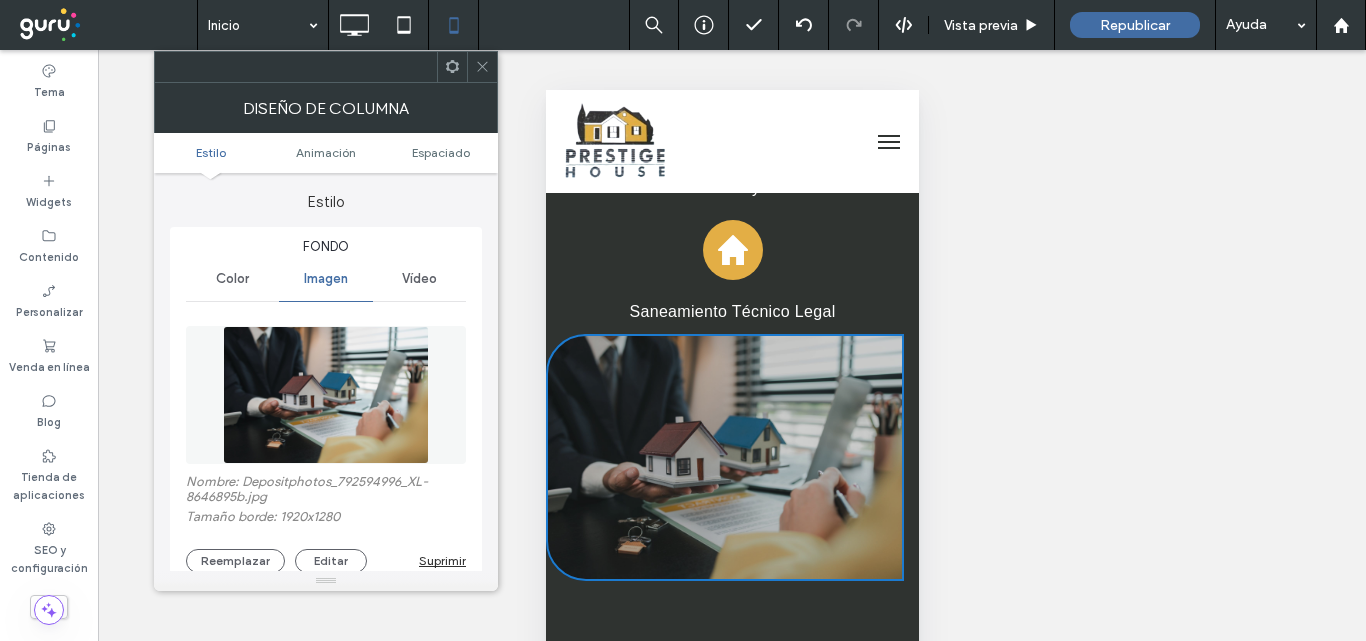 type on "**" 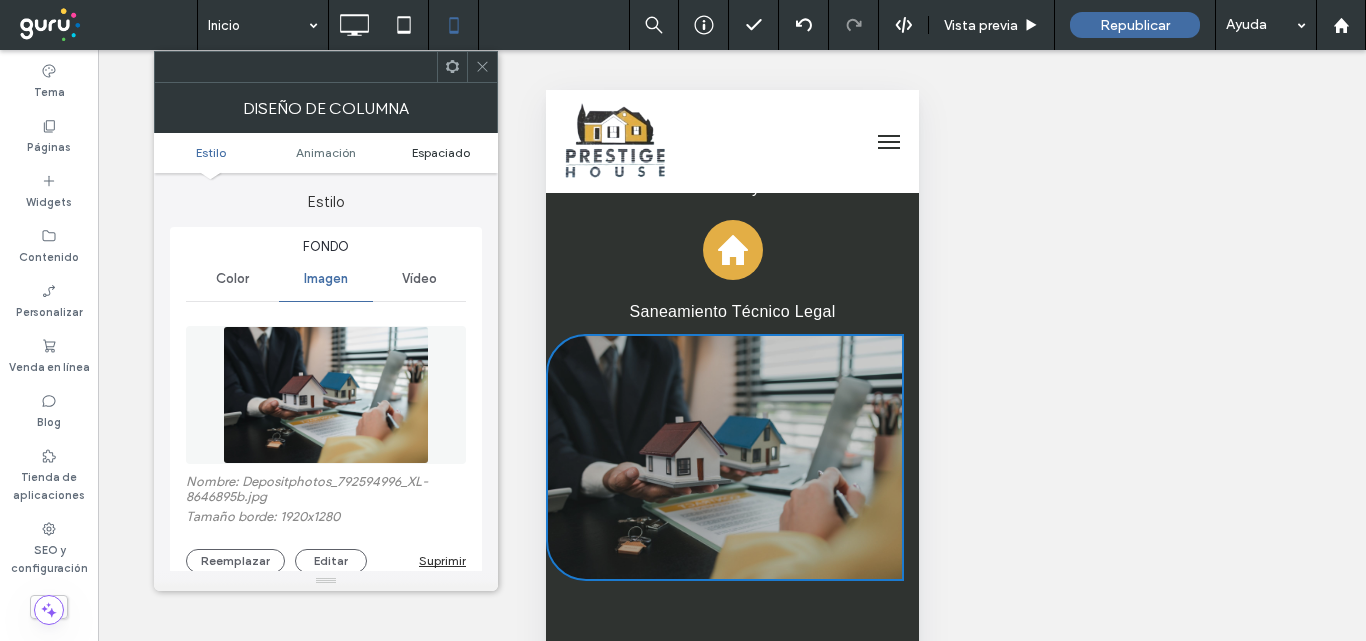 click on "Espaciado" at bounding box center (441, 152) 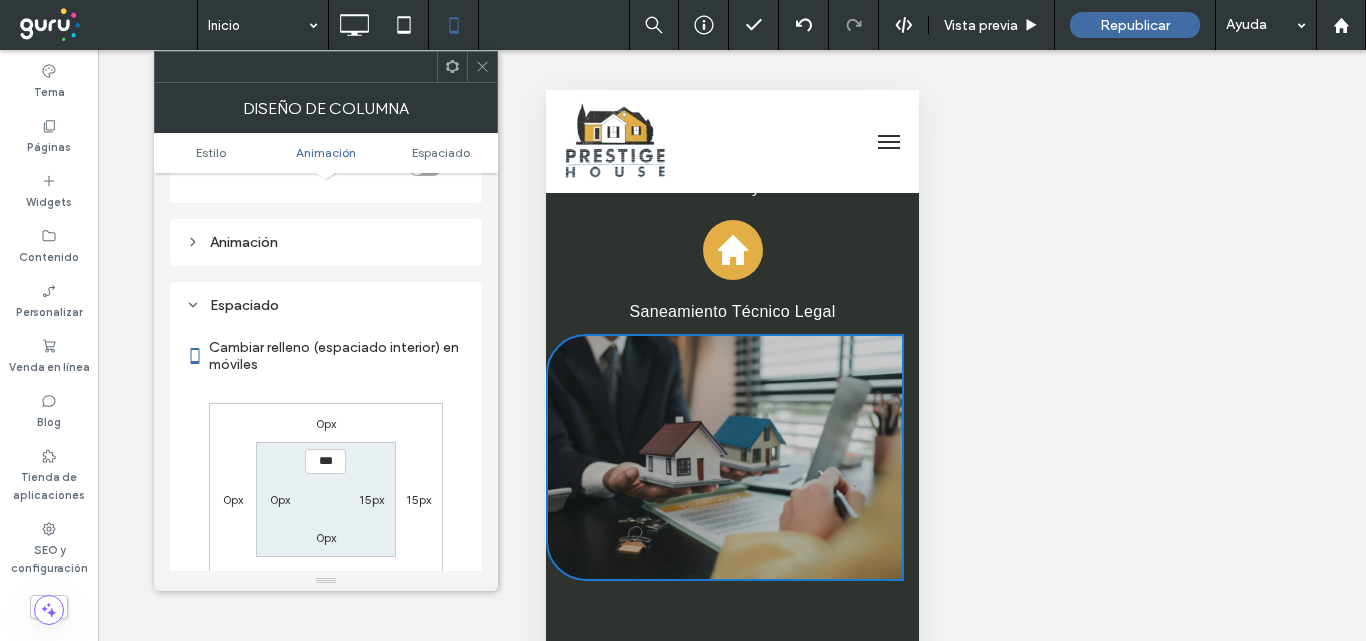 scroll, scrollTop: 1170, scrollLeft: 0, axis: vertical 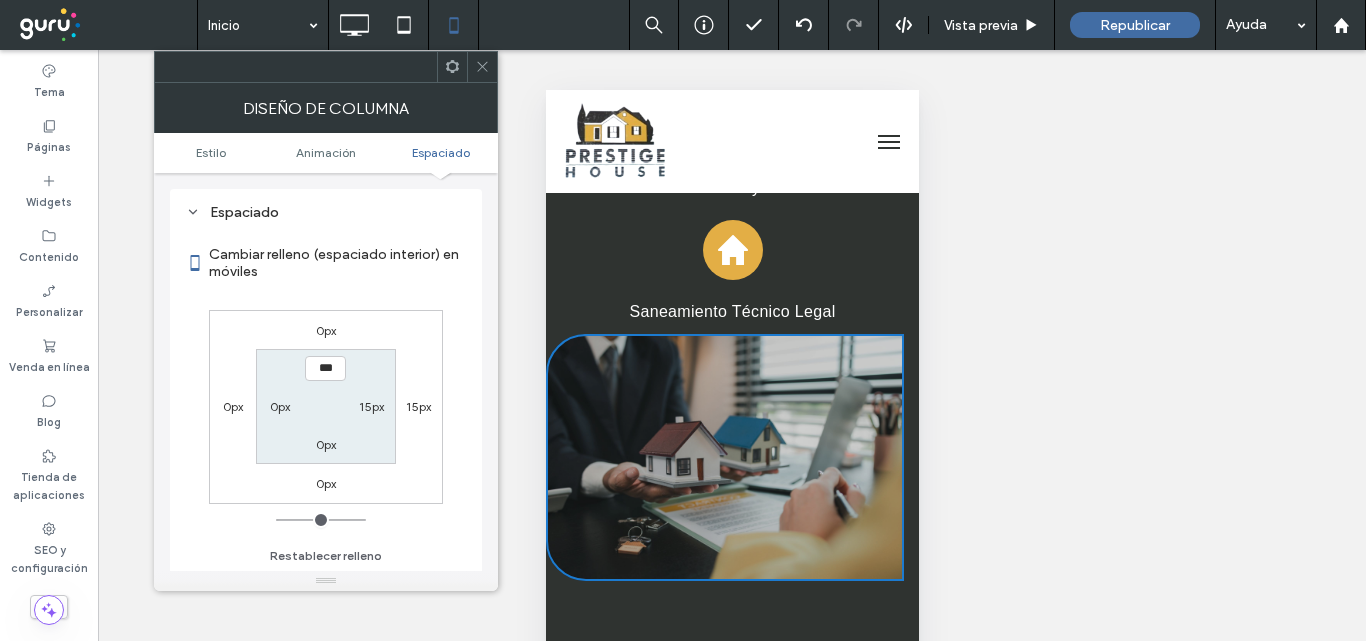 click on "15px" at bounding box center (418, 406) 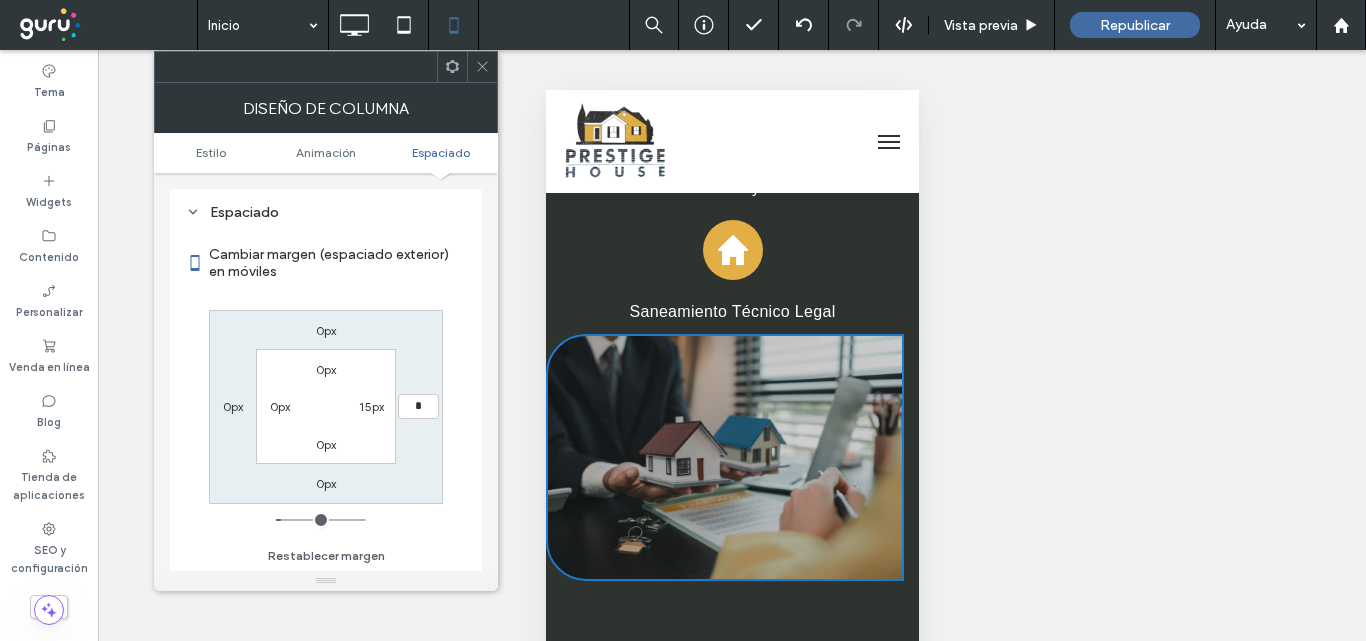 type on "*" 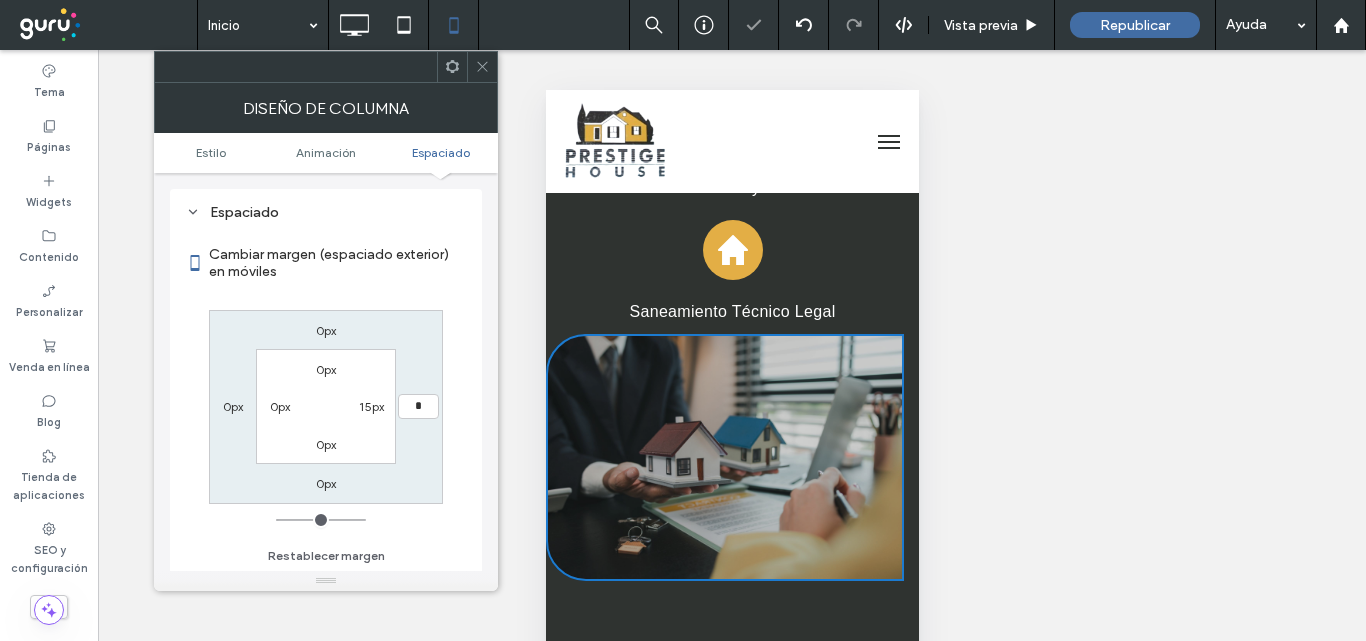type on "*" 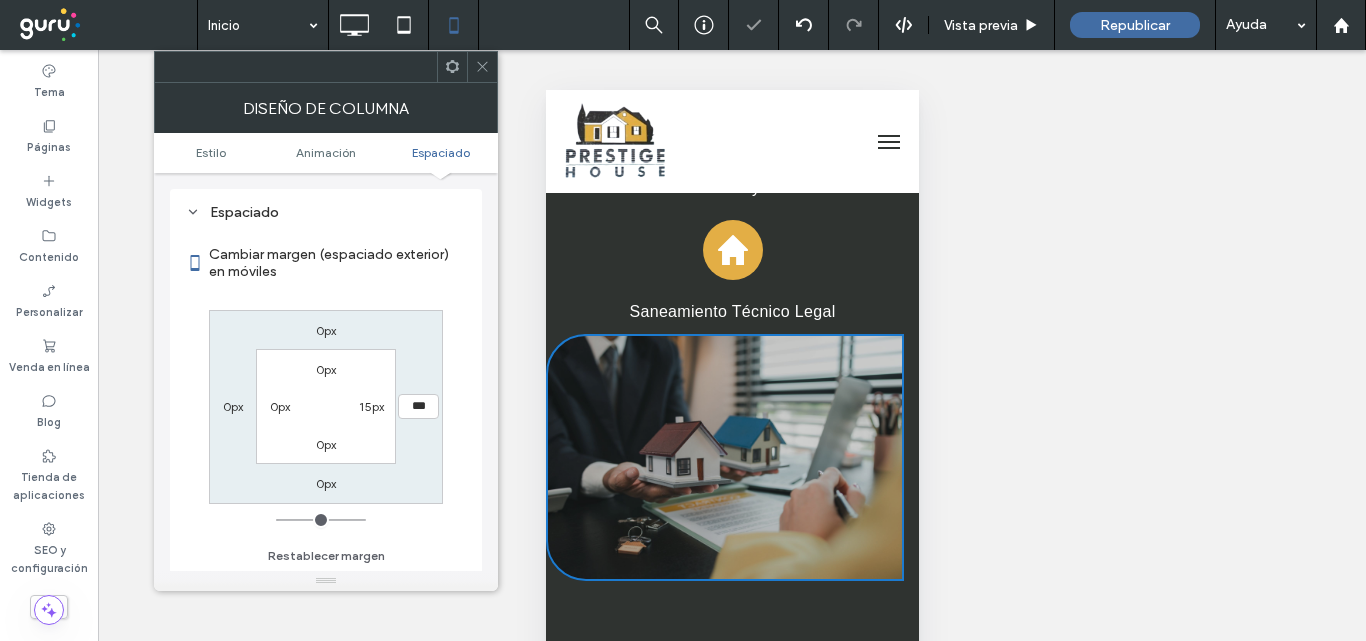 drag, startPoint x: 376, startPoint y: 406, endPoint x: 403, endPoint y: 389, distance: 31.906113 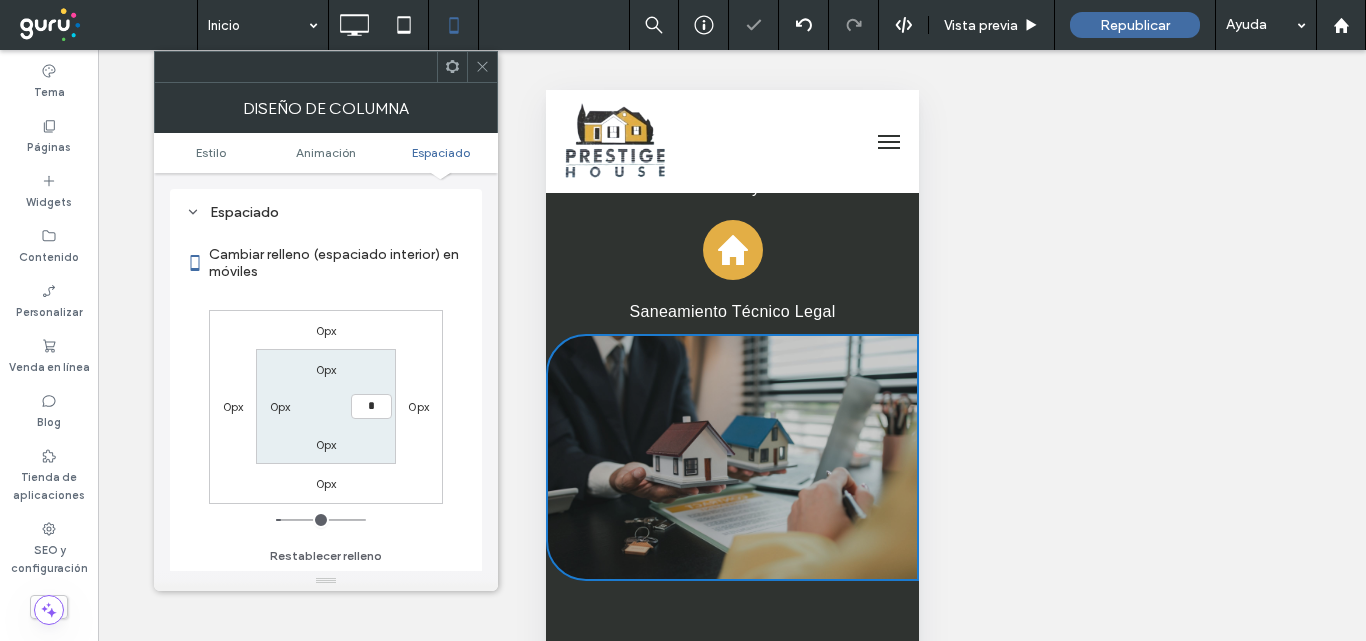type on "*" 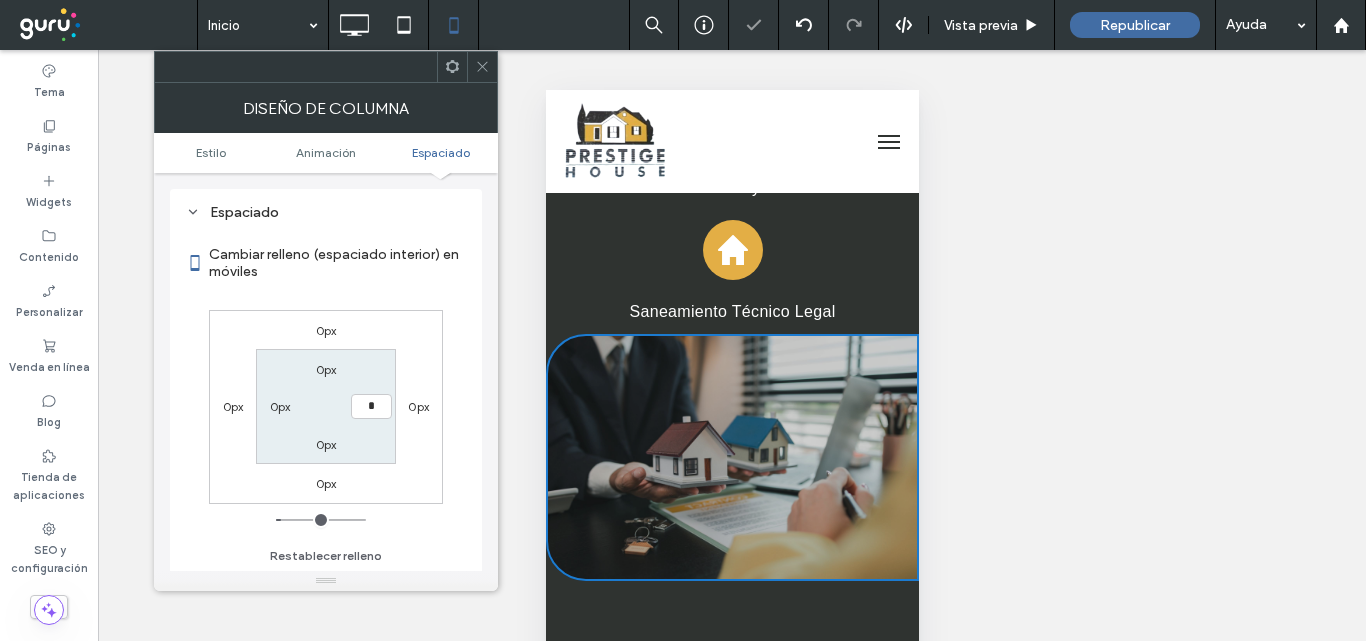 type on "*" 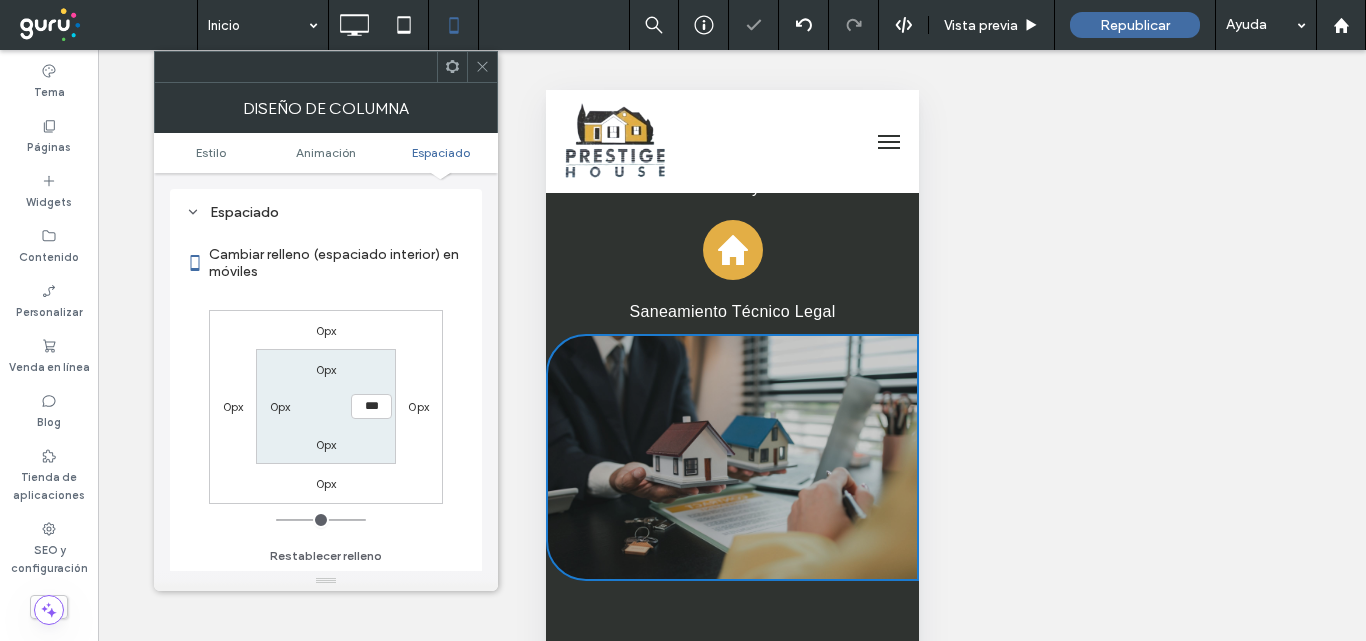 click on "0px 0px 0px 0px 0px *** 0px 0px" at bounding box center [326, 407] 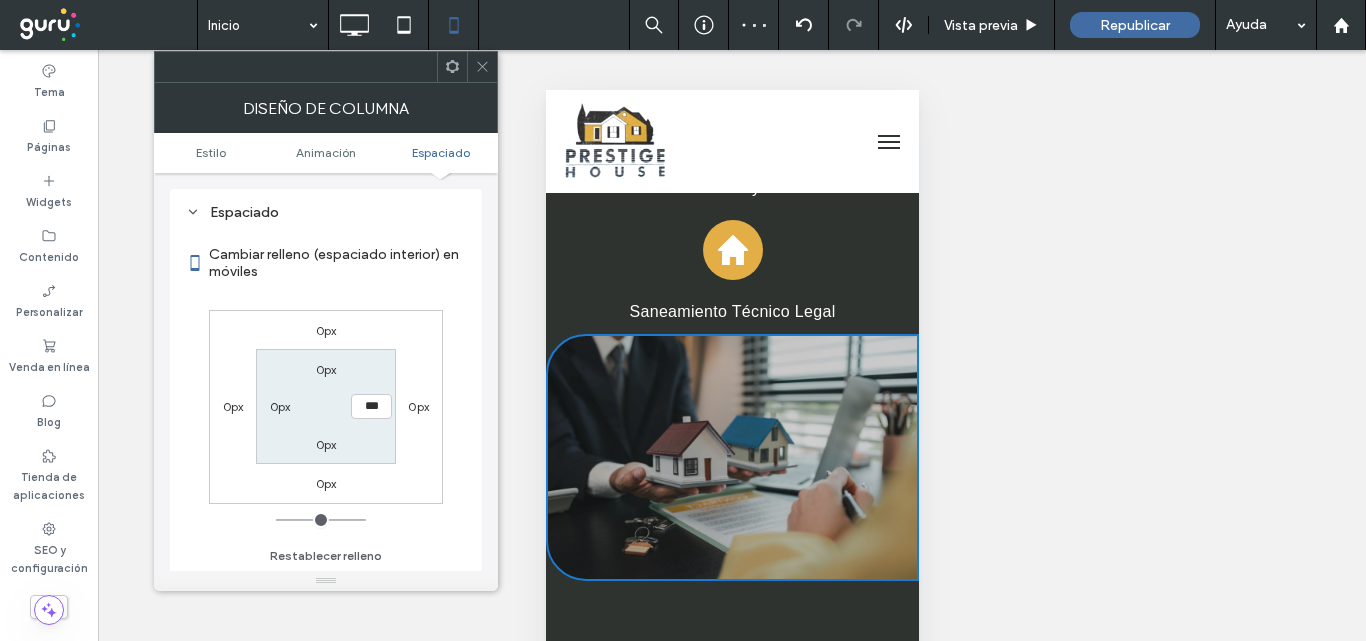 click on "0px" at bounding box center (326, 330) 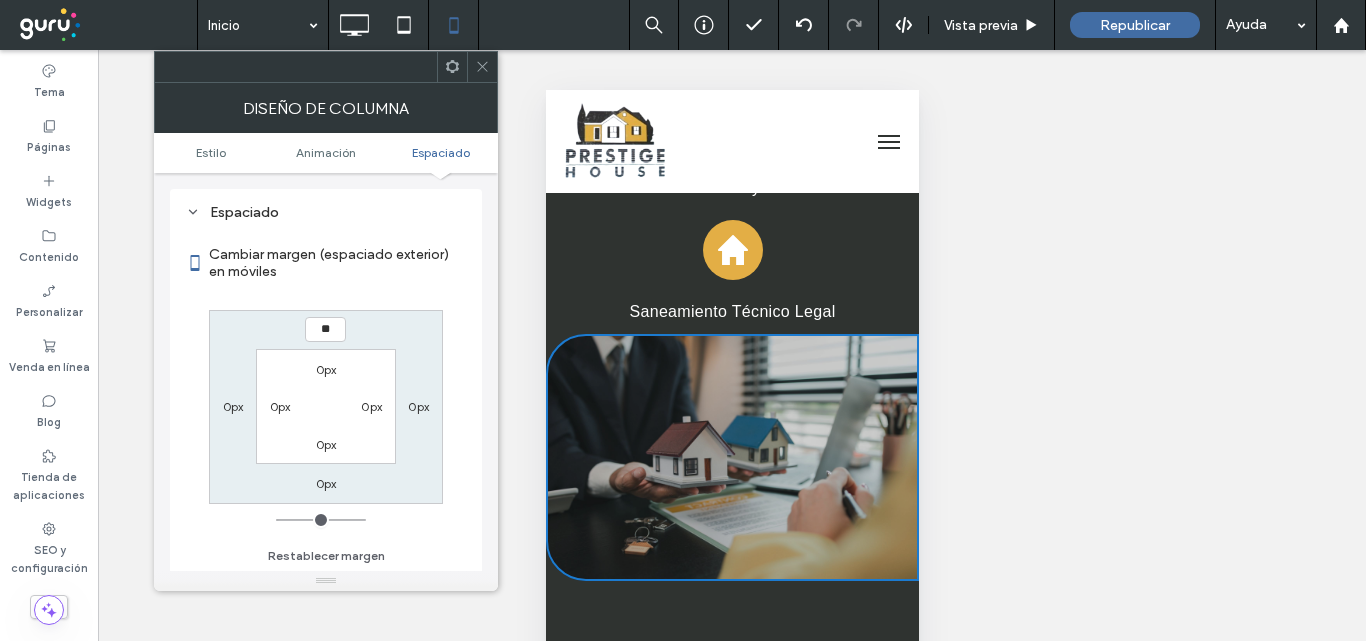 type on "**" 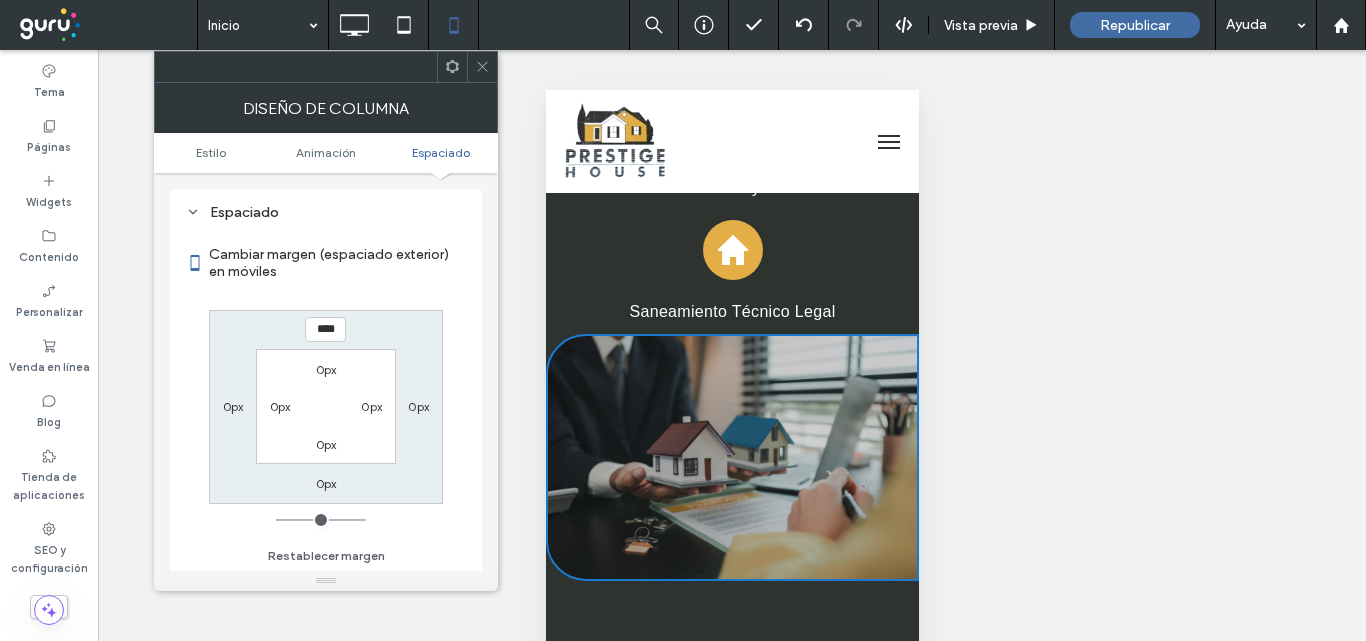 click on "**** 0px 0px 0px 0px 0px 0px 0px" at bounding box center [326, 407] 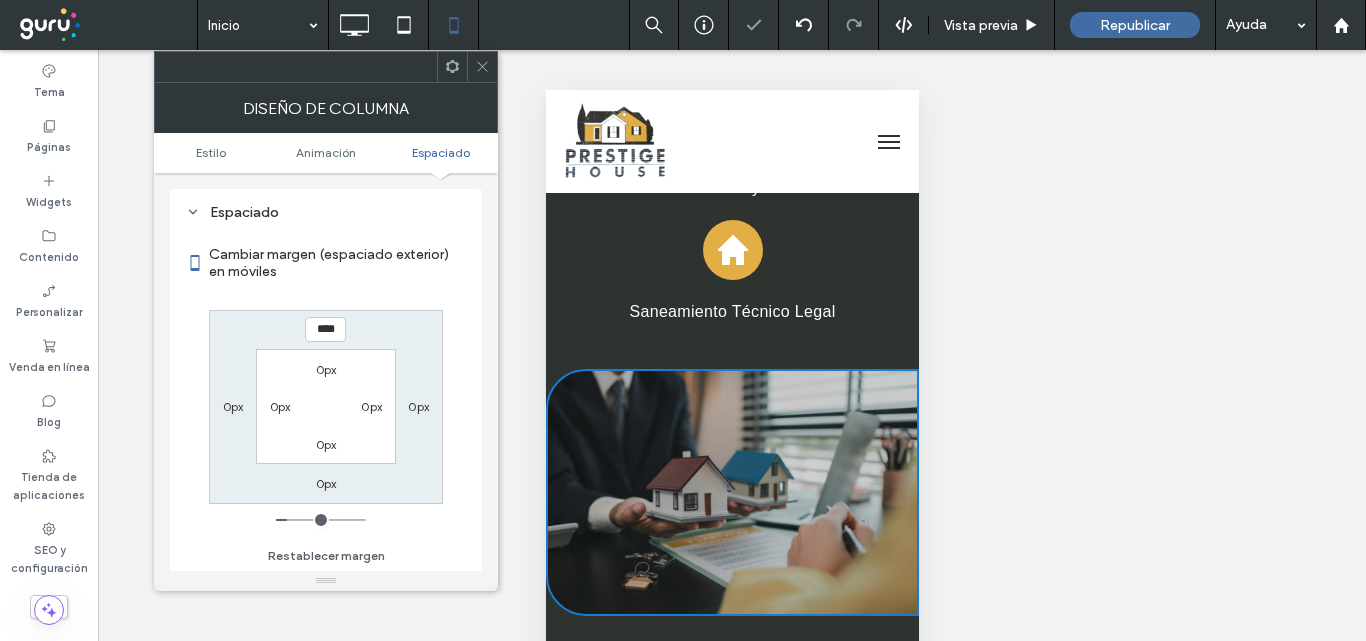 click 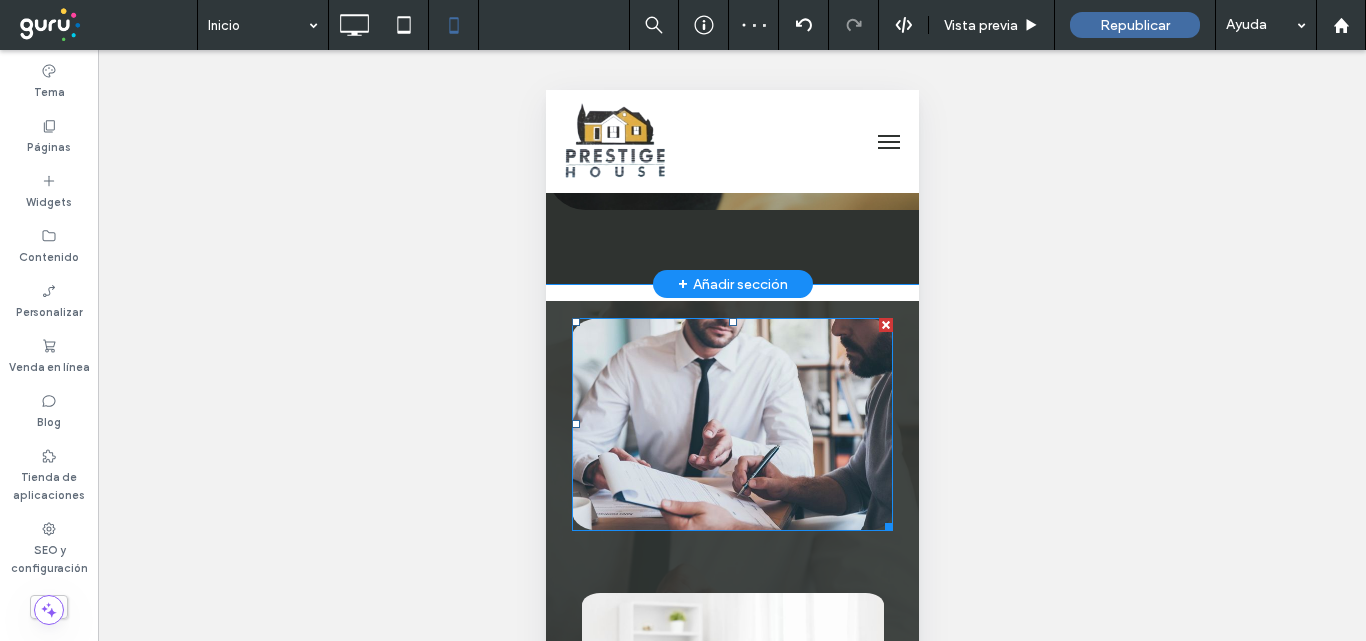 scroll, scrollTop: 4500, scrollLeft: 0, axis: vertical 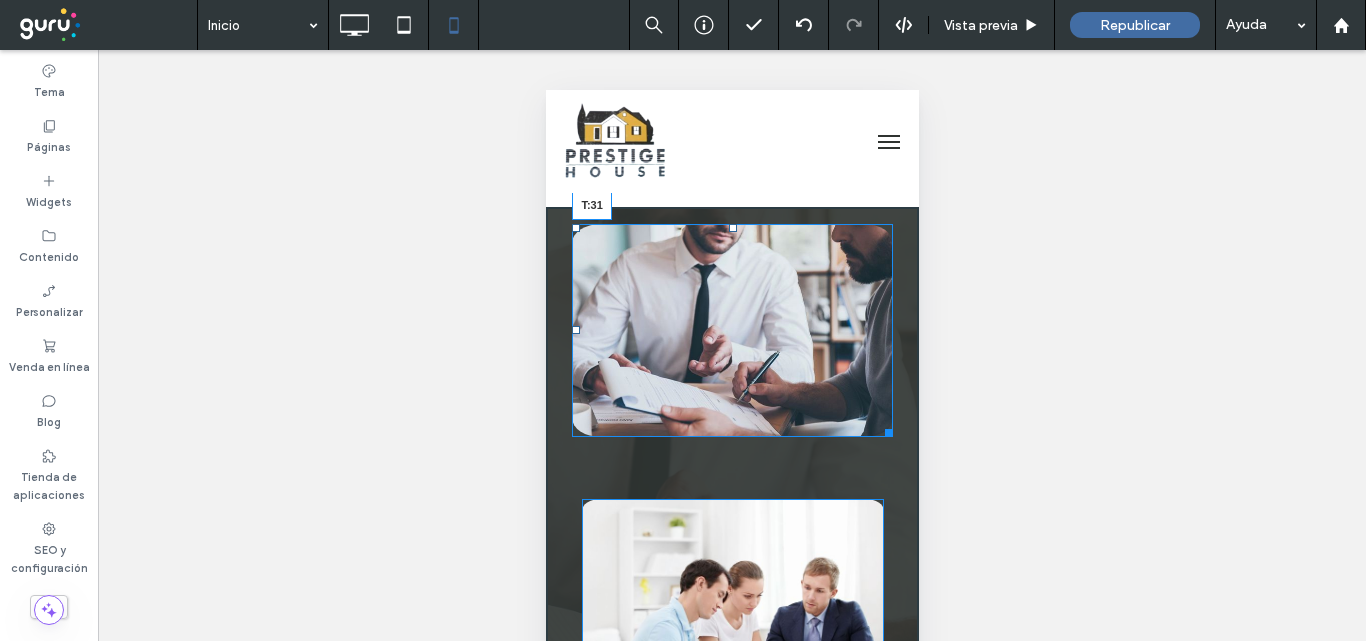 drag, startPoint x: 721, startPoint y: 227, endPoint x: 719, endPoint y: 241, distance: 14.142136 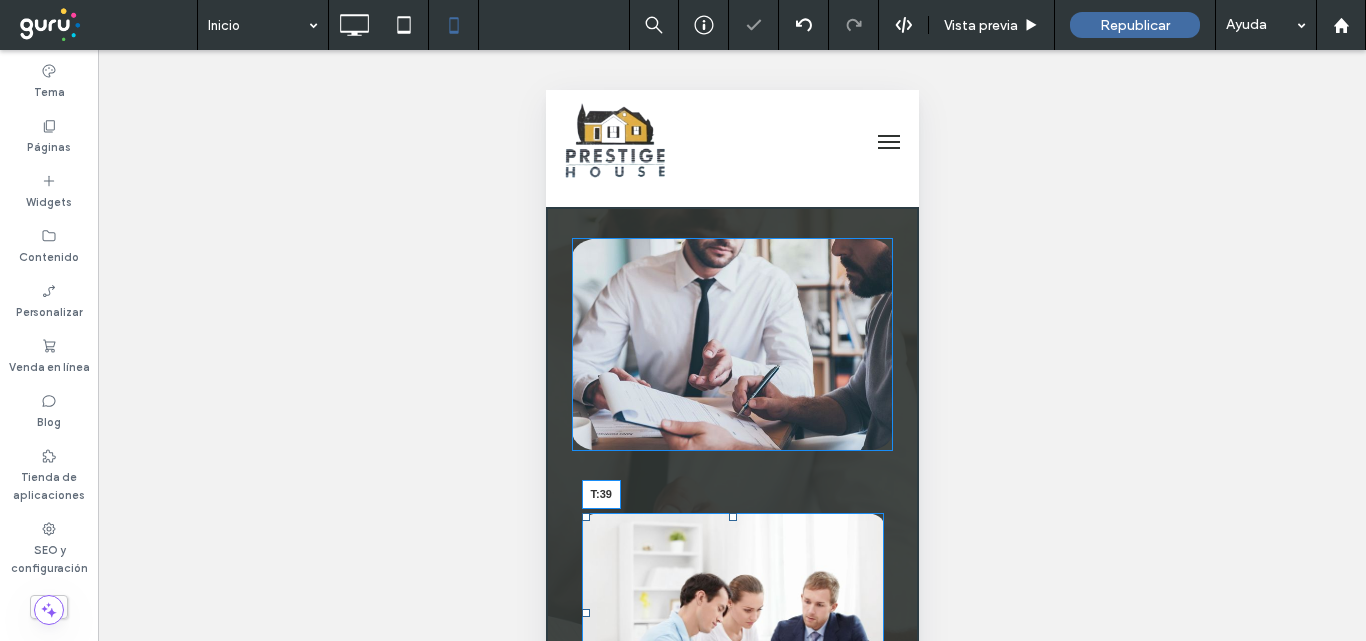 drag, startPoint x: 721, startPoint y: 517, endPoint x: 728, endPoint y: 494, distance: 24.04163 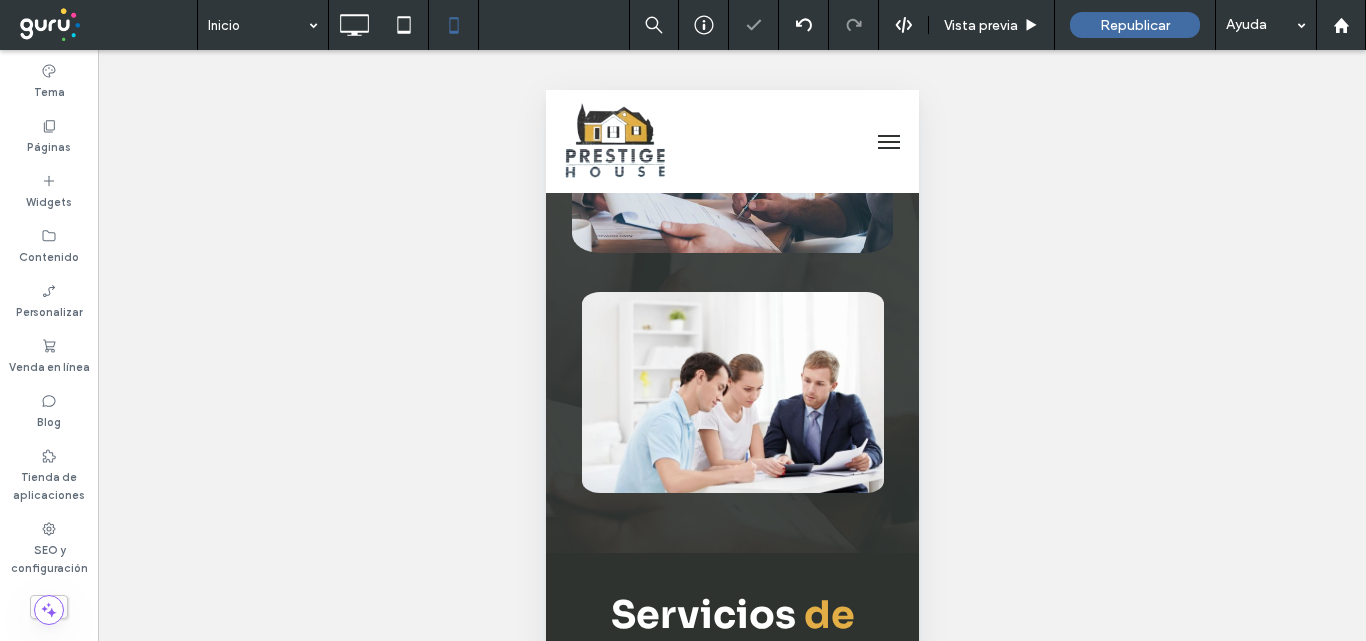scroll, scrollTop: 4700, scrollLeft: 0, axis: vertical 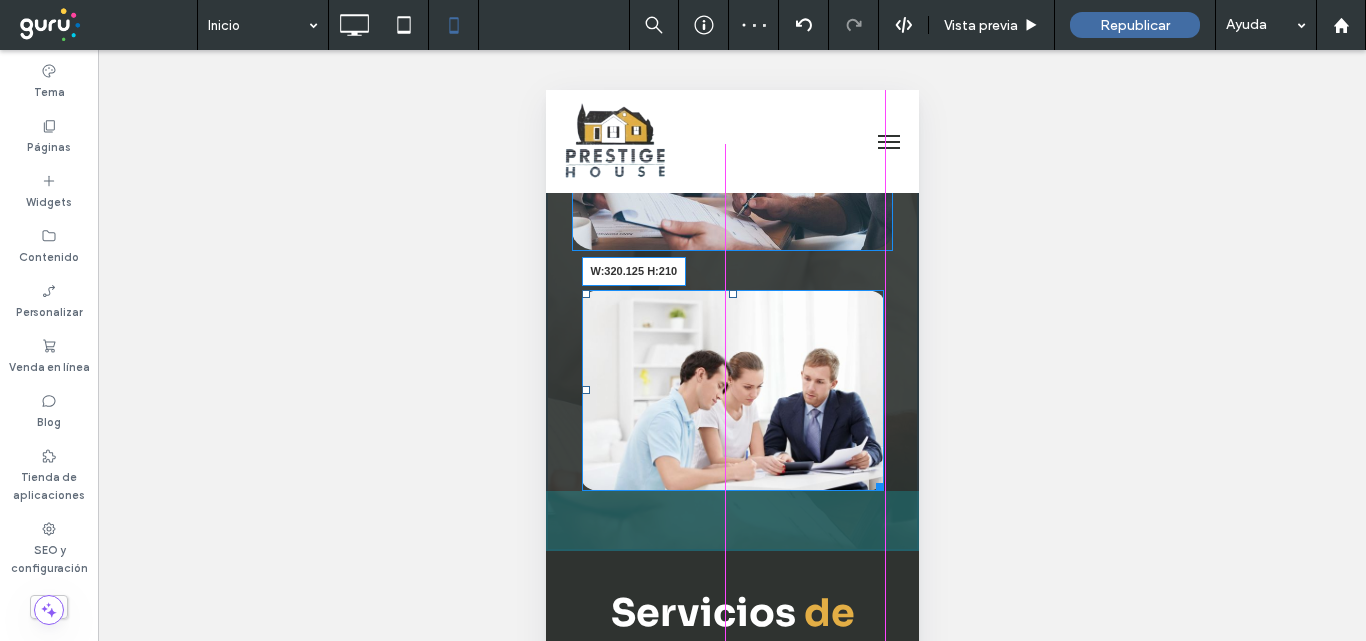 drag, startPoint x: 867, startPoint y: 487, endPoint x: 875, endPoint y: 494, distance: 10.630146 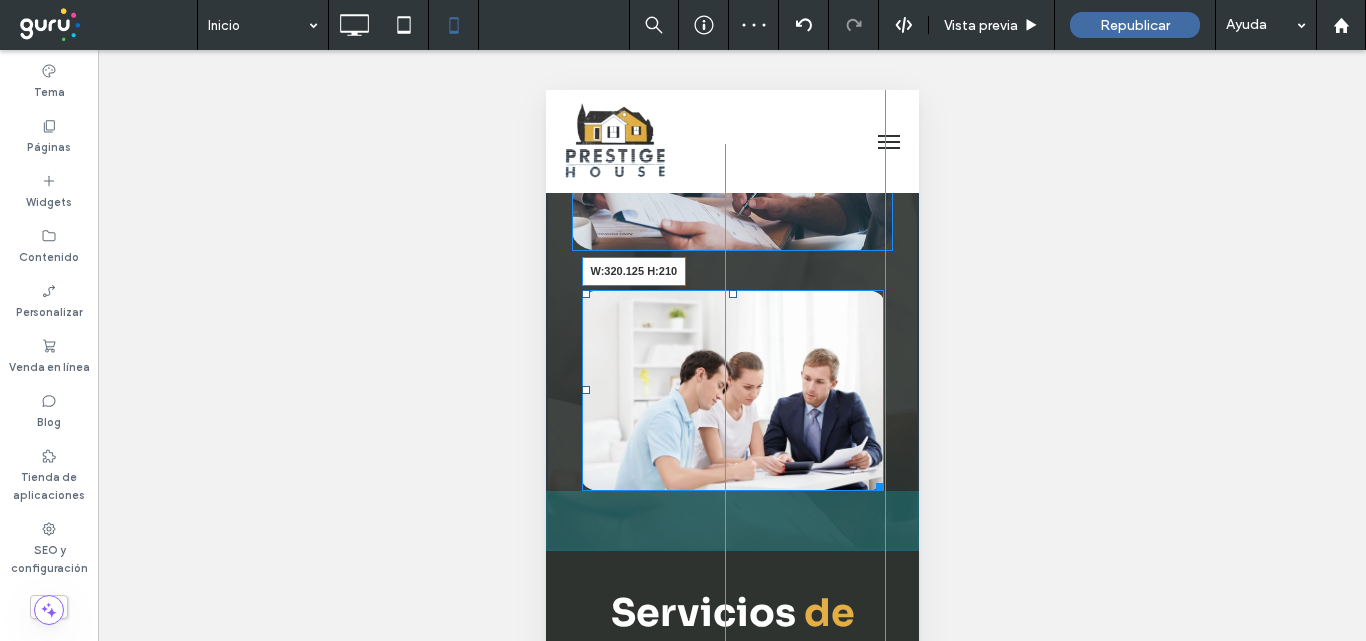 click at bounding box center (875, 483) 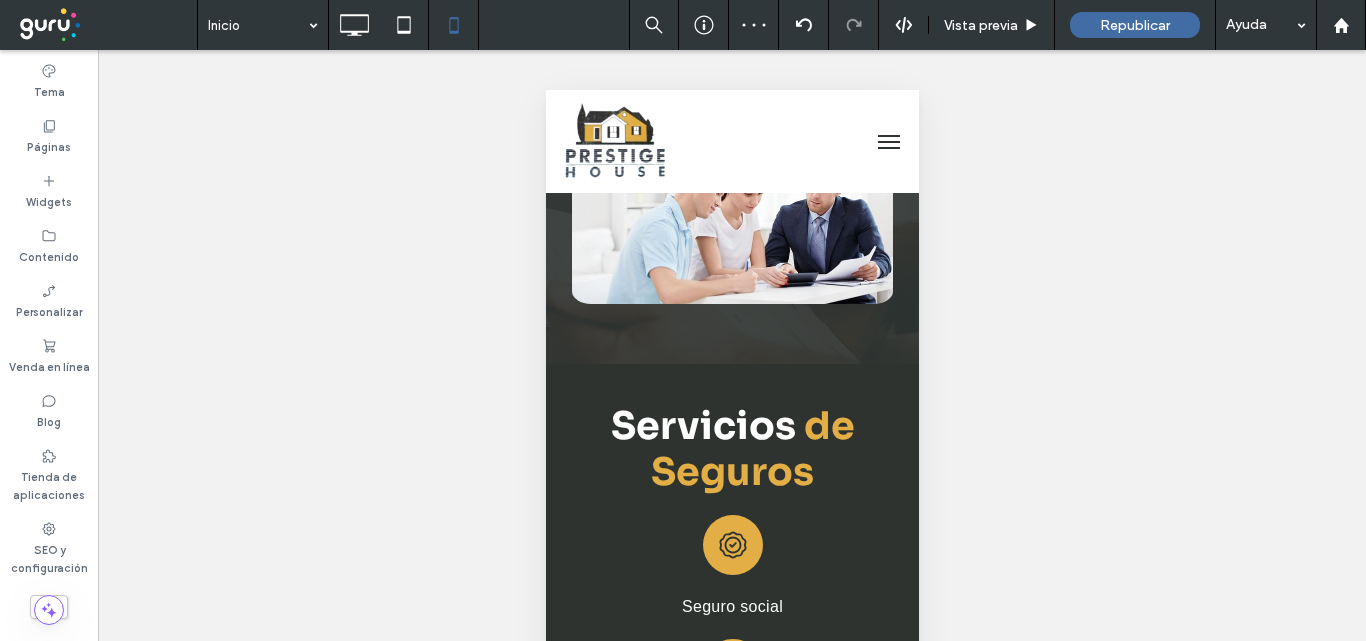 scroll, scrollTop: 4900, scrollLeft: 0, axis: vertical 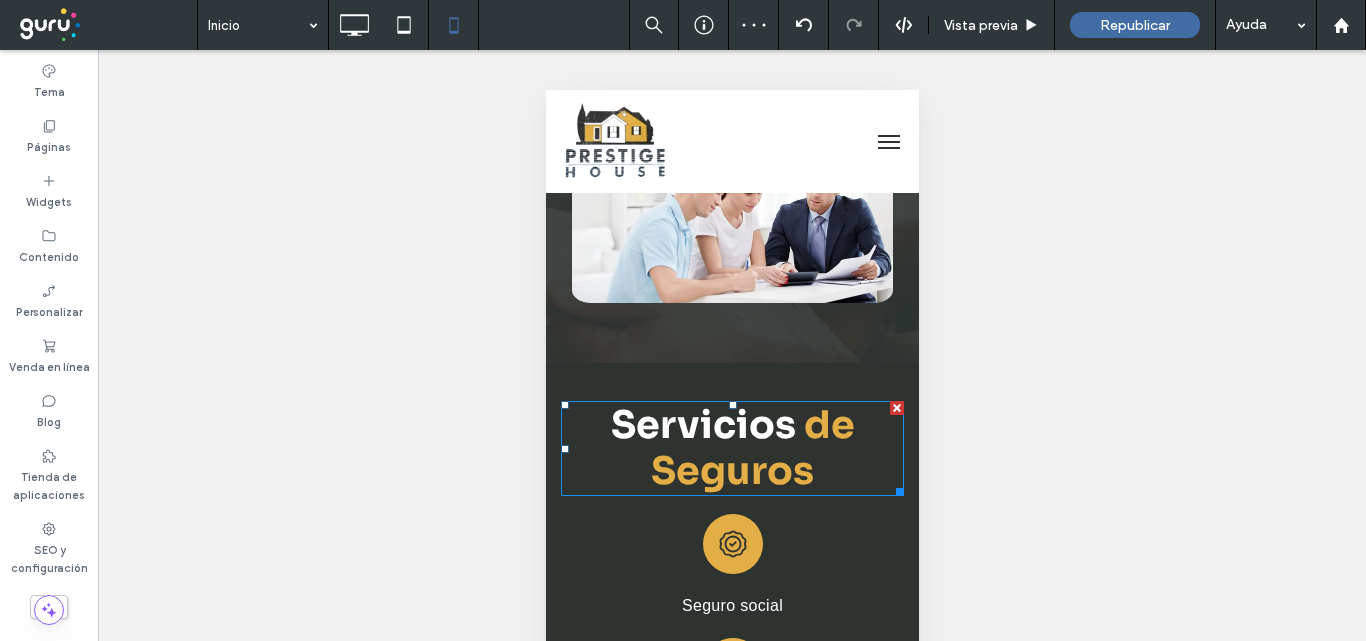 click on "de Seguros" at bounding box center [752, 448] 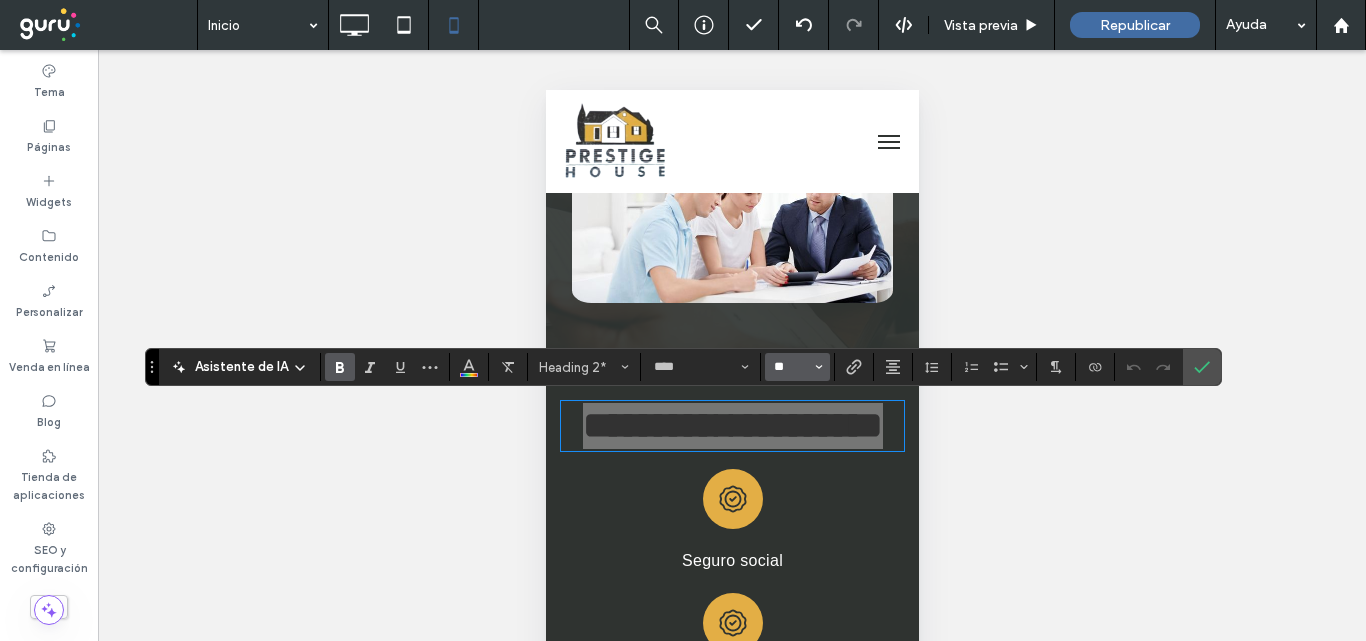 click on "**" at bounding box center [791, 367] 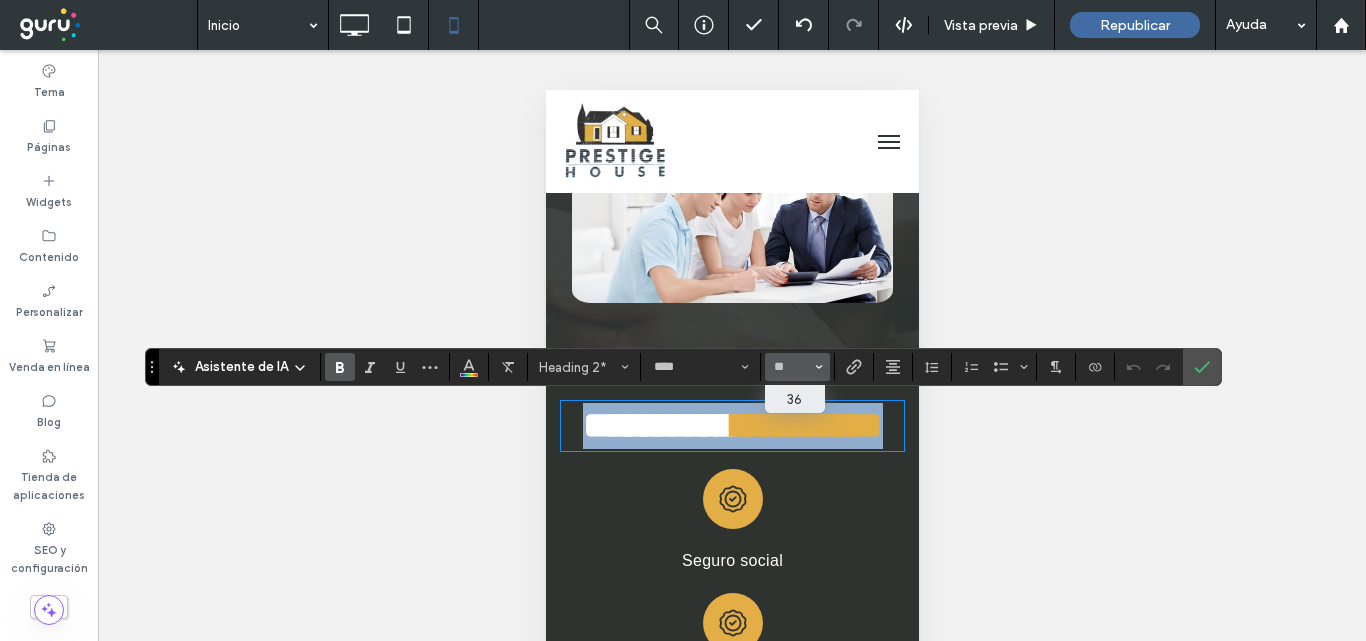 type on "**" 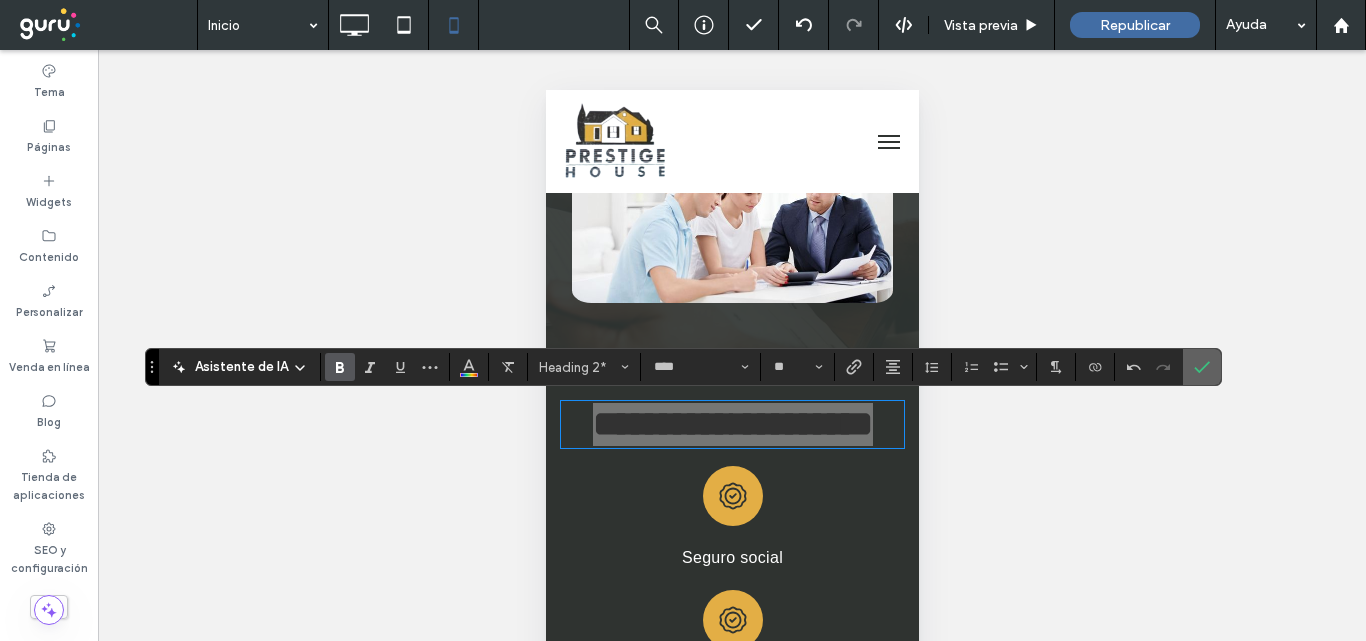 click at bounding box center [1202, 367] 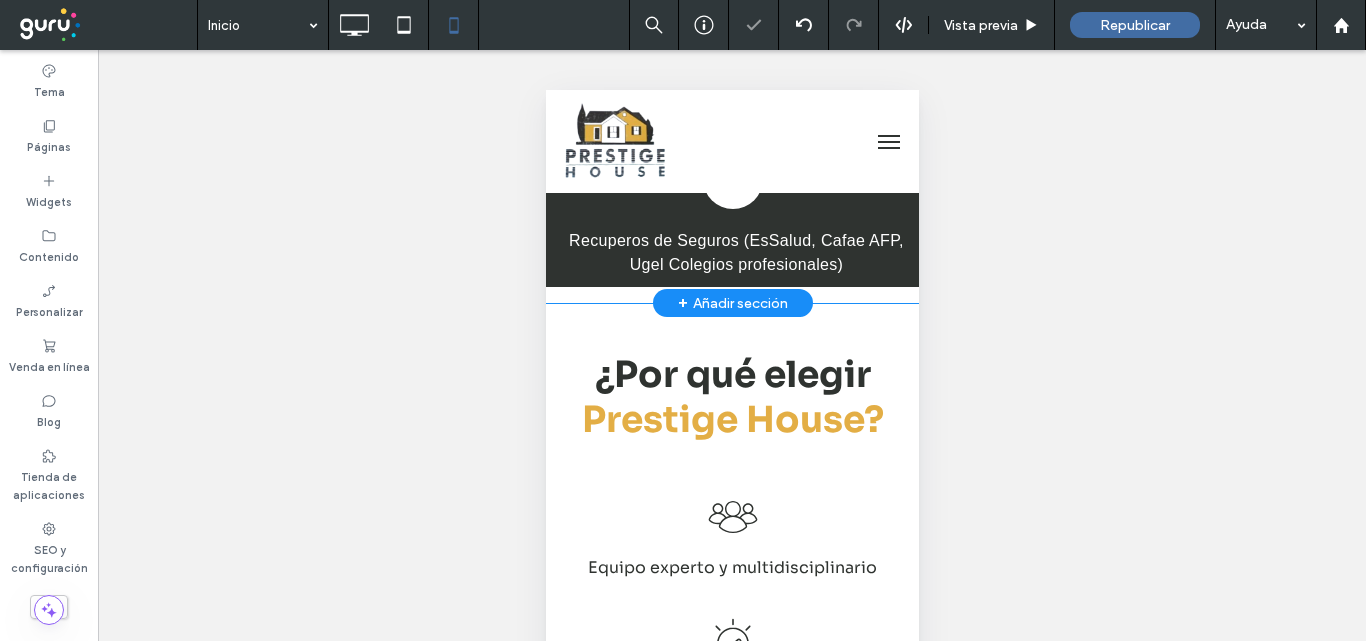 scroll, scrollTop: 6200, scrollLeft: 0, axis: vertical 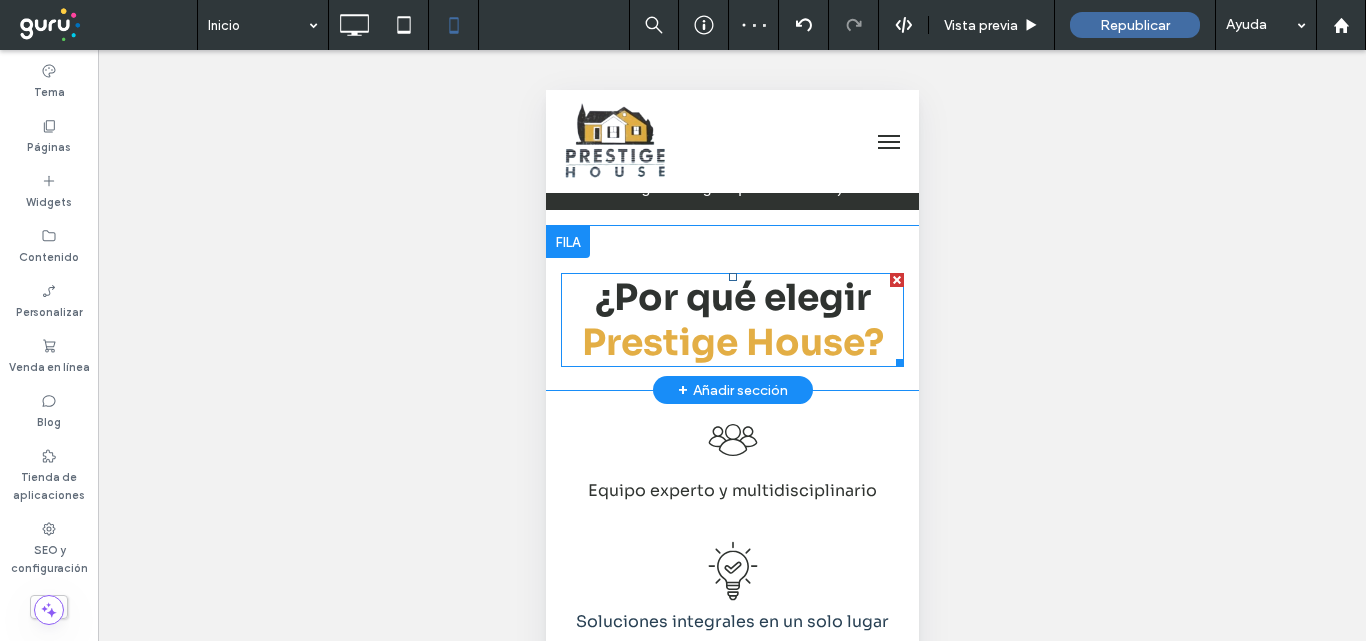 click on "¿Por qué elegir" at bounding box center [732, 297] 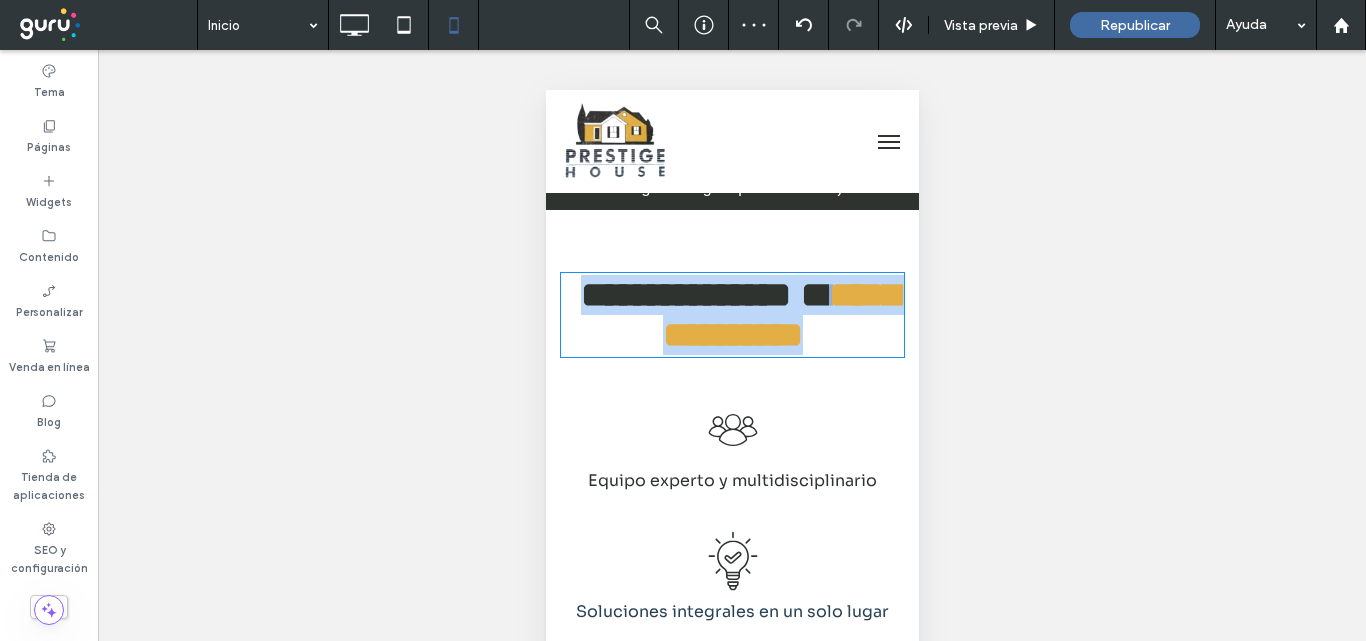 type on "****" 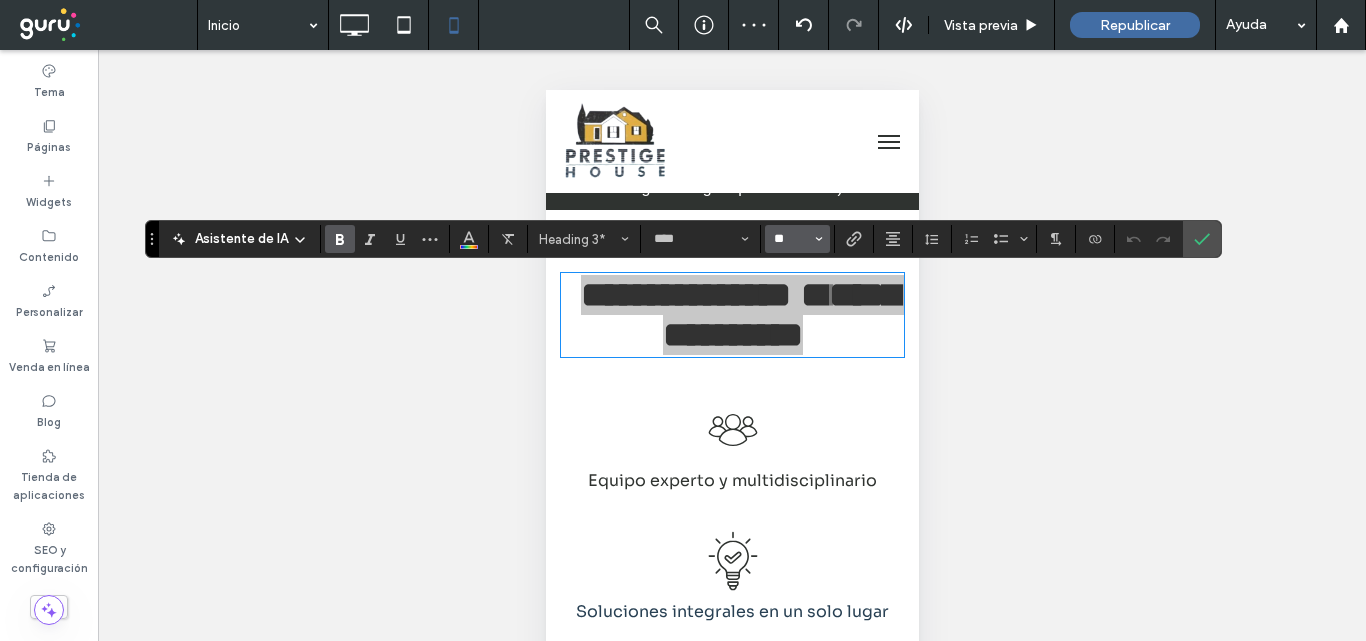 click on "**" at bounding box center (791, 239) 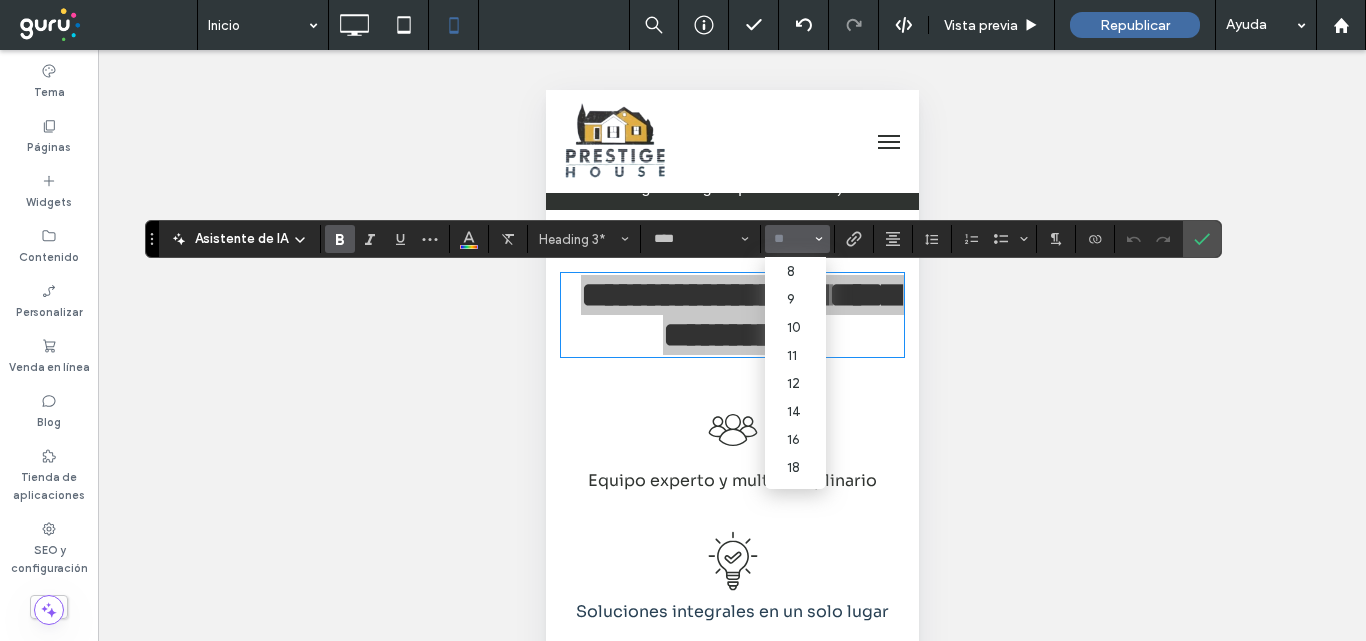 click on "Hacer visible?
Sí
Hacer visible?
Sí" at bounding box center [732, 370] 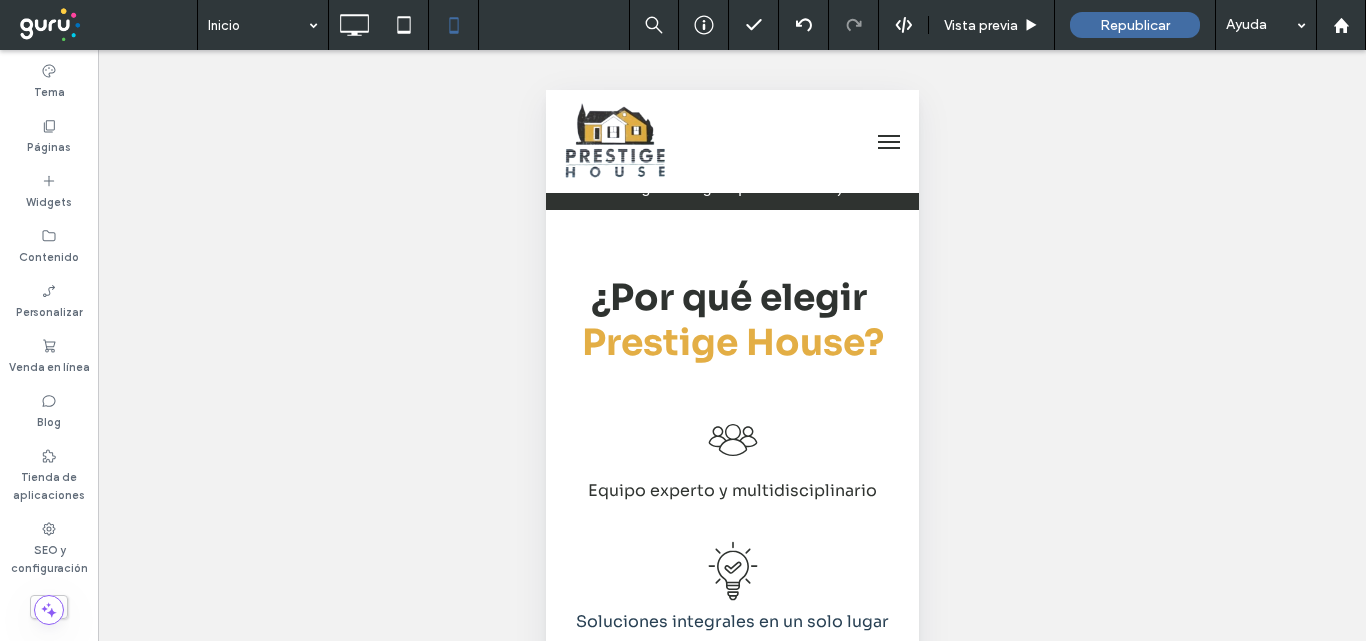 click on "Hacer visible?
Sí
Hacer visible?
Sí" at bounding box center [732, 370] 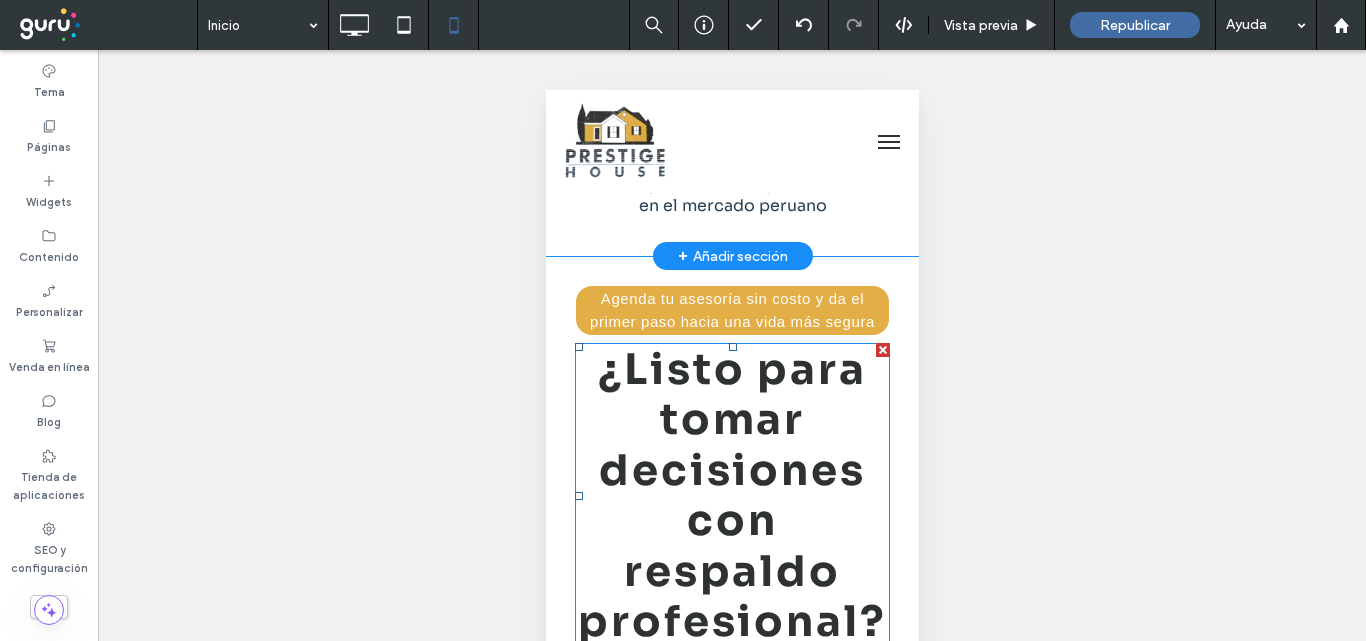scroll, scrollTop: 7000, scrollLeft: 0, axis: vertical 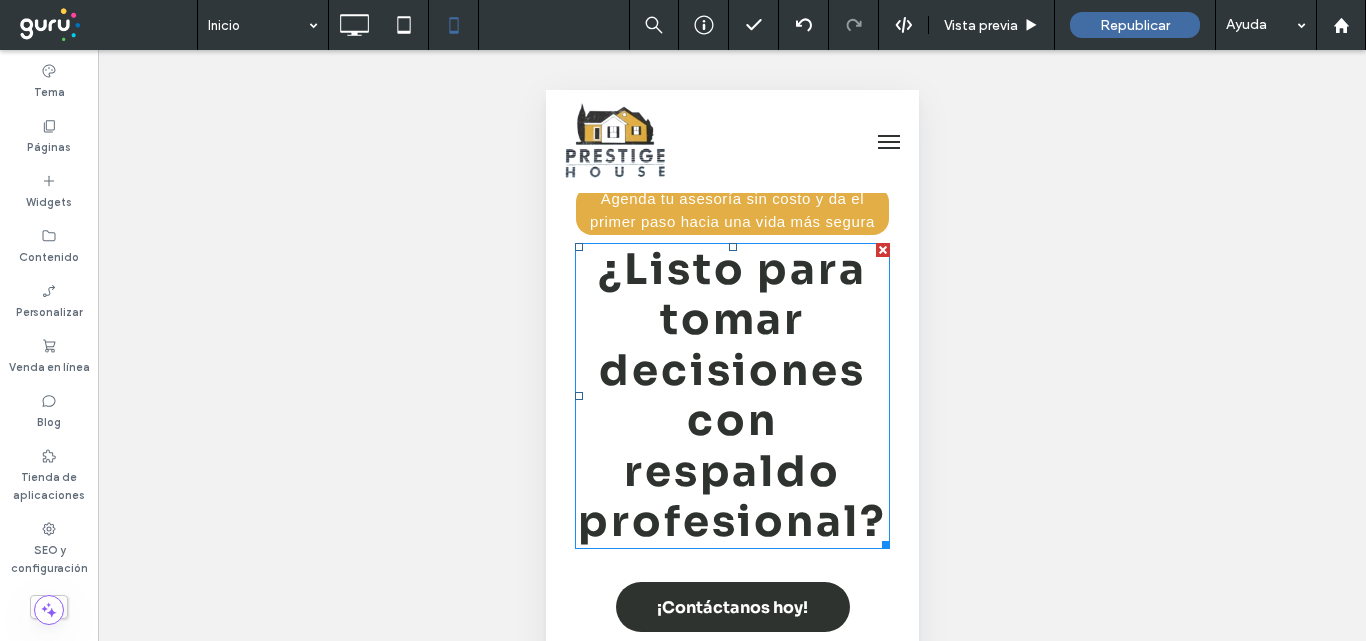 click on "¿Listo para tomar decisiones con respaldo profesional?" at bounding box center [731, 395] 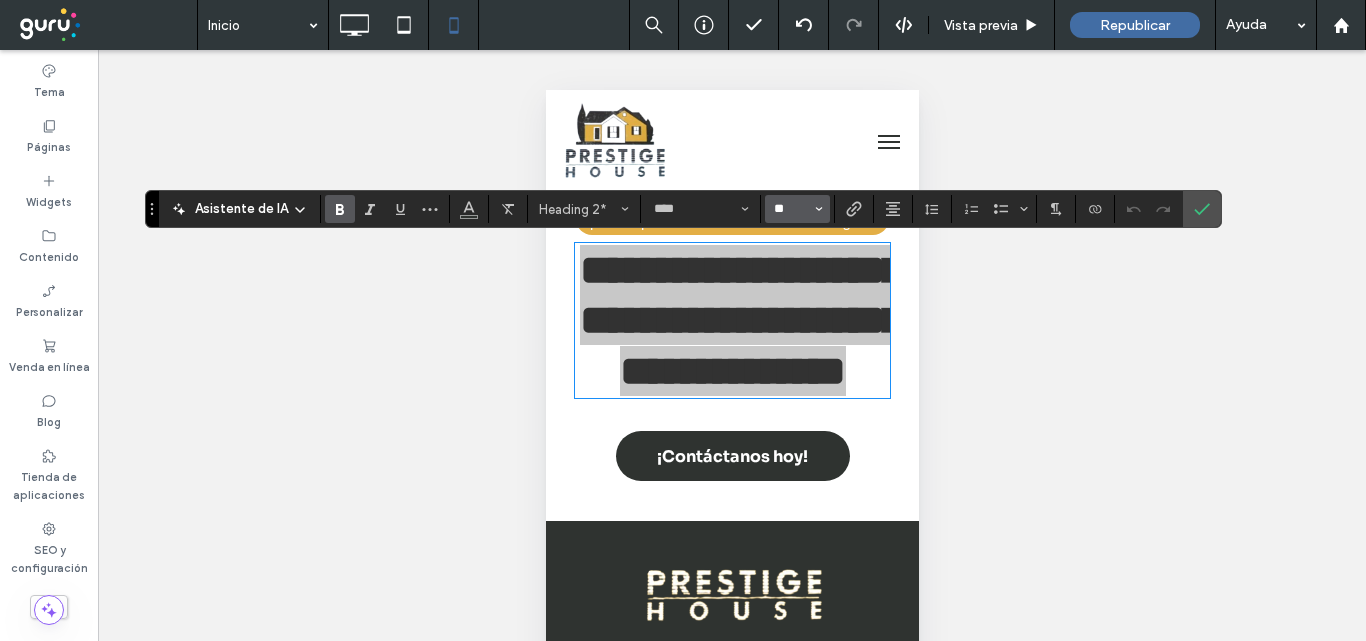 click on "**" at bounding box center (791, 209) 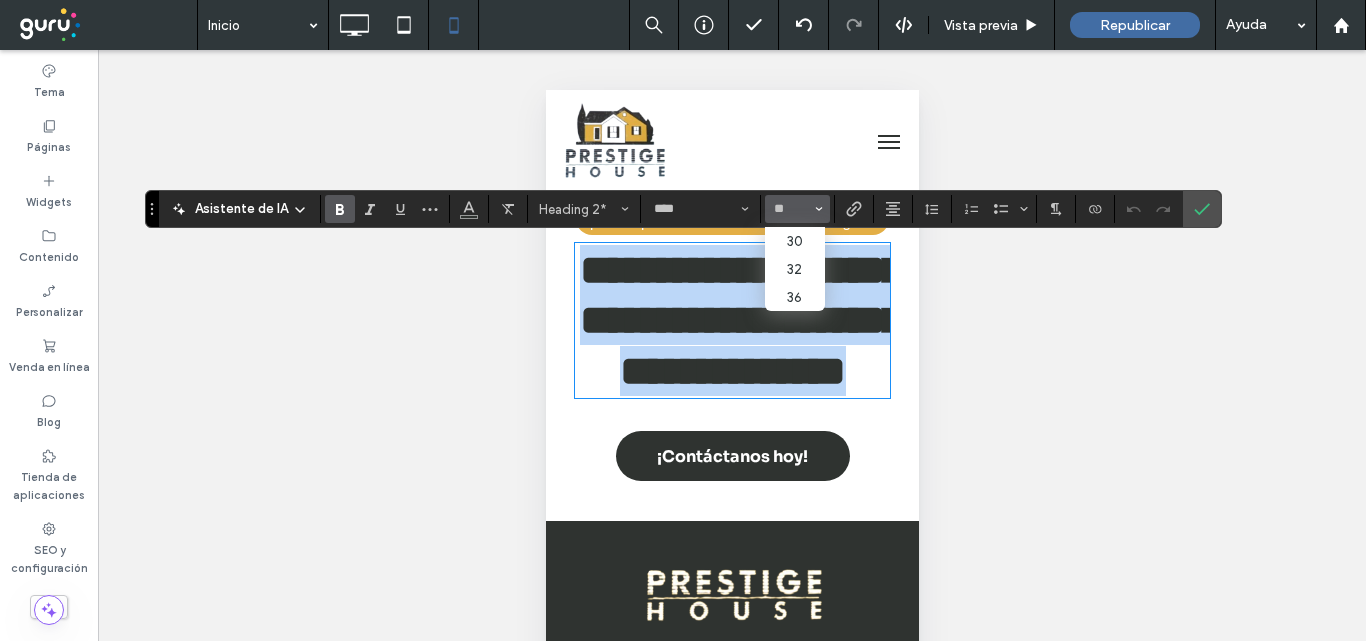 type on "**" 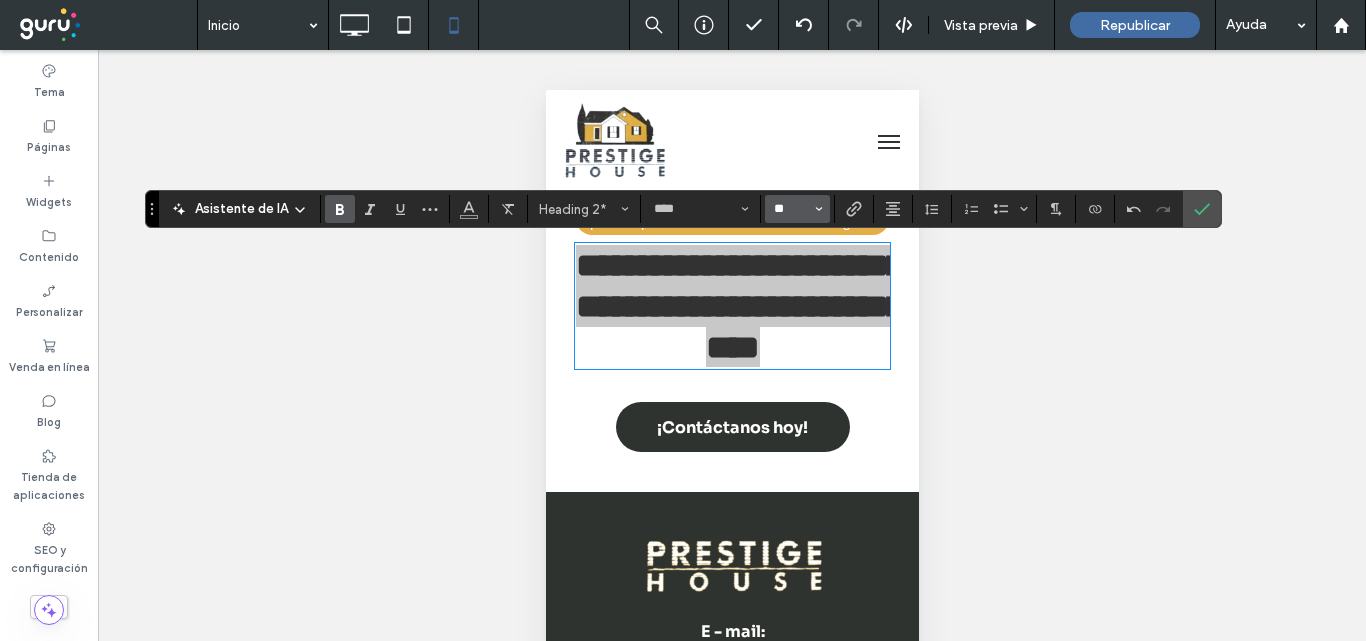 click on "**" at bounding box center [791, 209] 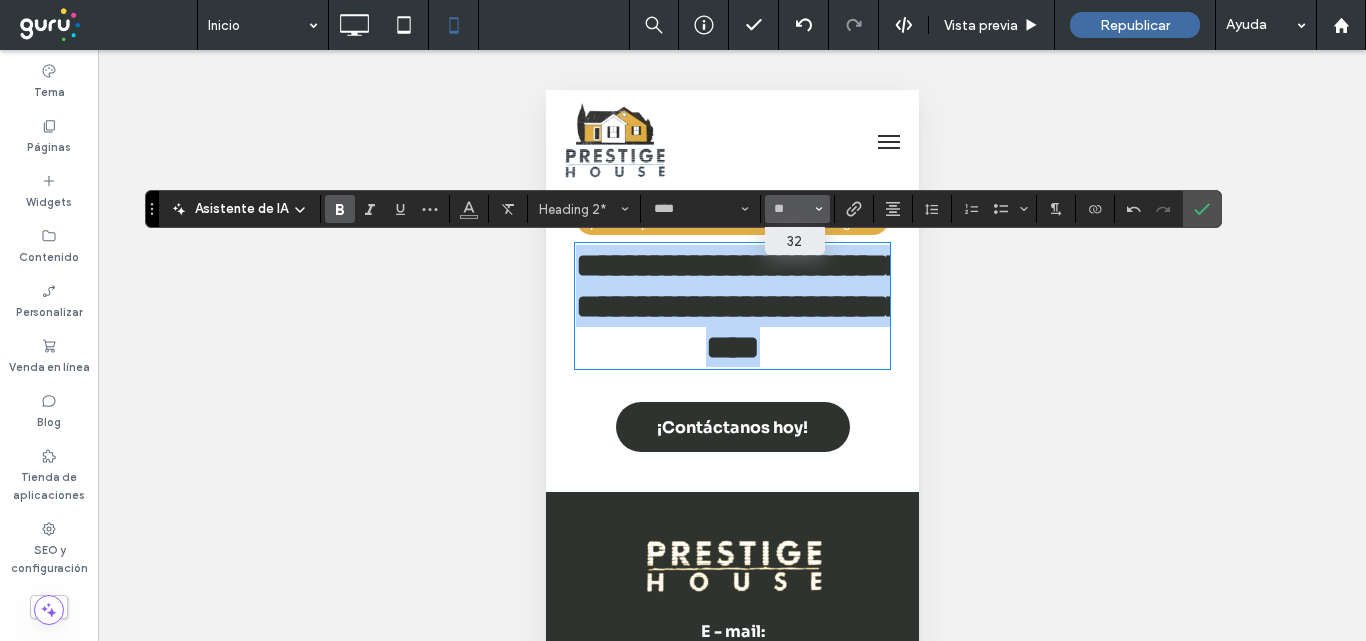 type on "**" 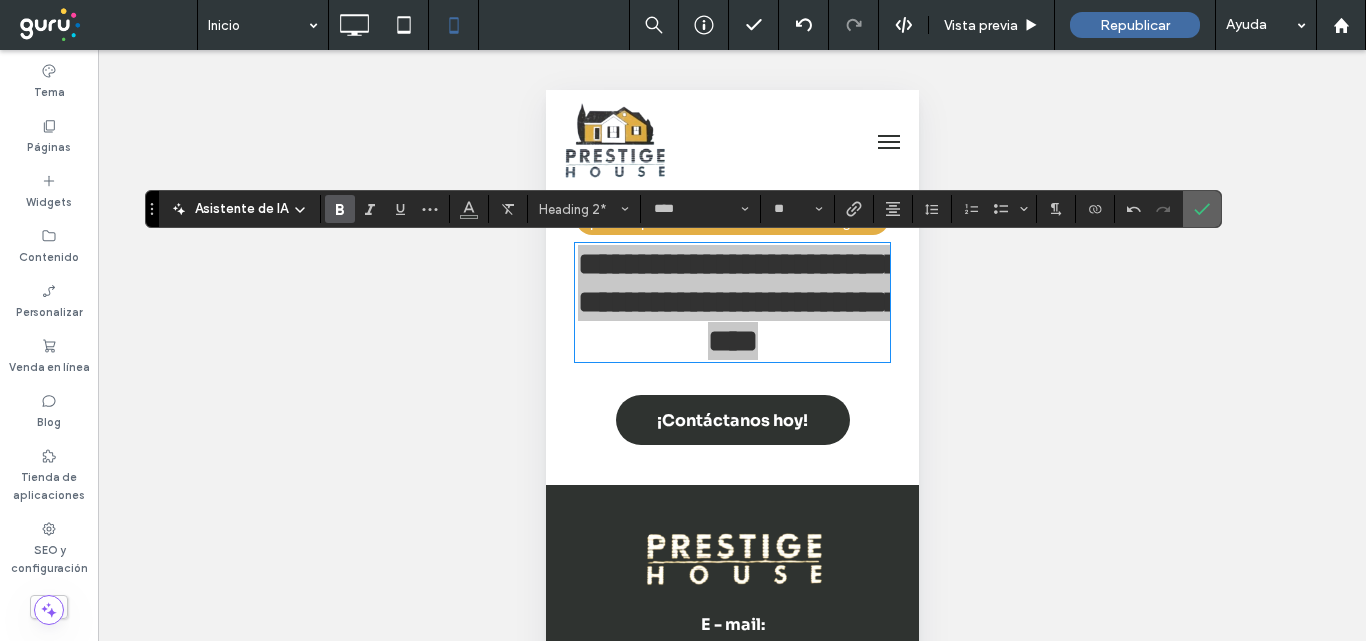 click 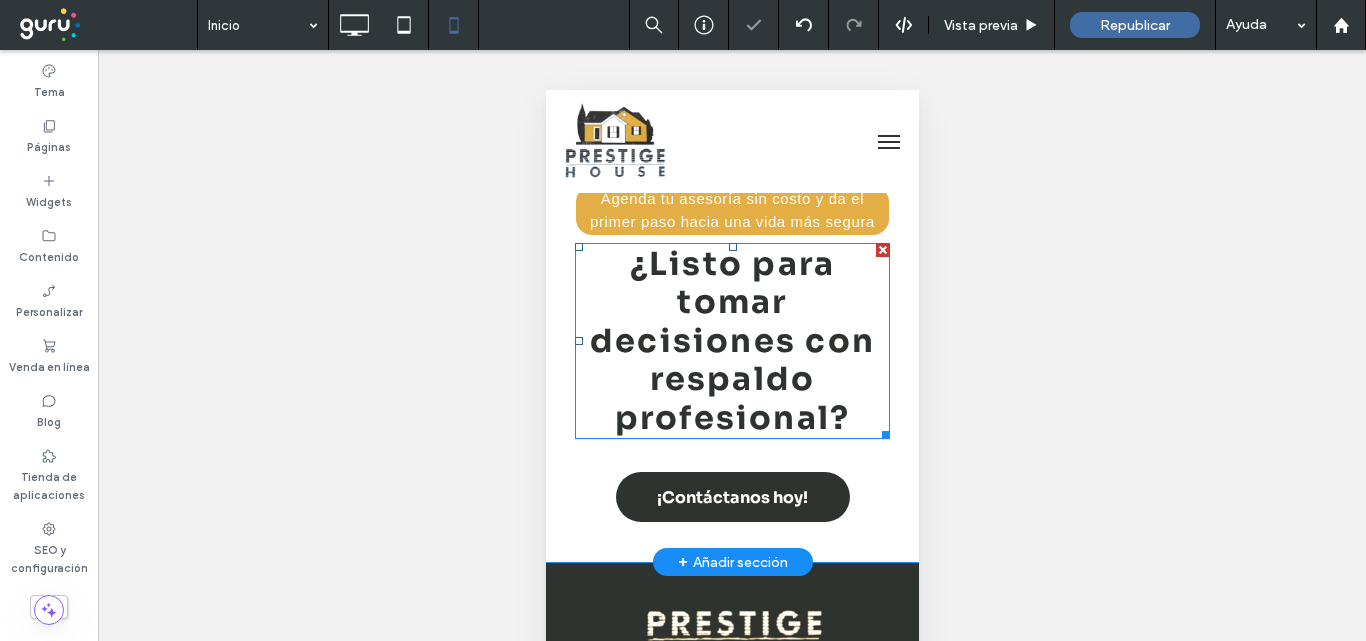 scroll, scrollTop: 6900, scrollLeft: 0, axis: vertical 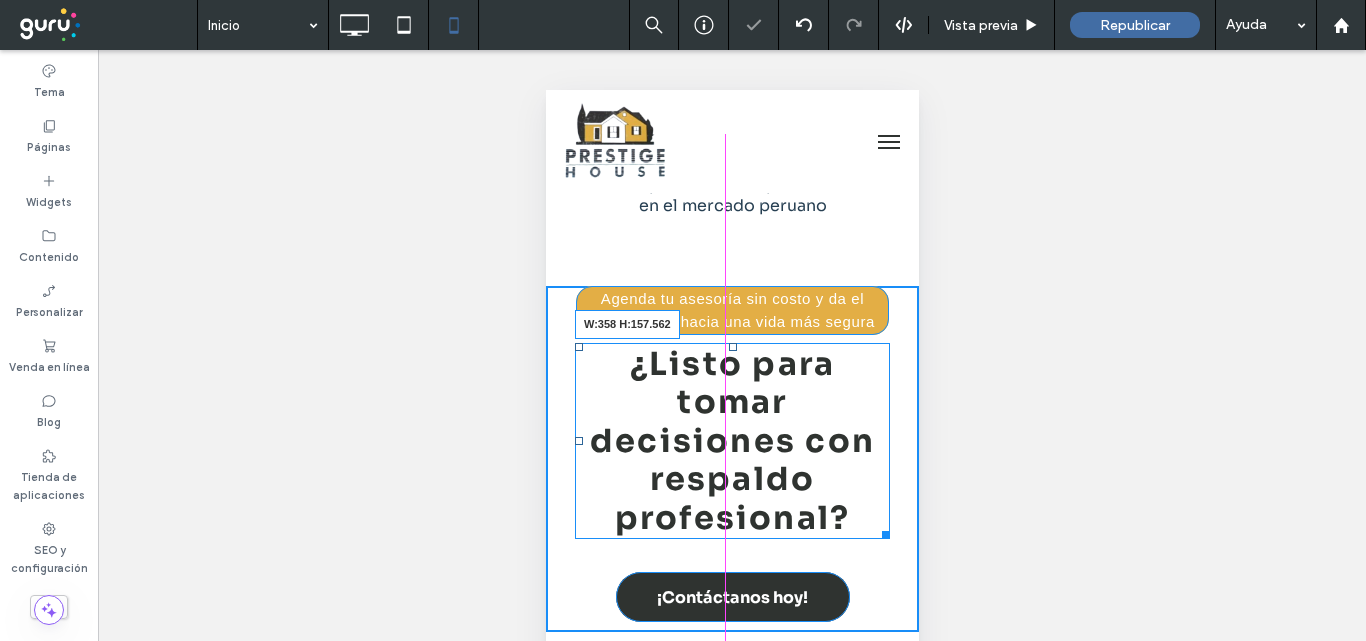 drag, startPoint x: 886, startPoint y: 527, endPoint x: 1392, endPoint y: 638, distance: 518.03186 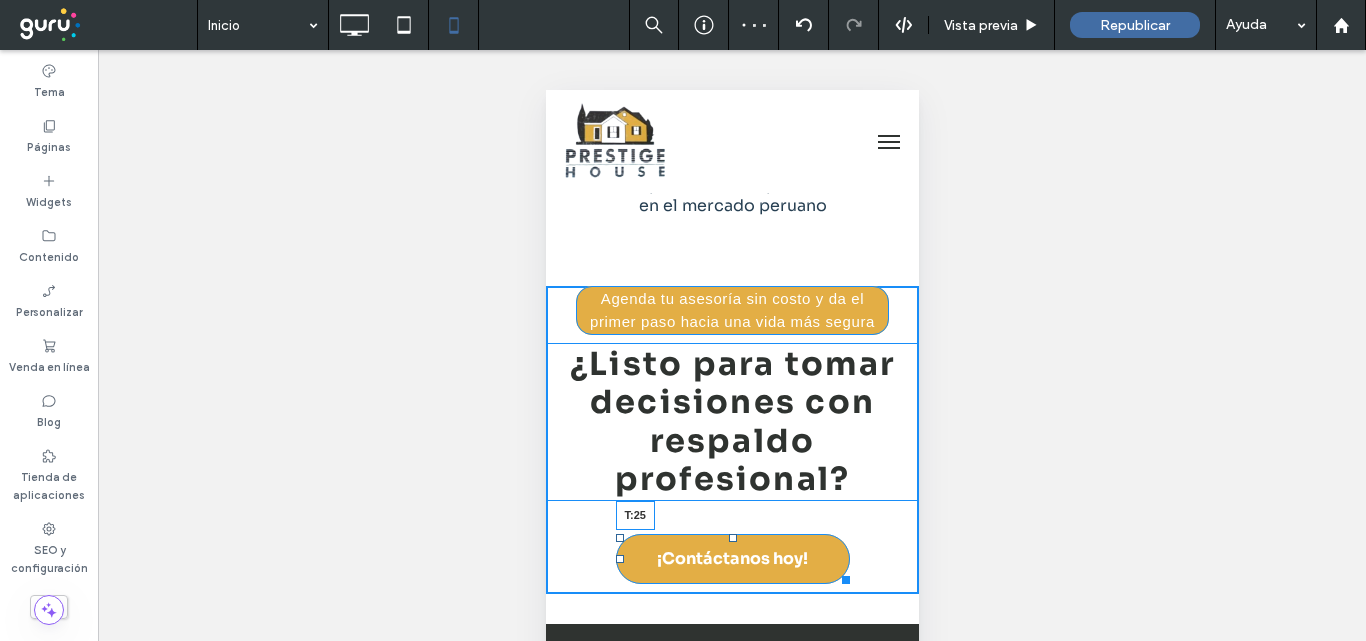 click at bounding box center [732, 538] 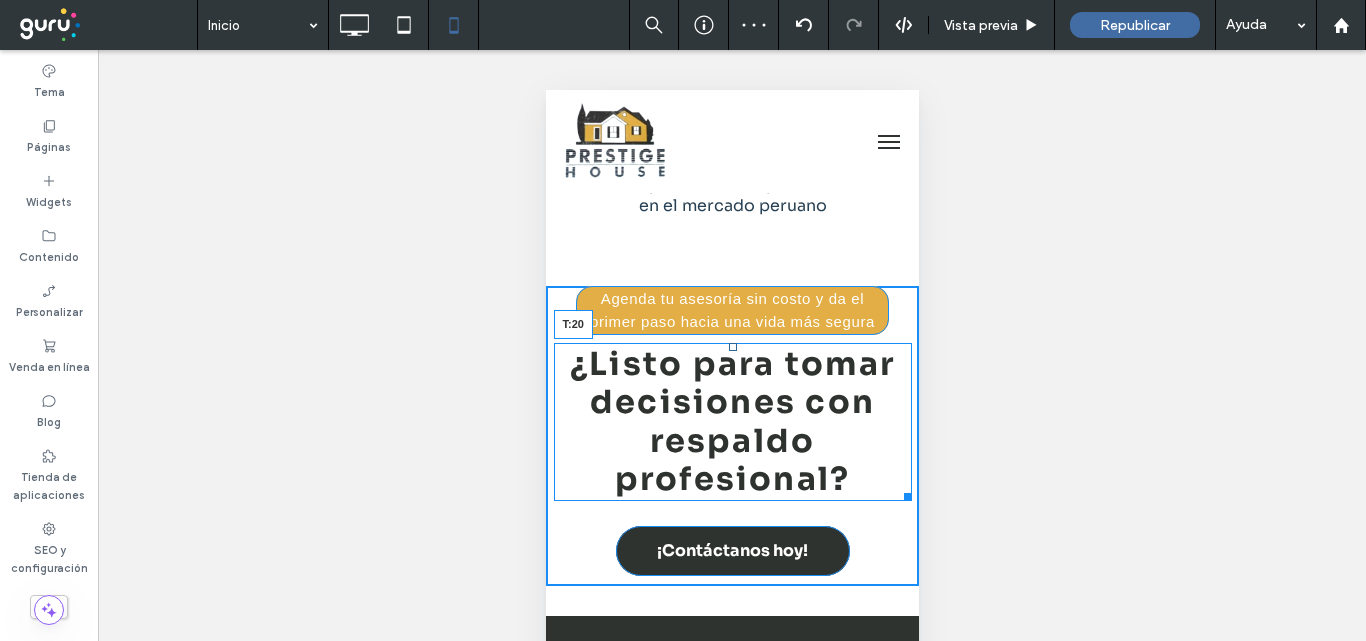 drag, startPoint x: 720, startPoint y: 349, endPoint x: 717, endPoint y: 361, distance: 12.369317 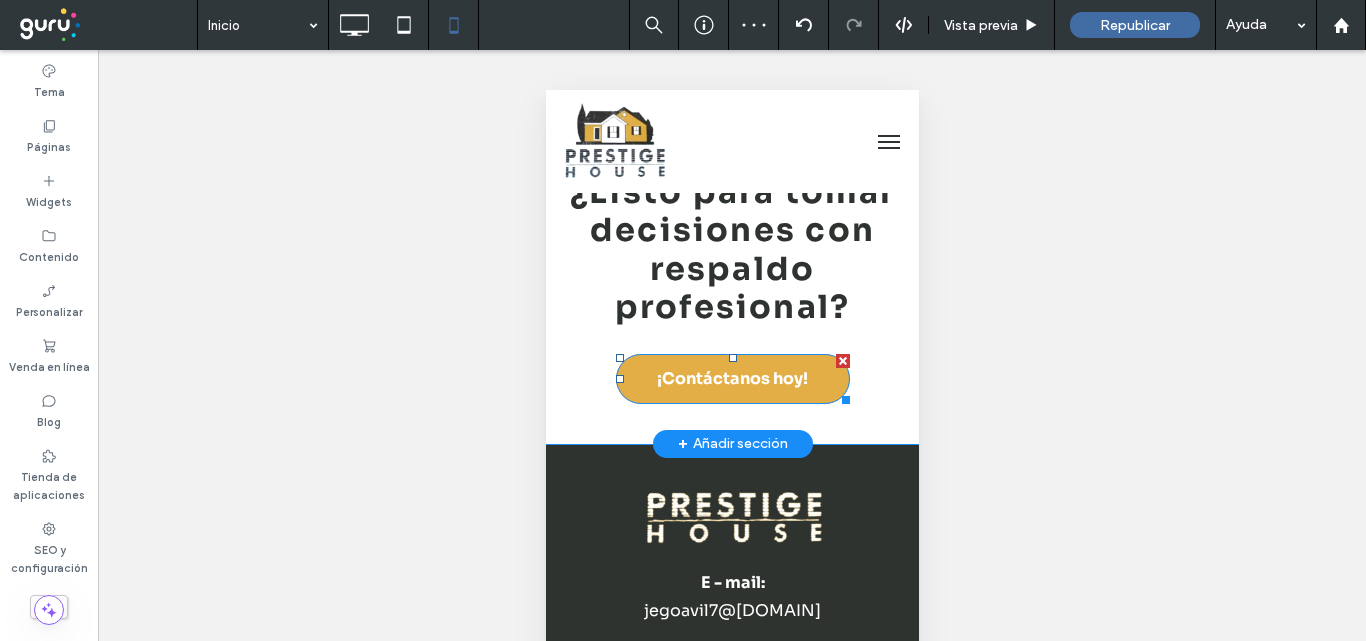 scroll, scrollTop: 7086, scrollLeft: 0, axis: vertical 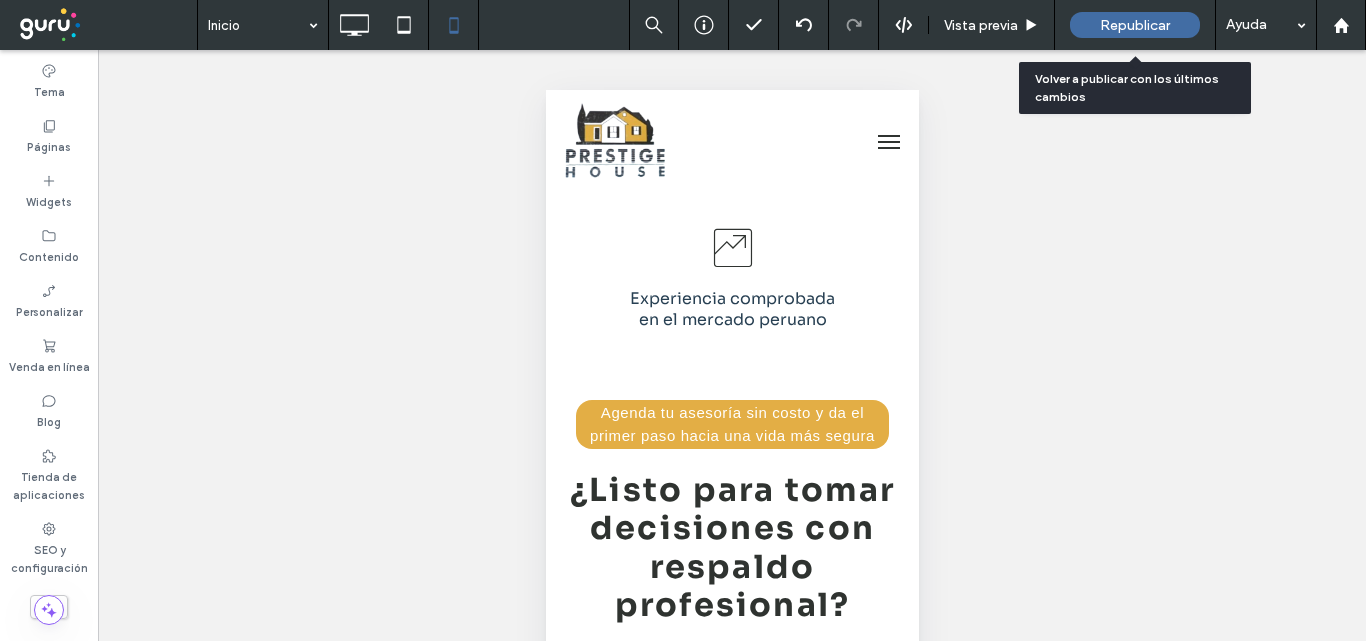 click on "Republicar" at bounding box center [1135, 25] 